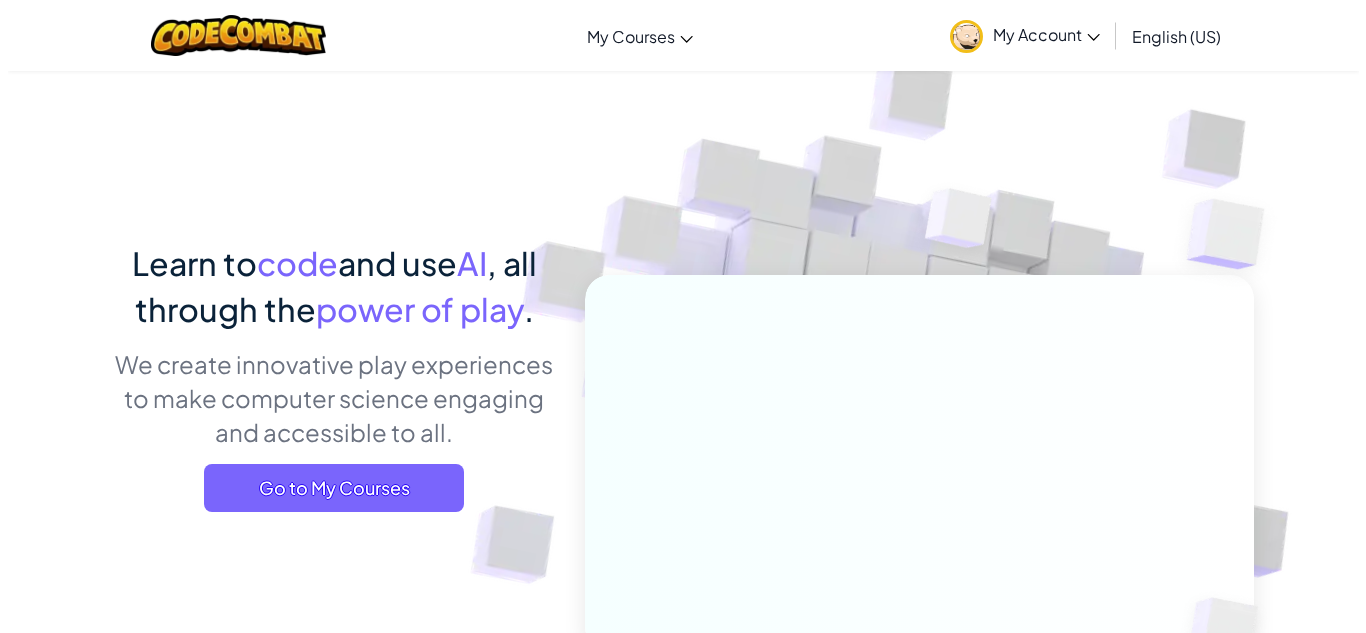 scroll, scrollTop: 0, scrollLeft: 0, axis: both 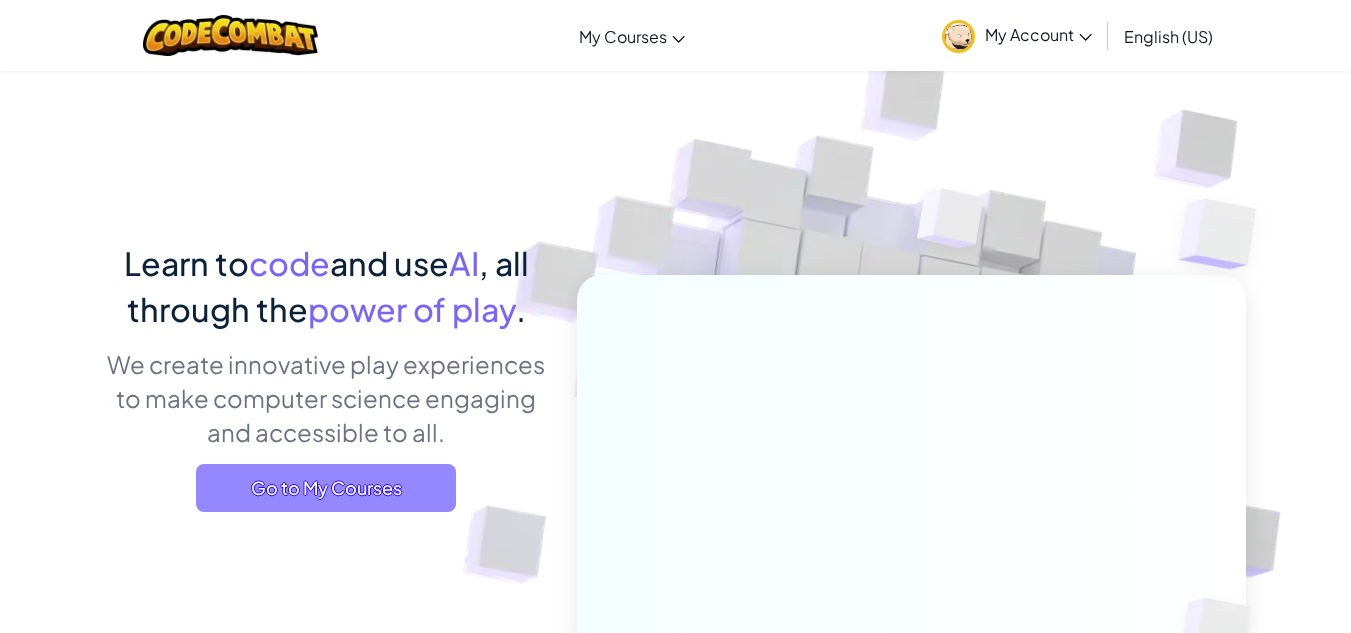 click on "Go to My Courses" at bounding box center [326, 488] 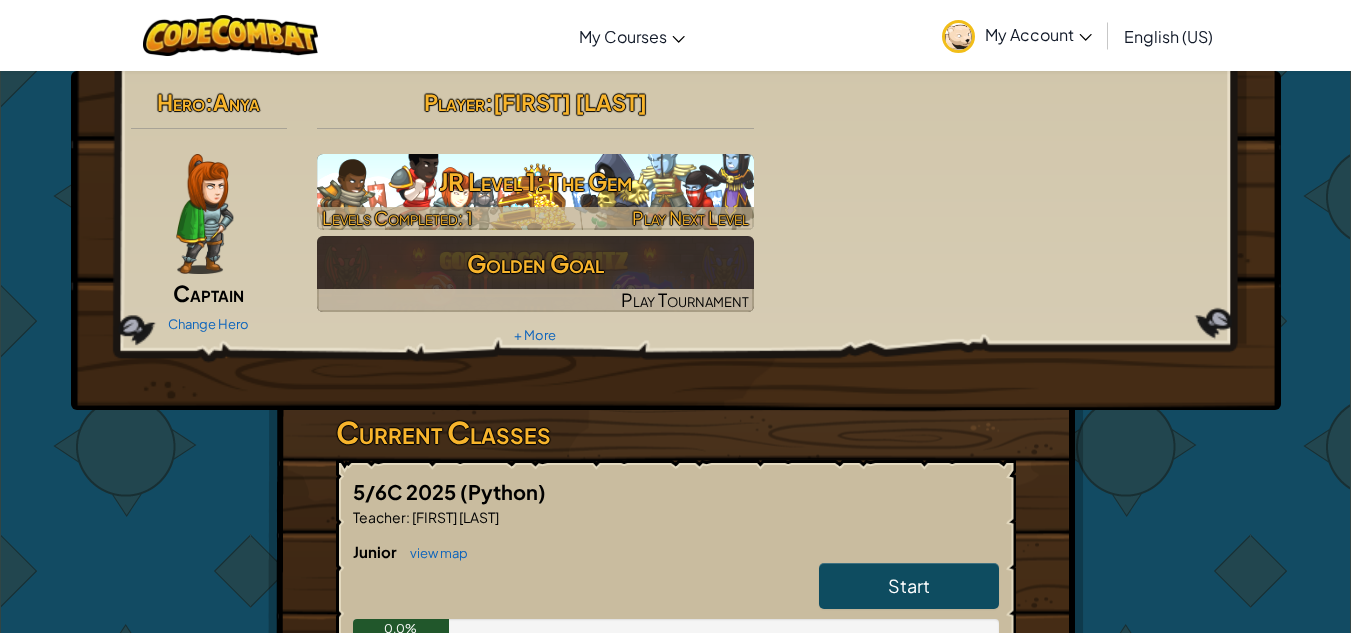 click on "JR Level 1: The Gem" at bounding box center (535, 181) 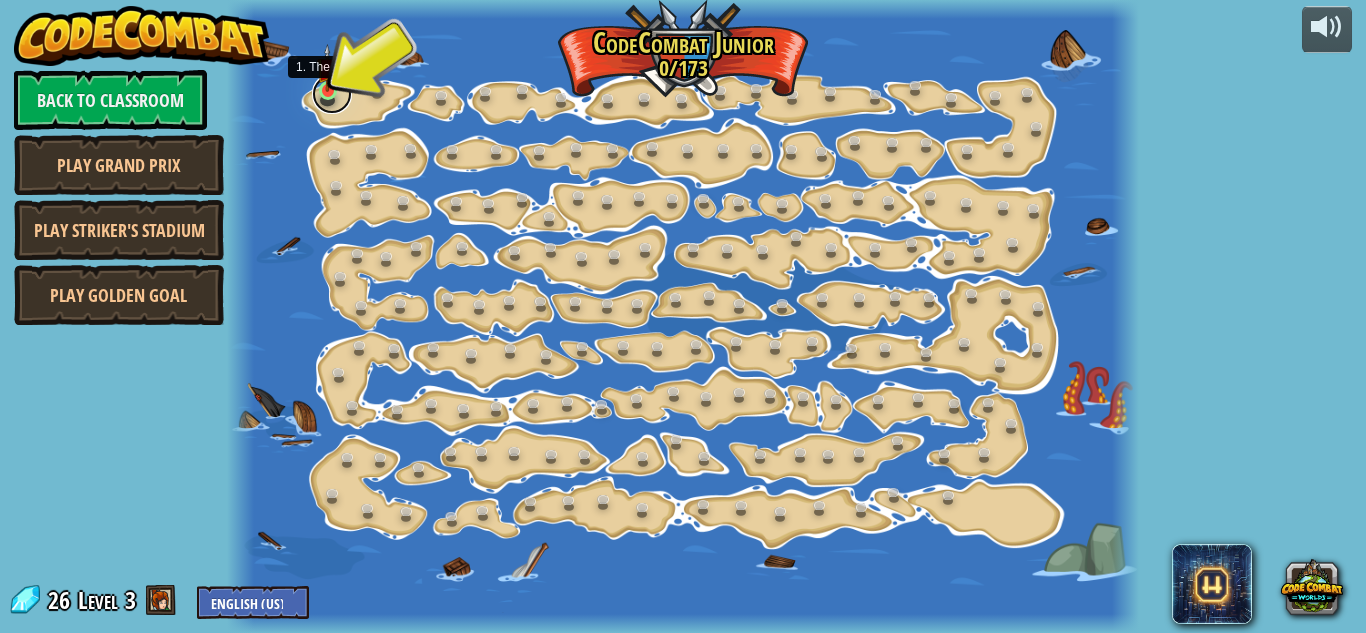 click at bounding box center [332, 94] 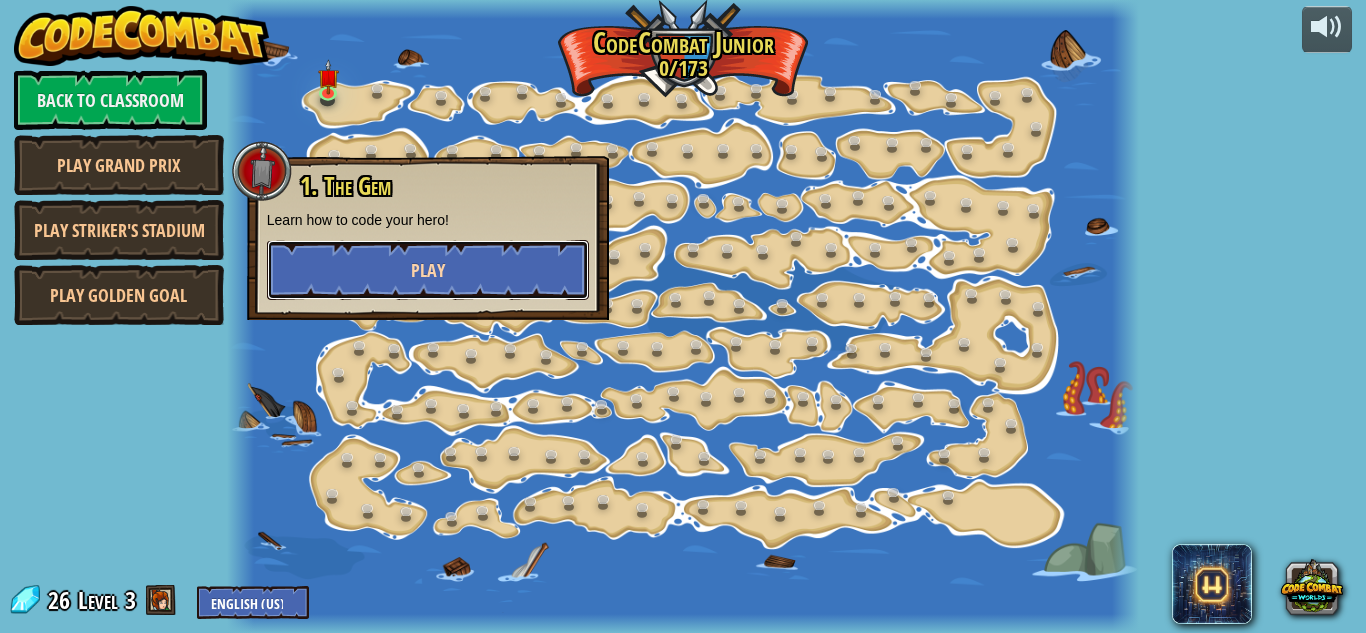 drag, startPoint x: 383, startPoint y: 271, endPoint x: 343, endPoint y: 270, distance: 40.012497 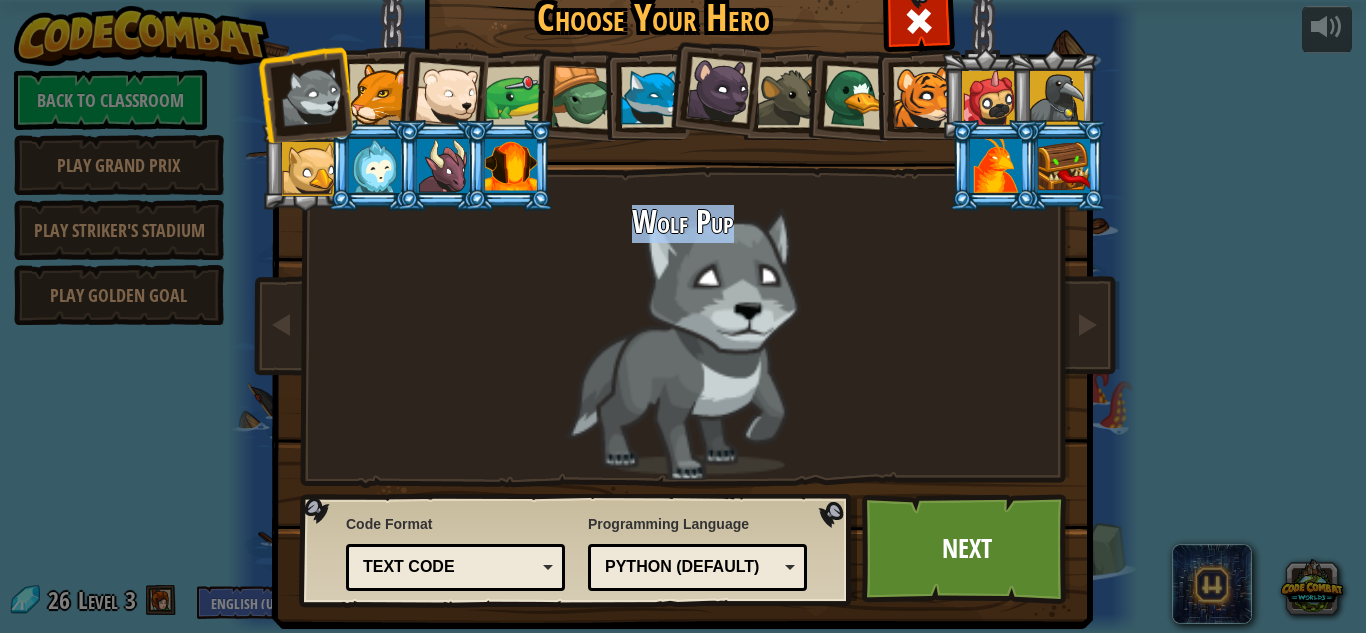 click on "Wolf Pup" at bounding box center (683, 342) 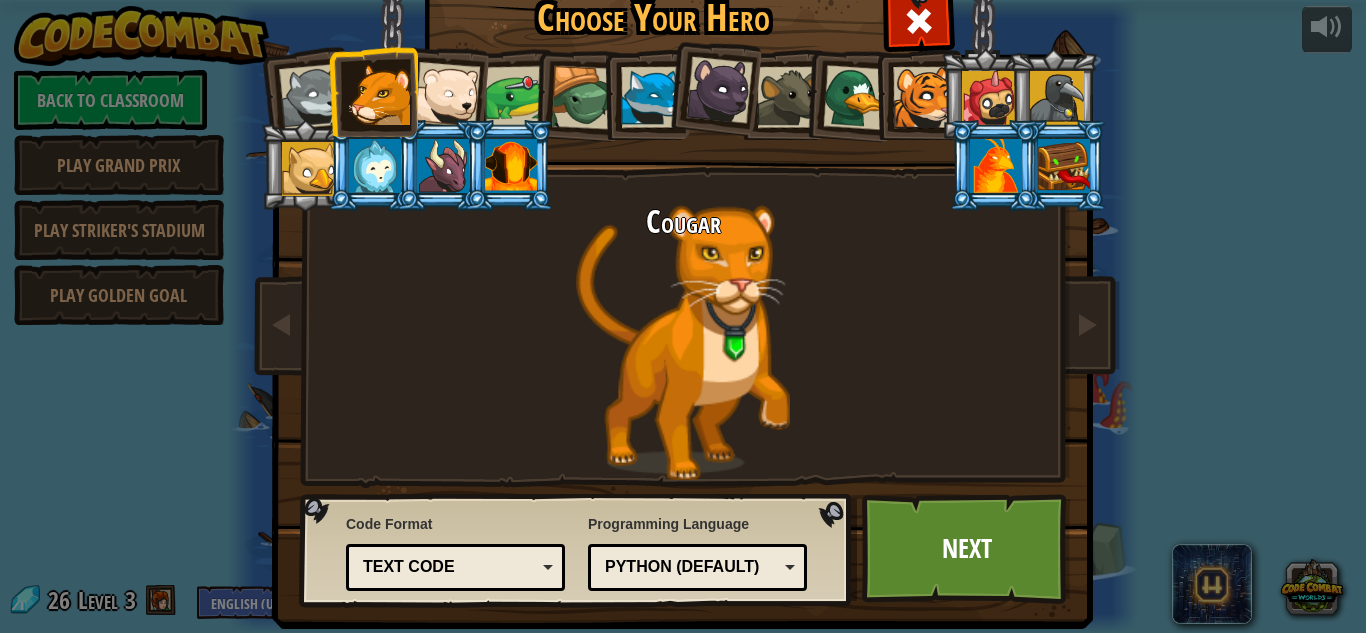 click at bounding box center (923, 97) 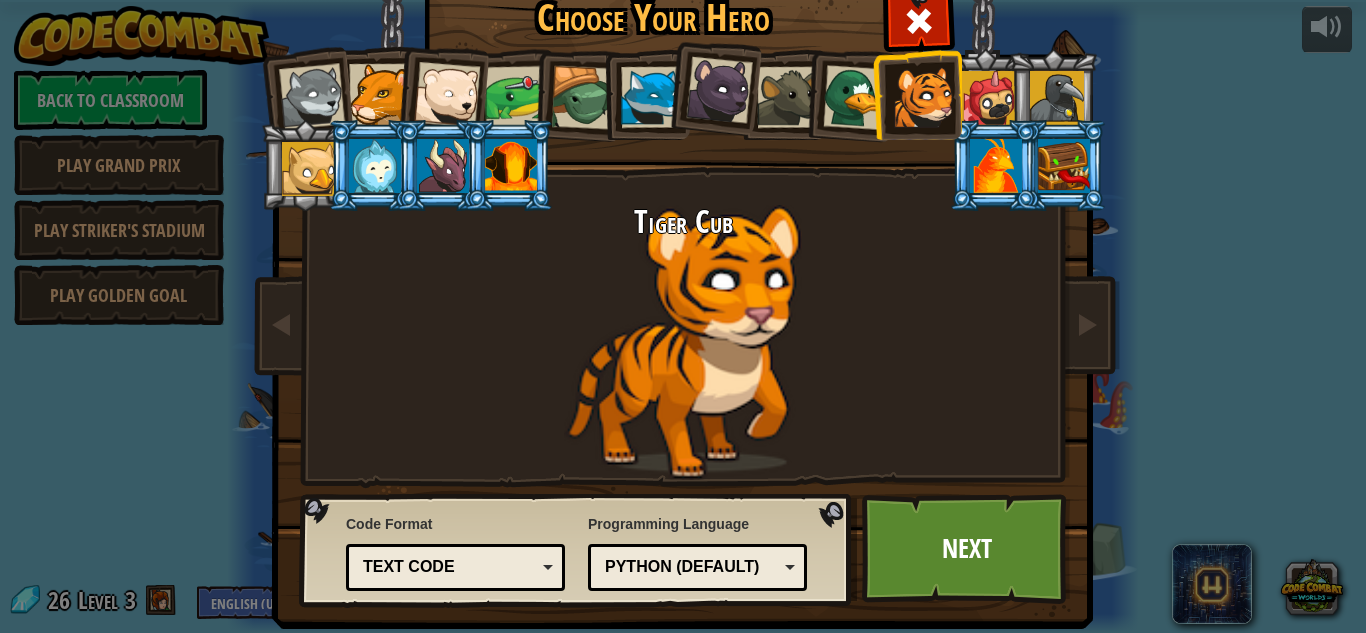 click at bounding box center (855, 97) 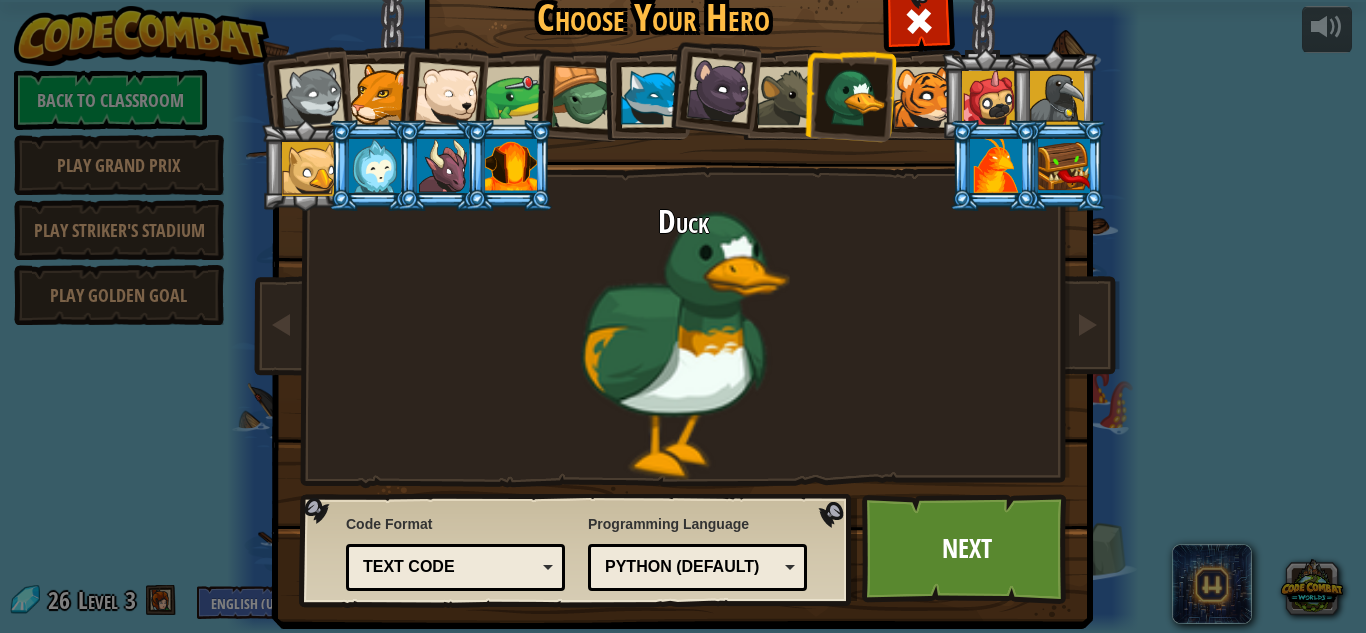 click at bounding box center (787, 97) 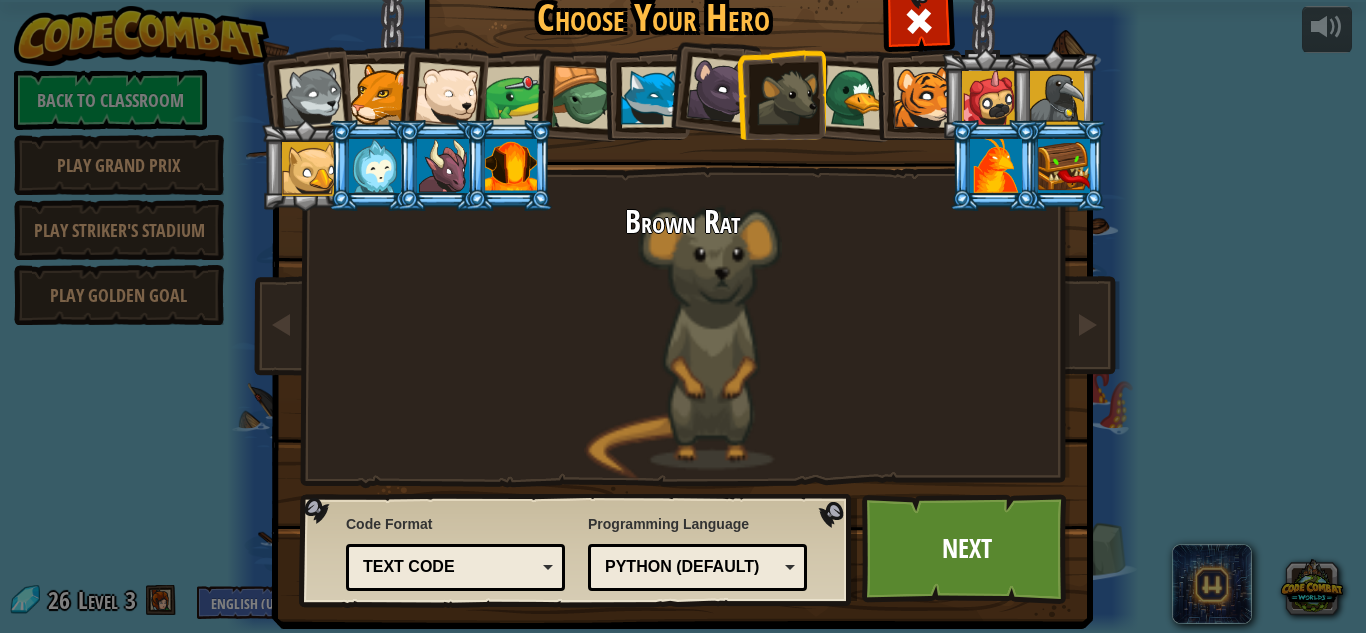 click at bounding box center (719, 90) 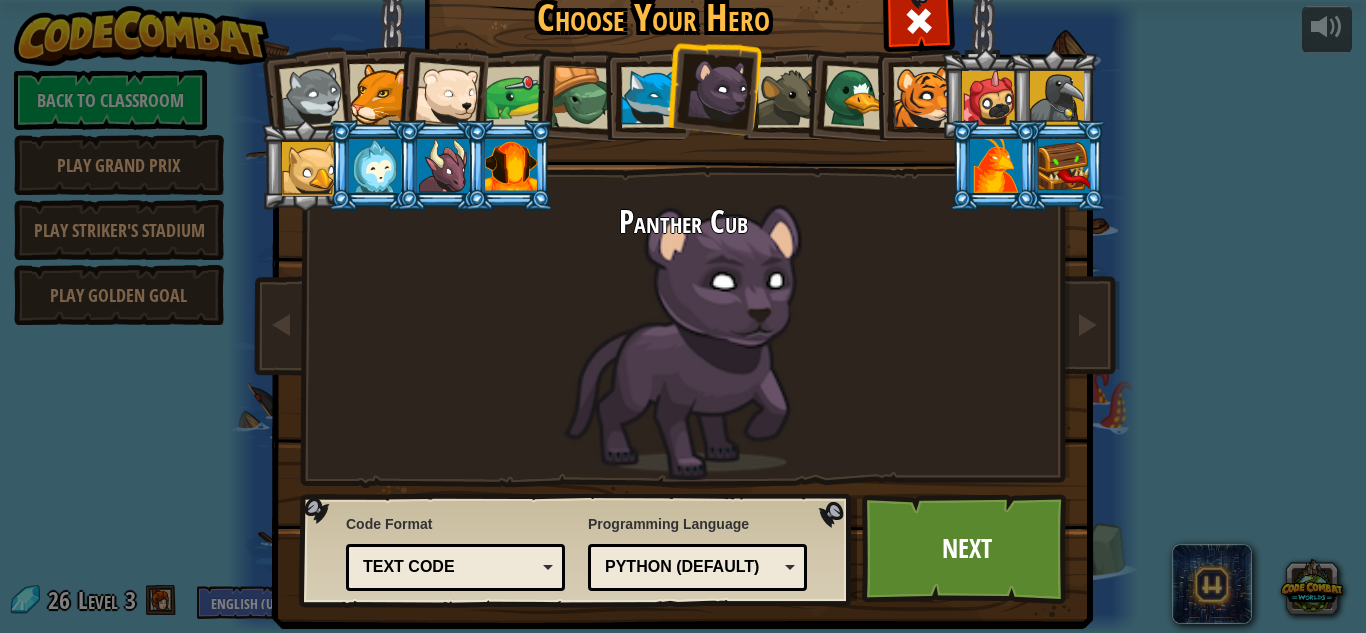 click at bounding box center (651, 97) 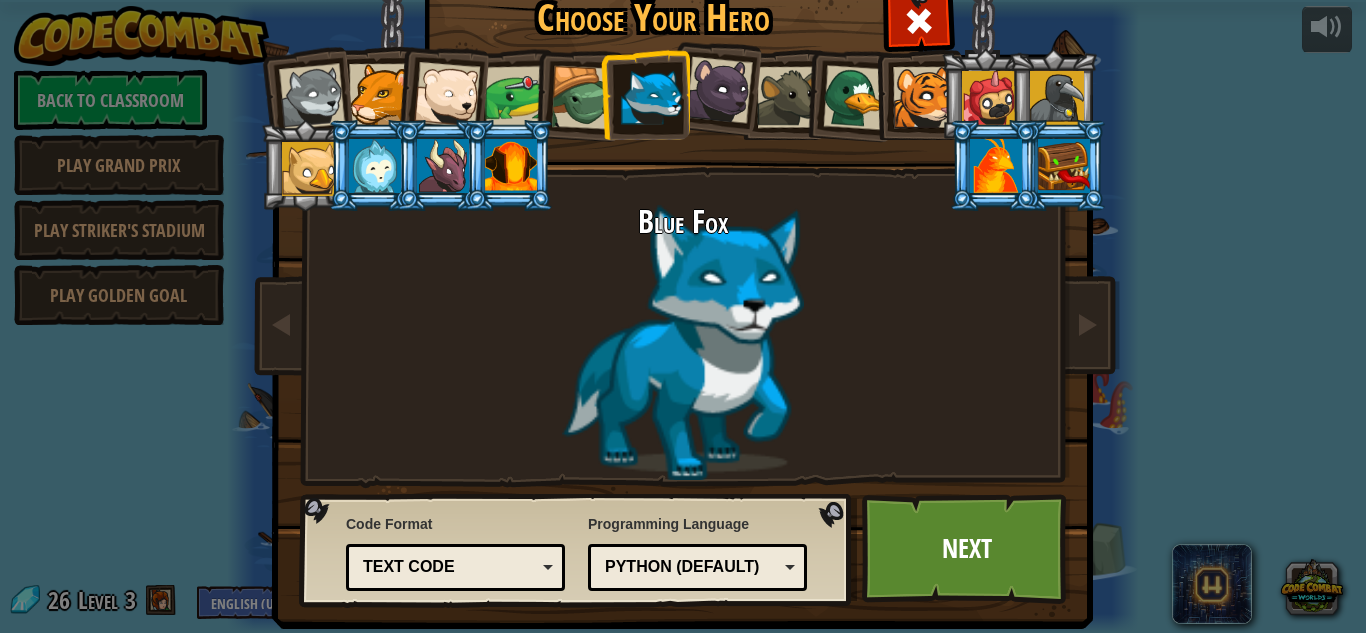 click at bounding box center (447, 95) 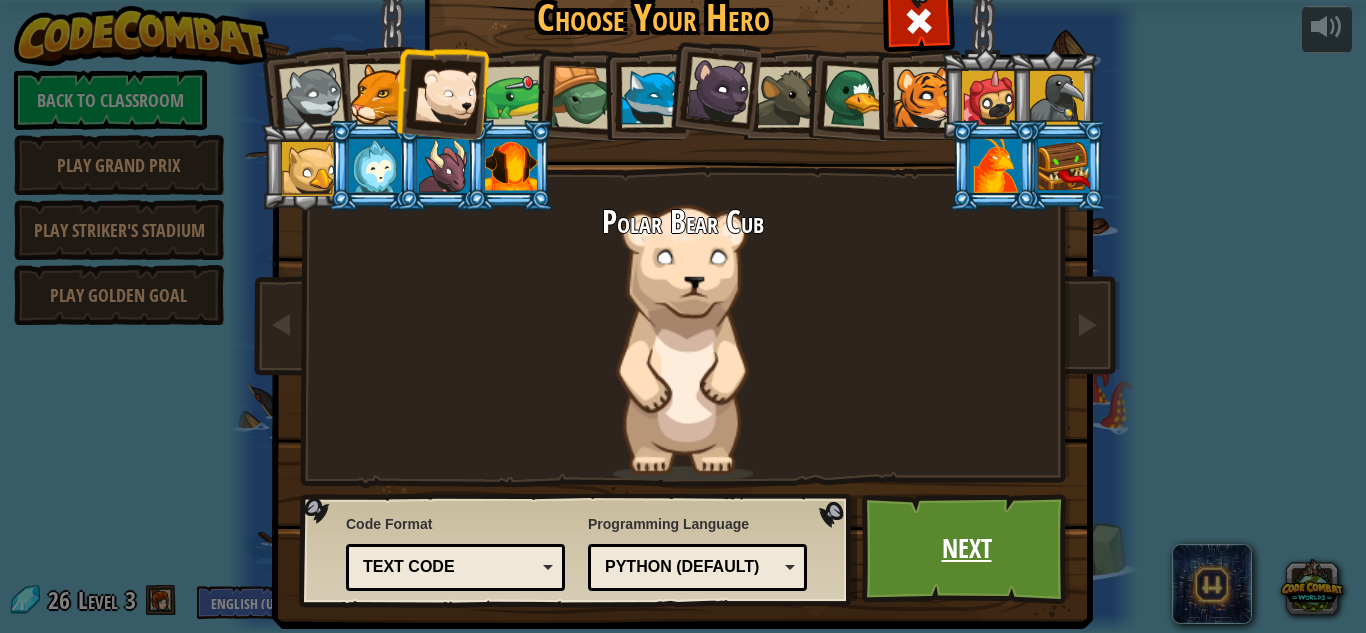 click on "Next" at bounding box center [966, 549] 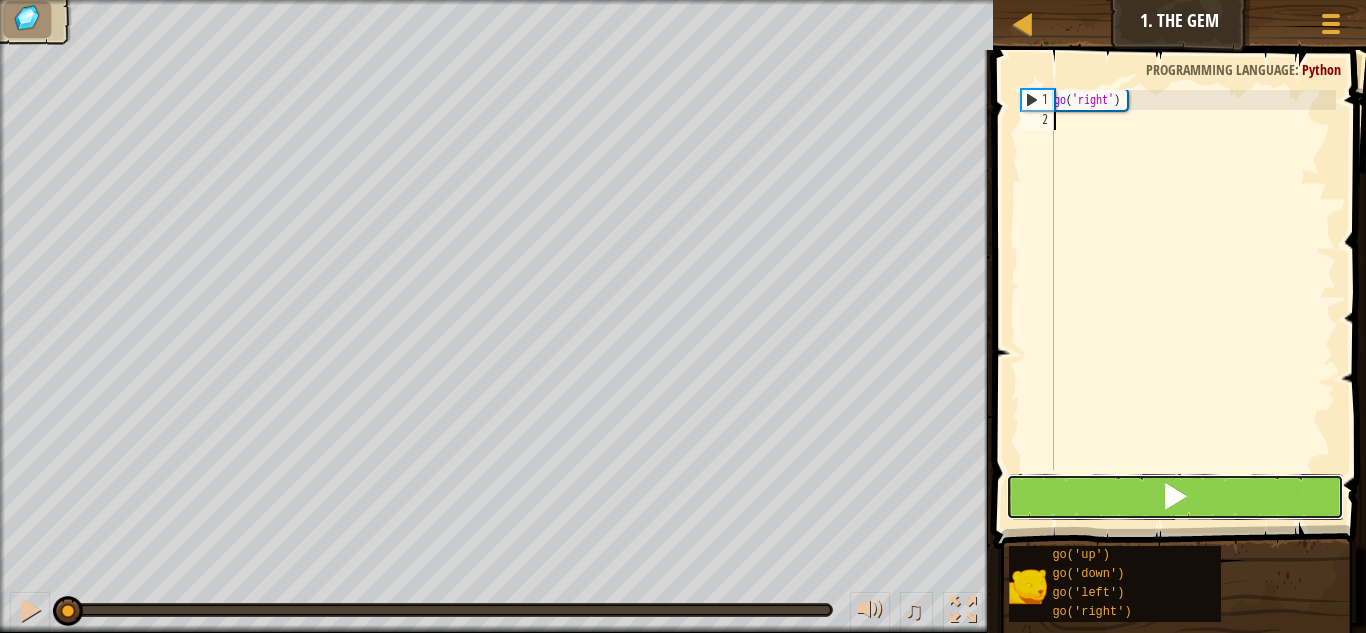 click at bounding box center (1175, 497) 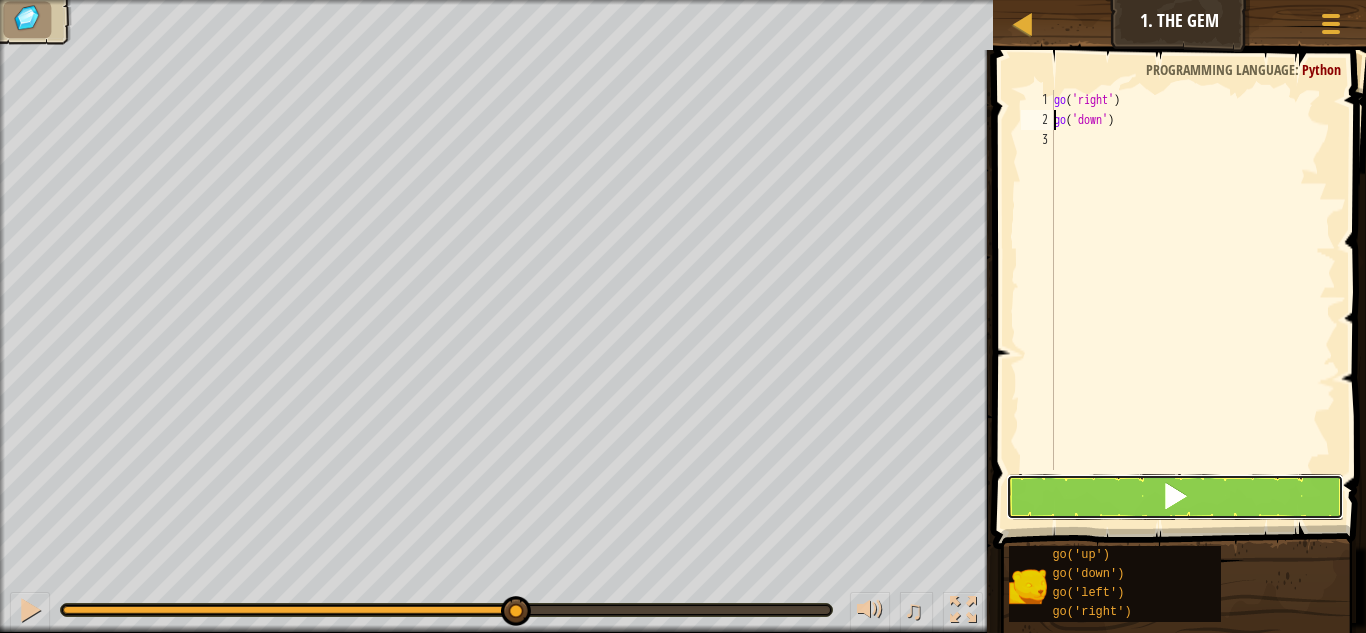 click at bounding box center (1175, 497) 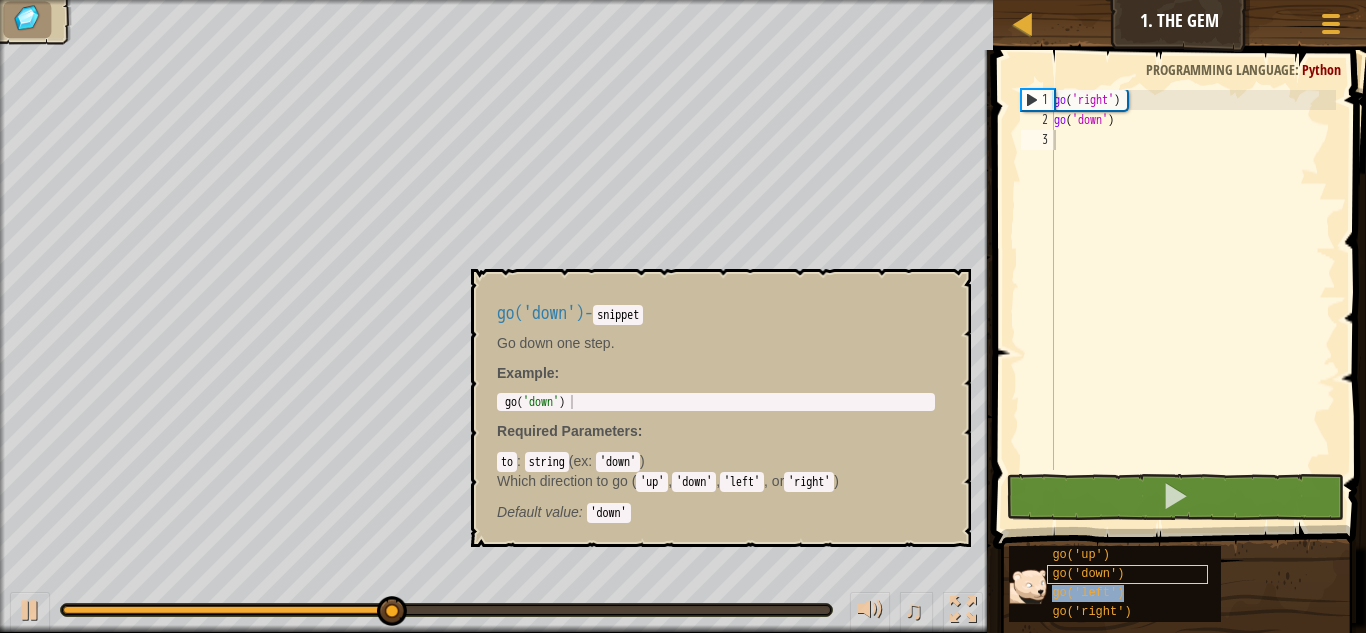 type on "go('left')" 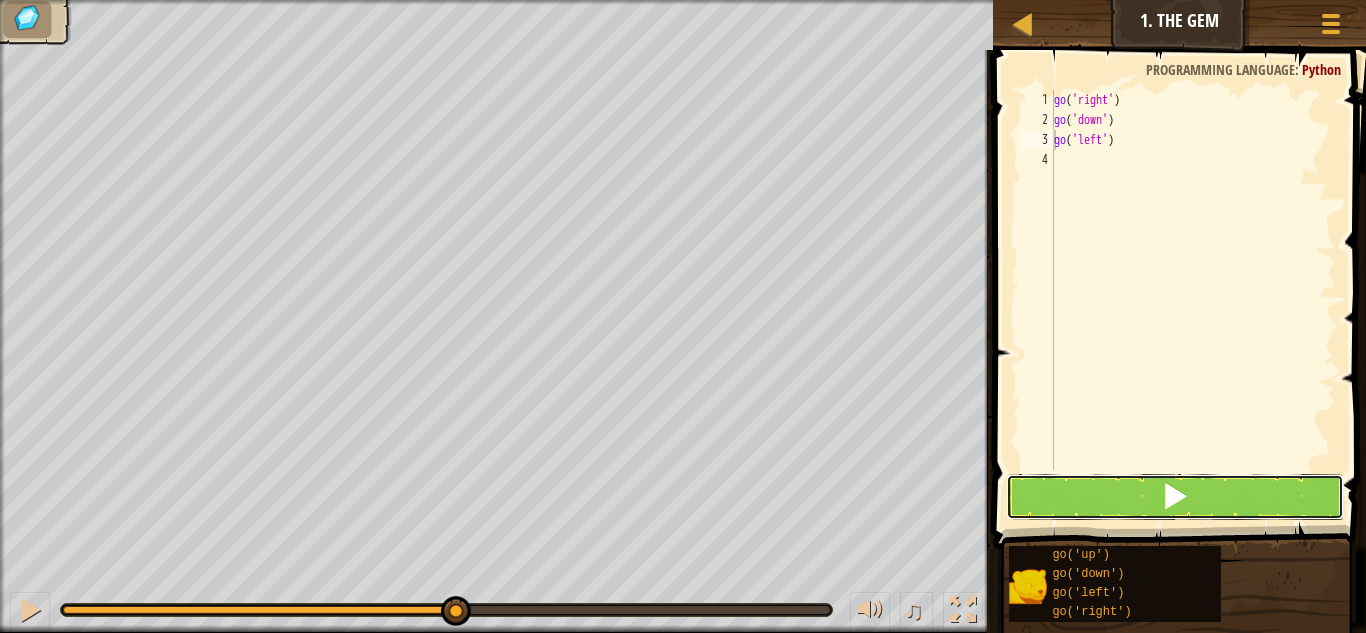 click at bounding box center [1175, 497] 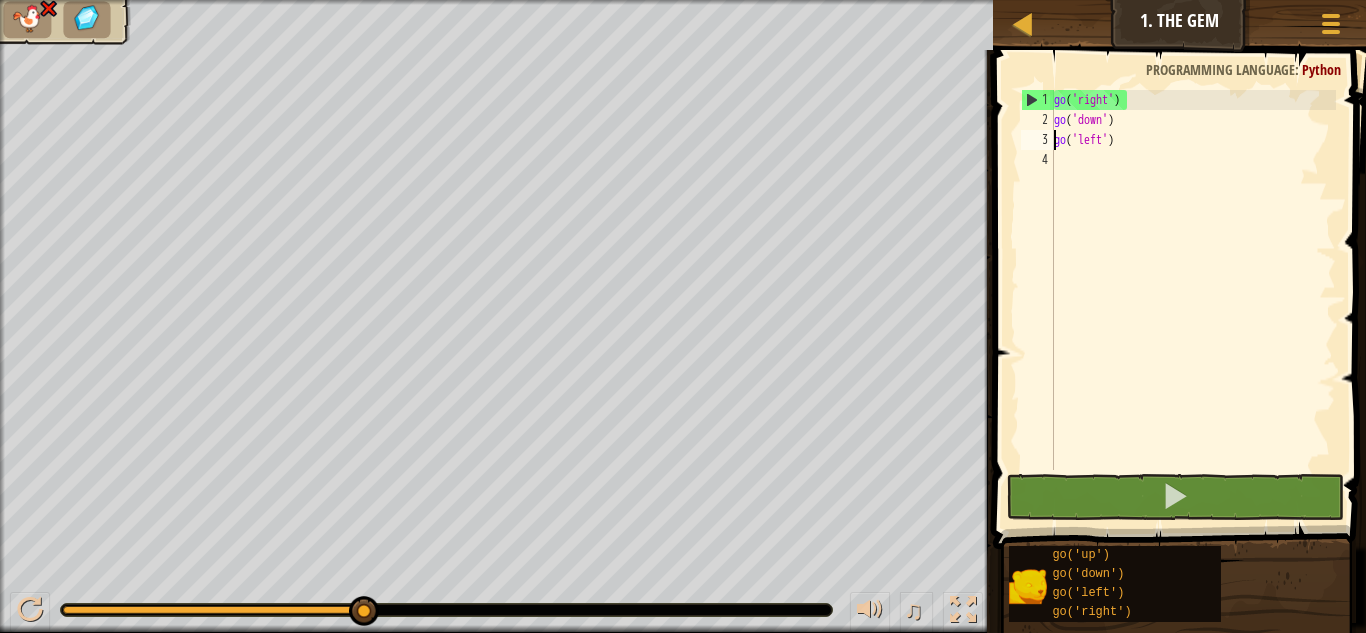 click on "go ( 'right' ) go ( 'down' ) go ( 'left' )" at bounding box center [1193, 300] 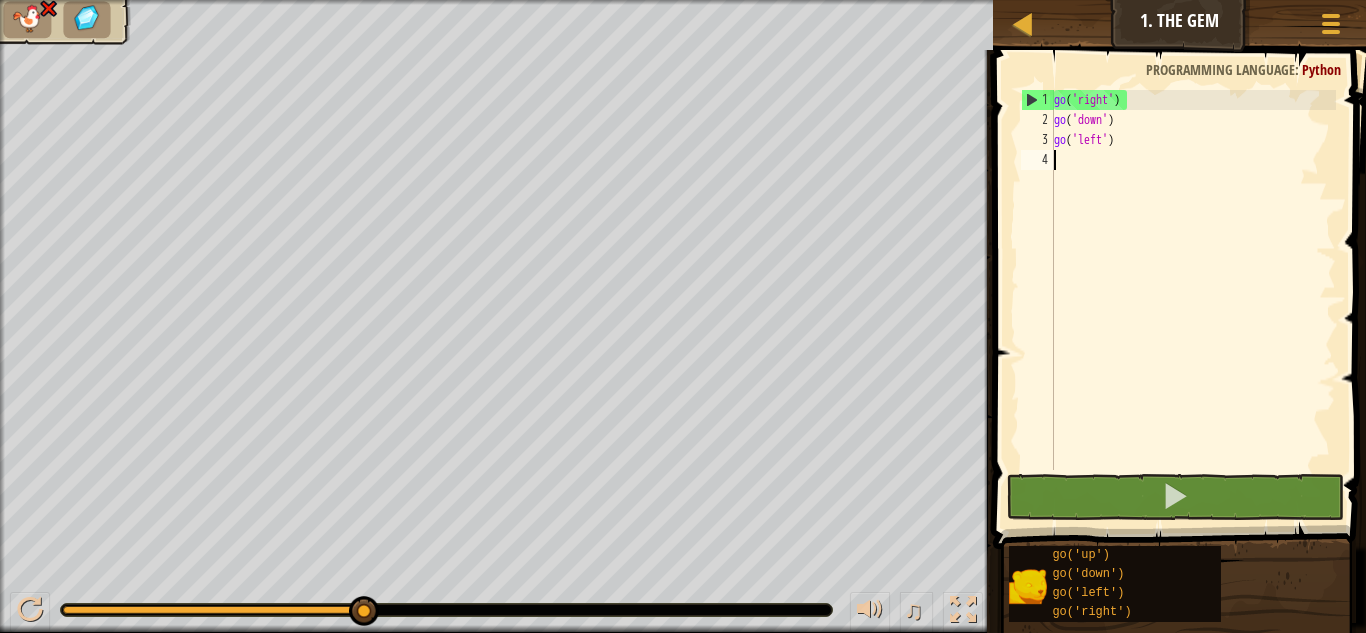 click on "go ( 'right' ) go ( 'down' ) go ( 'left' )" at bounding box center [1193, 300] 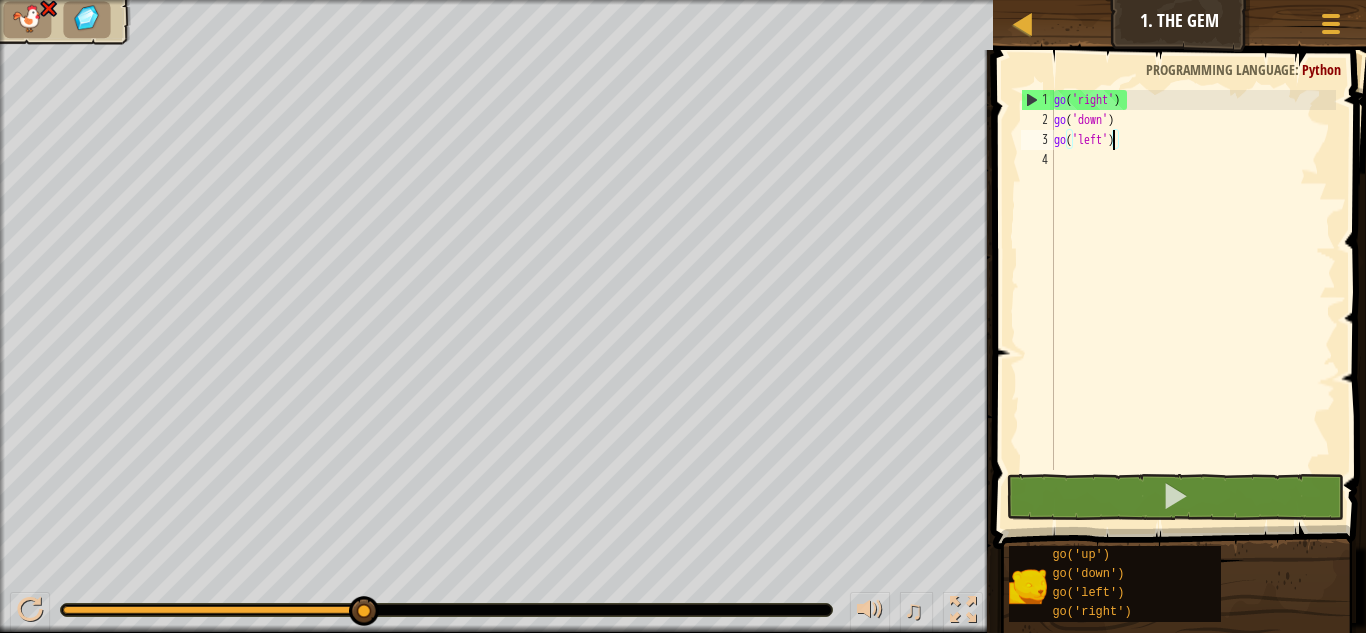 click on "go ( 'right' ) go ( 'down' ) go ( 'left' )" at bounding box center (1193, 300) 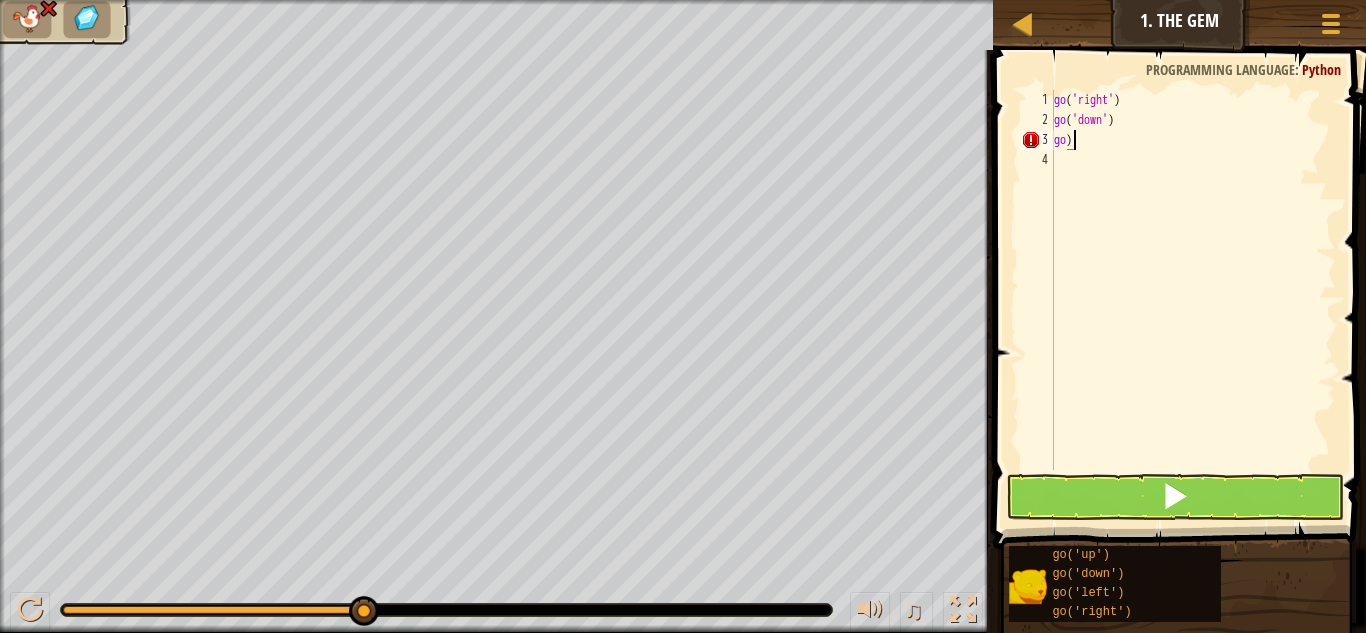 click on "go ( 'right' ) go ( 'down' ) go )" at bounding box center (1193, 300) 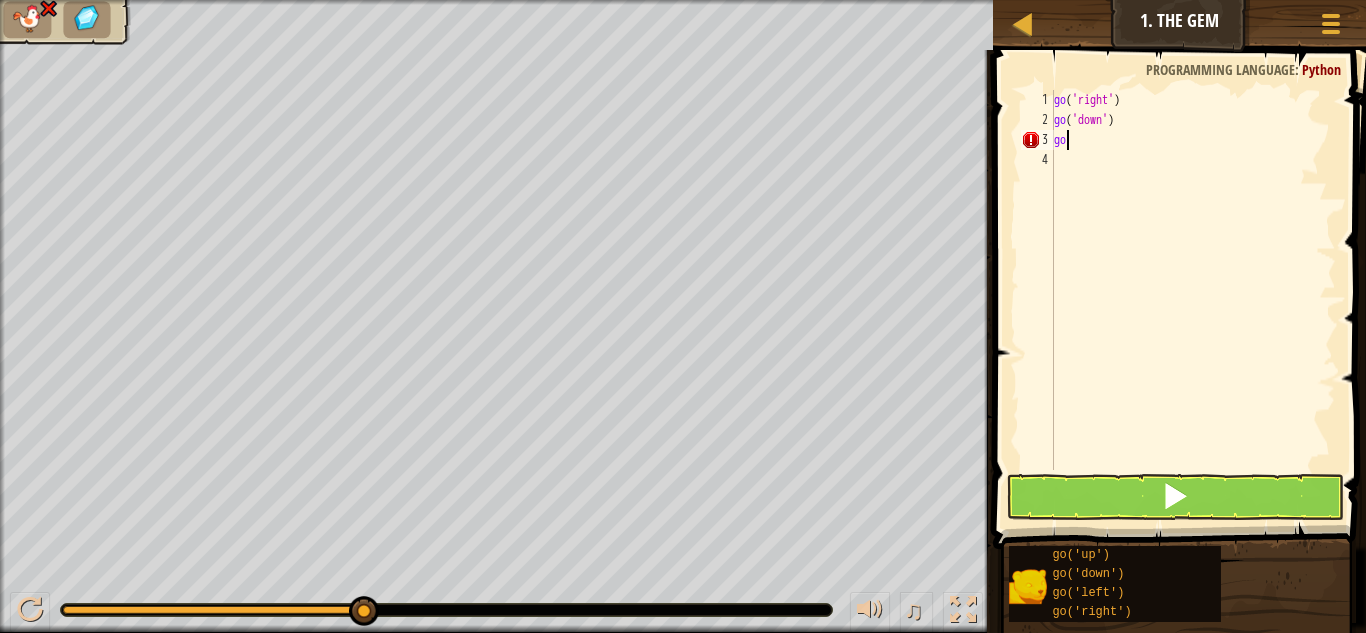type on "g" 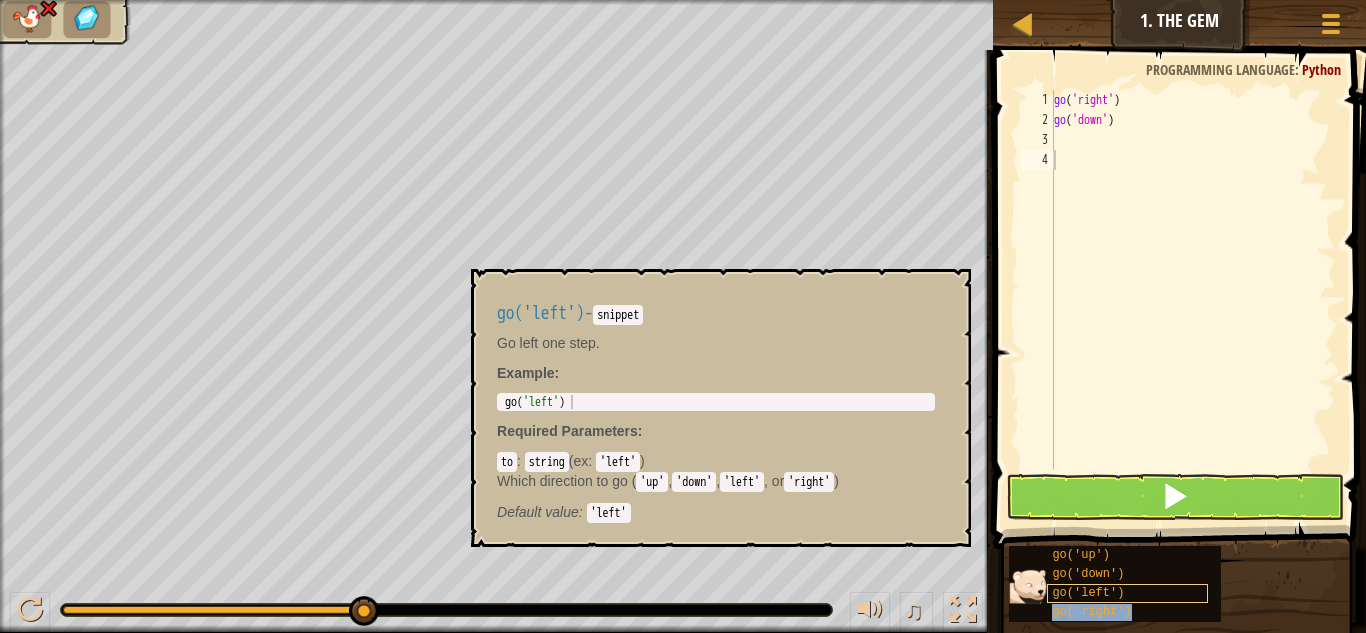type on "go('right')" 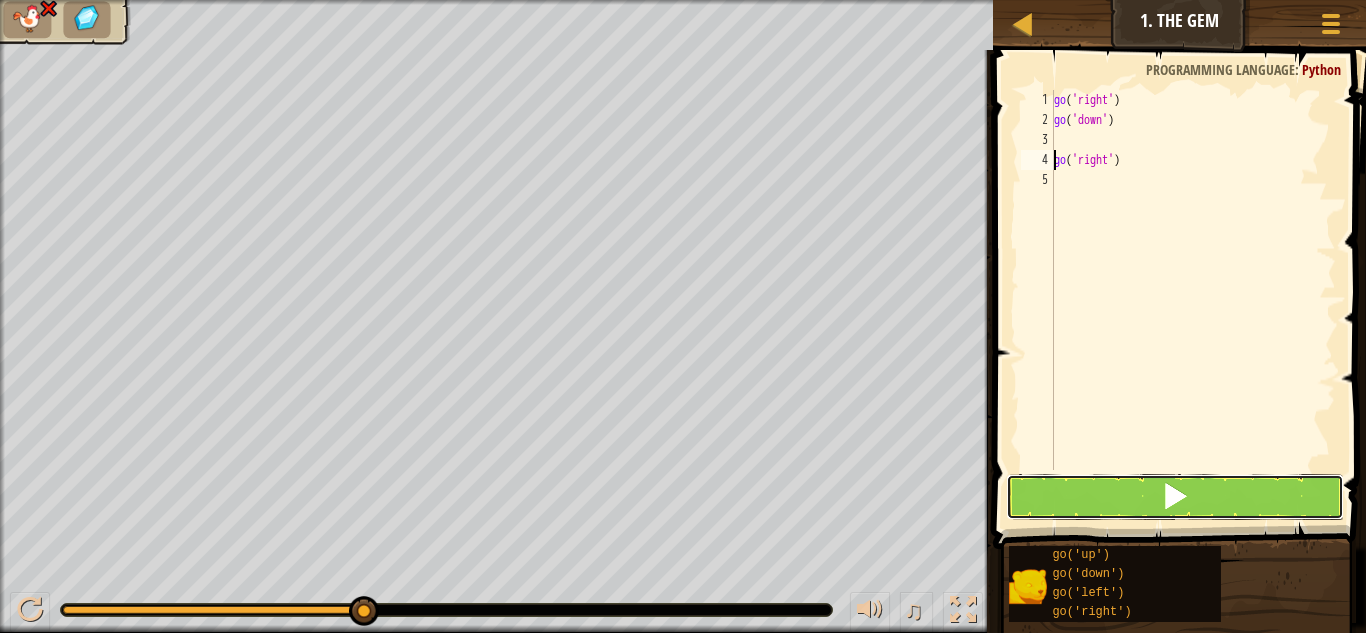 click at bounding box center (1175, 497) 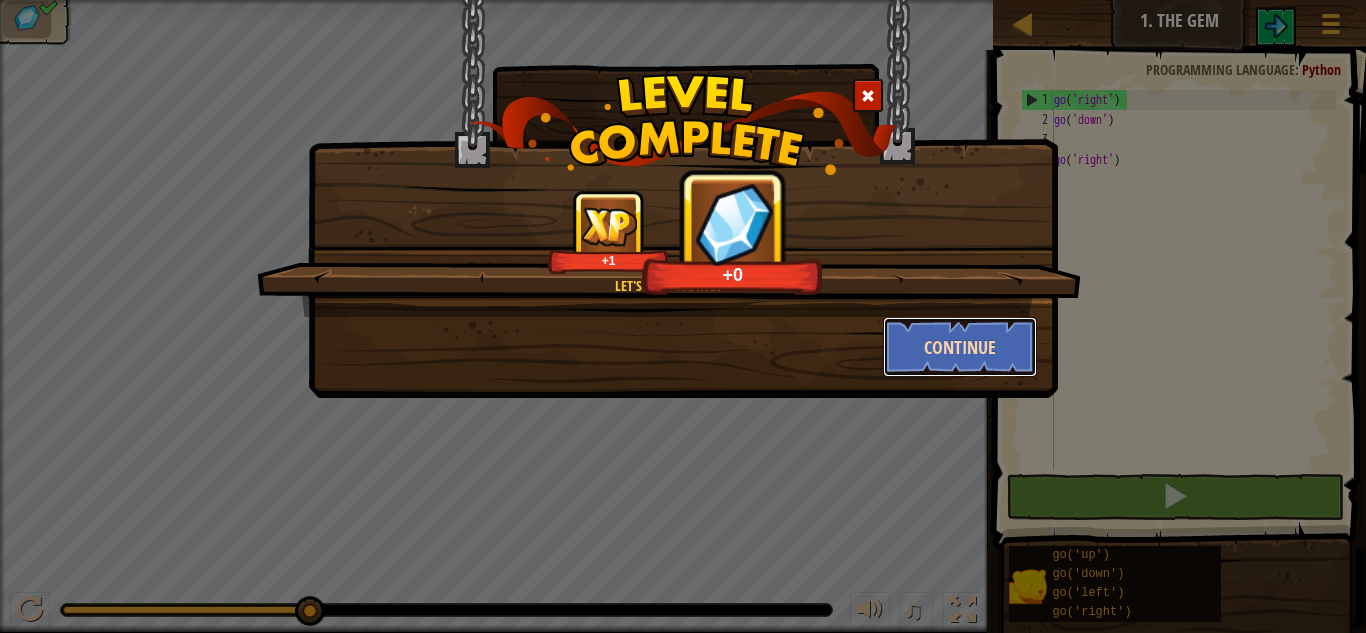 click on "Continue" at bounding box center (960, 347) 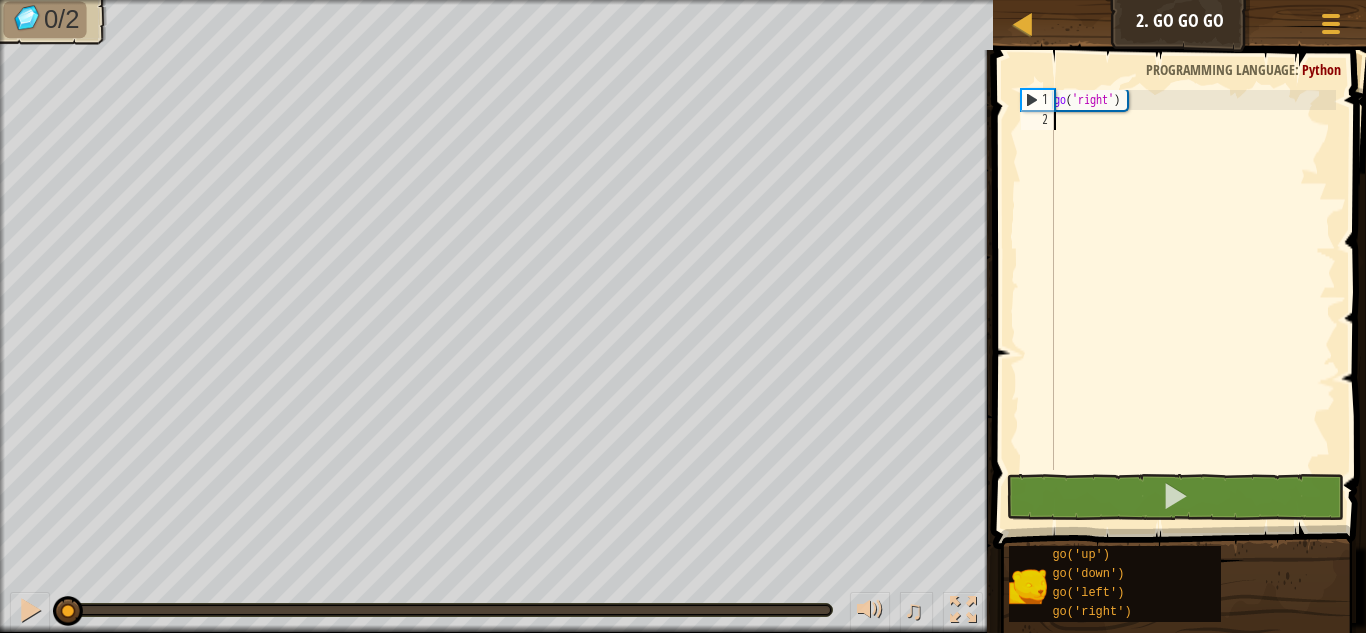 click at bounding box center [1181, 271] 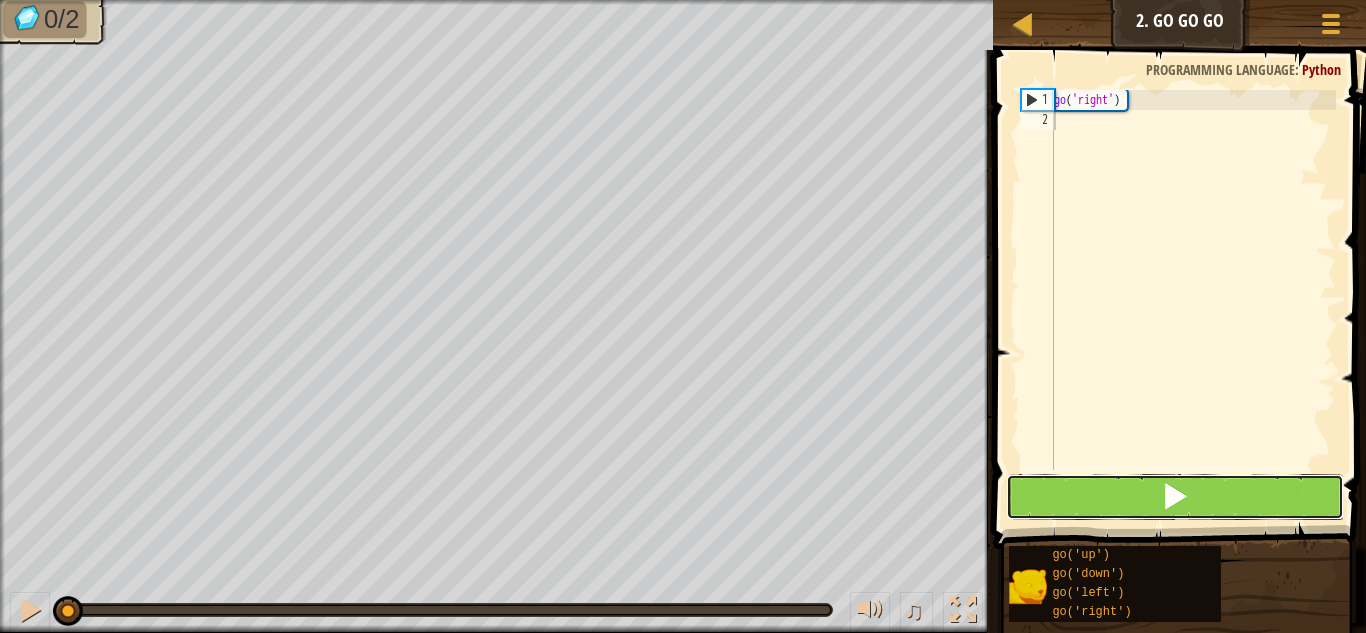 click at bounding box center [1175, 497] 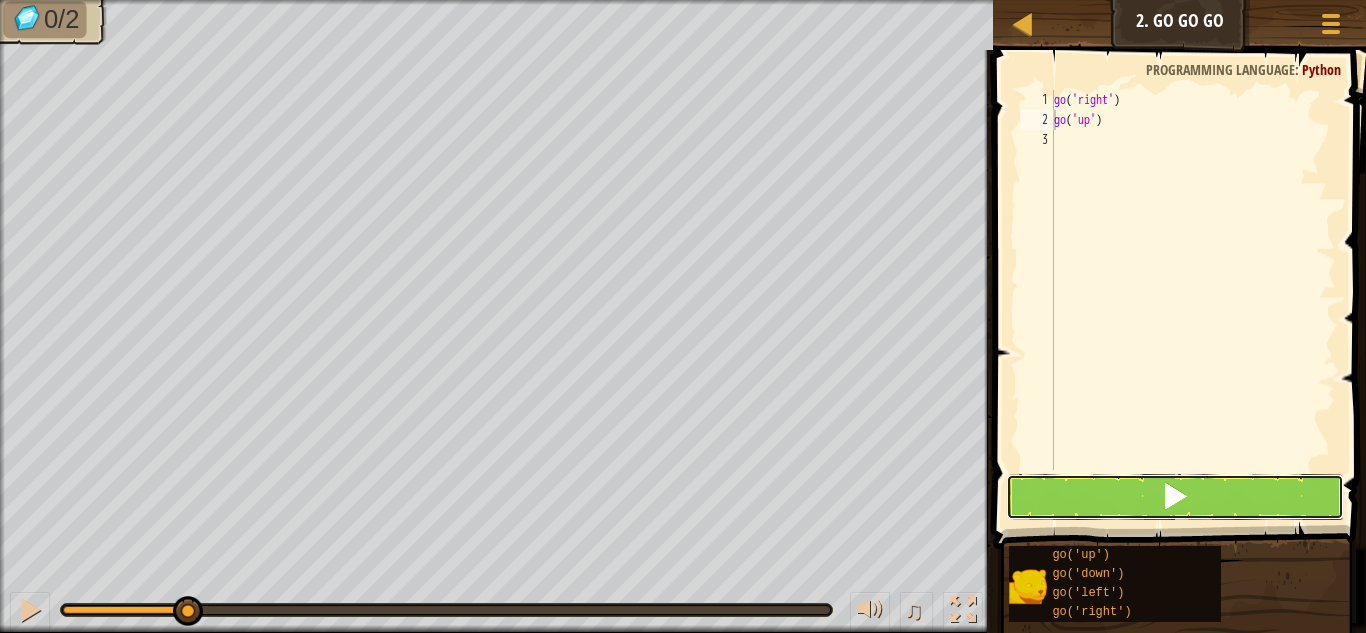 click at bounding box center [1175, 497] 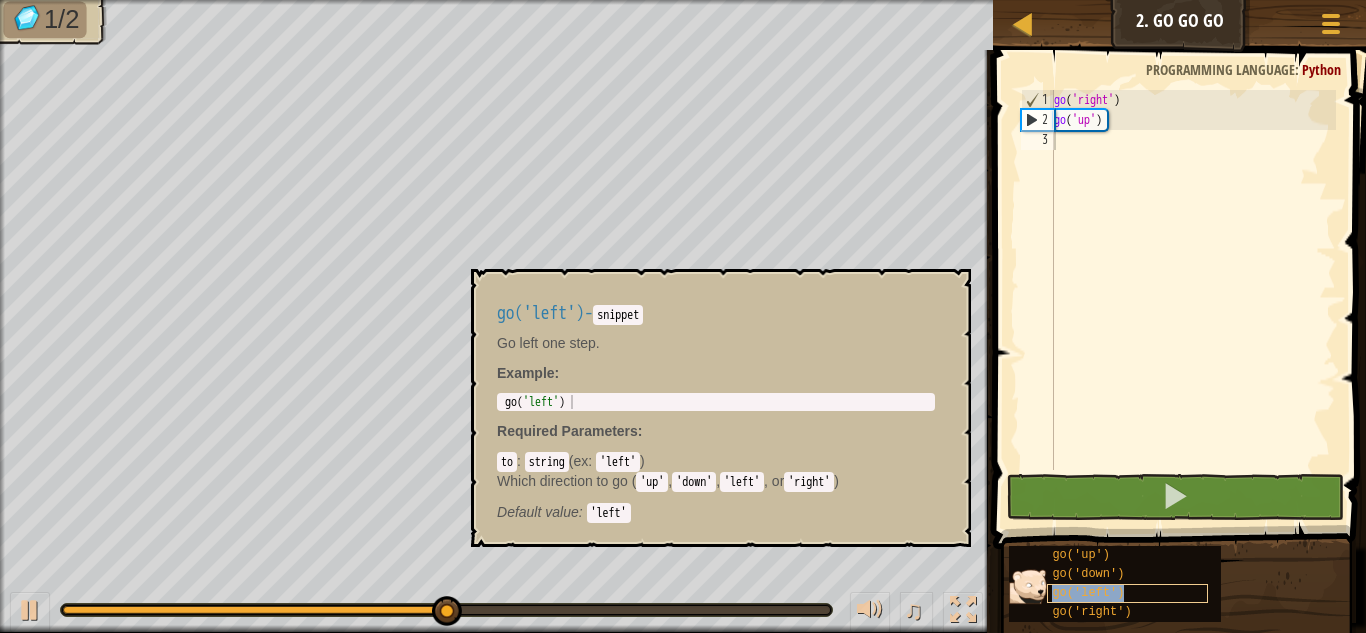 type on "go('left')" 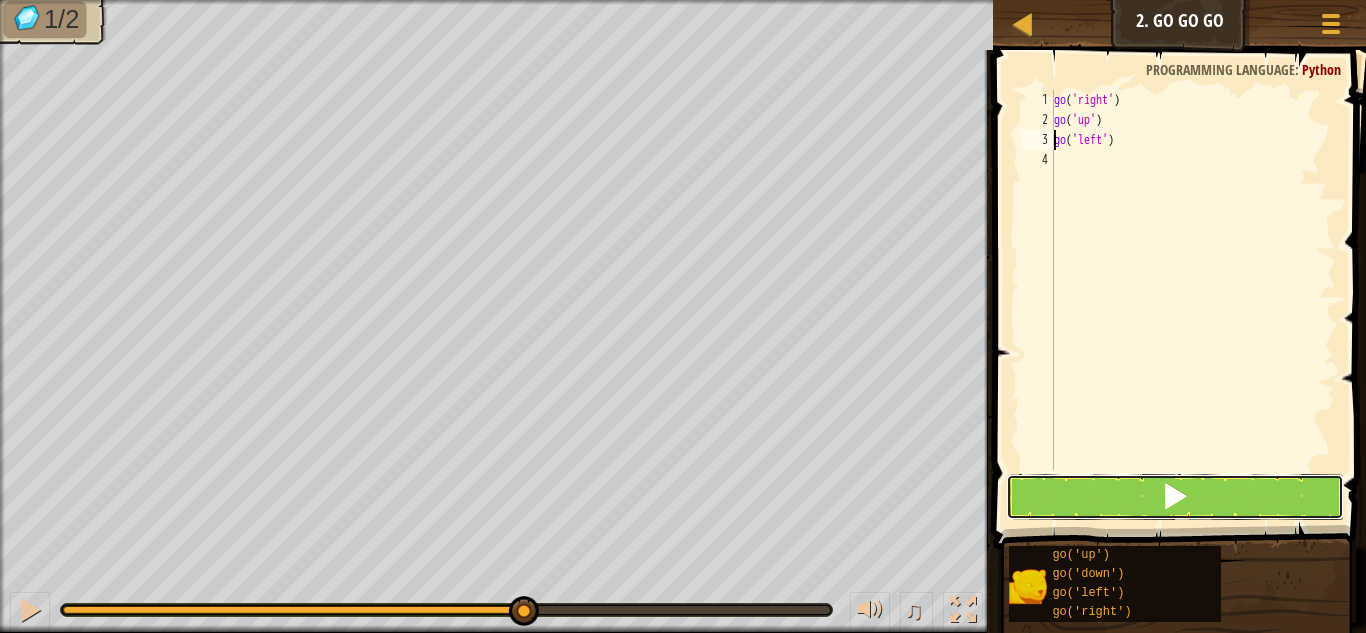 click at bounding box center [1175, 497] 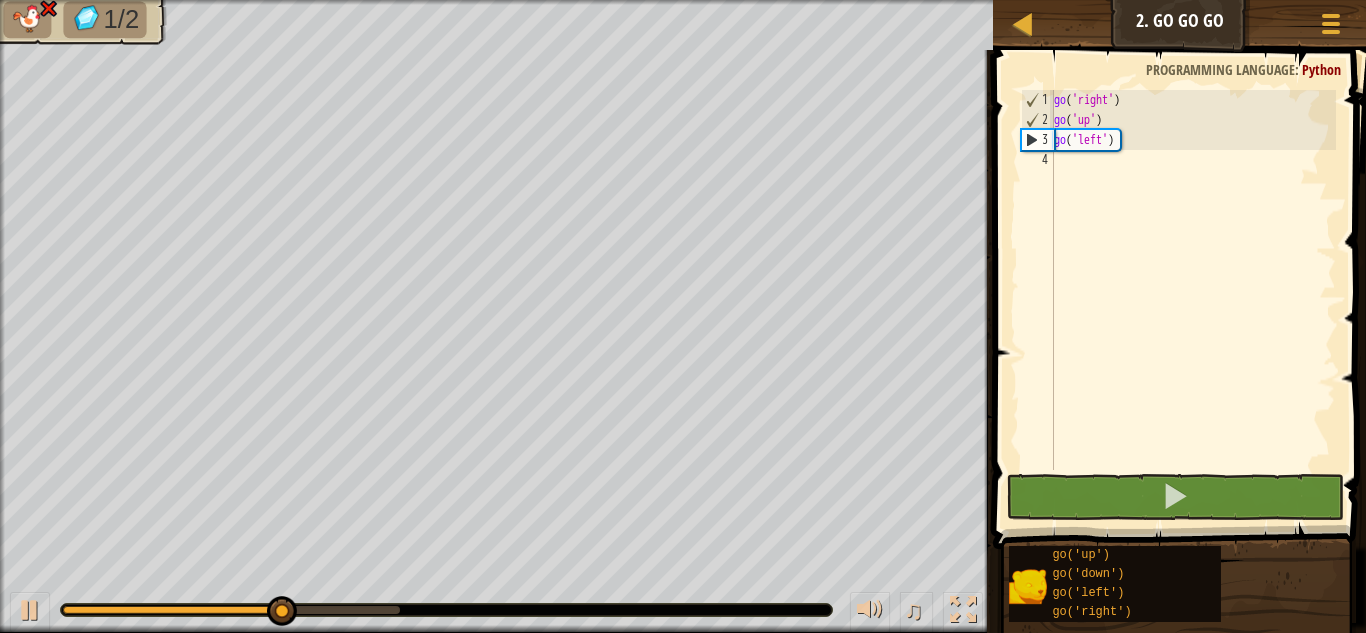 click on "go ( 'right' ) go ( 'up' ) go ( 'left' )" at bounding box center [1193, 300] 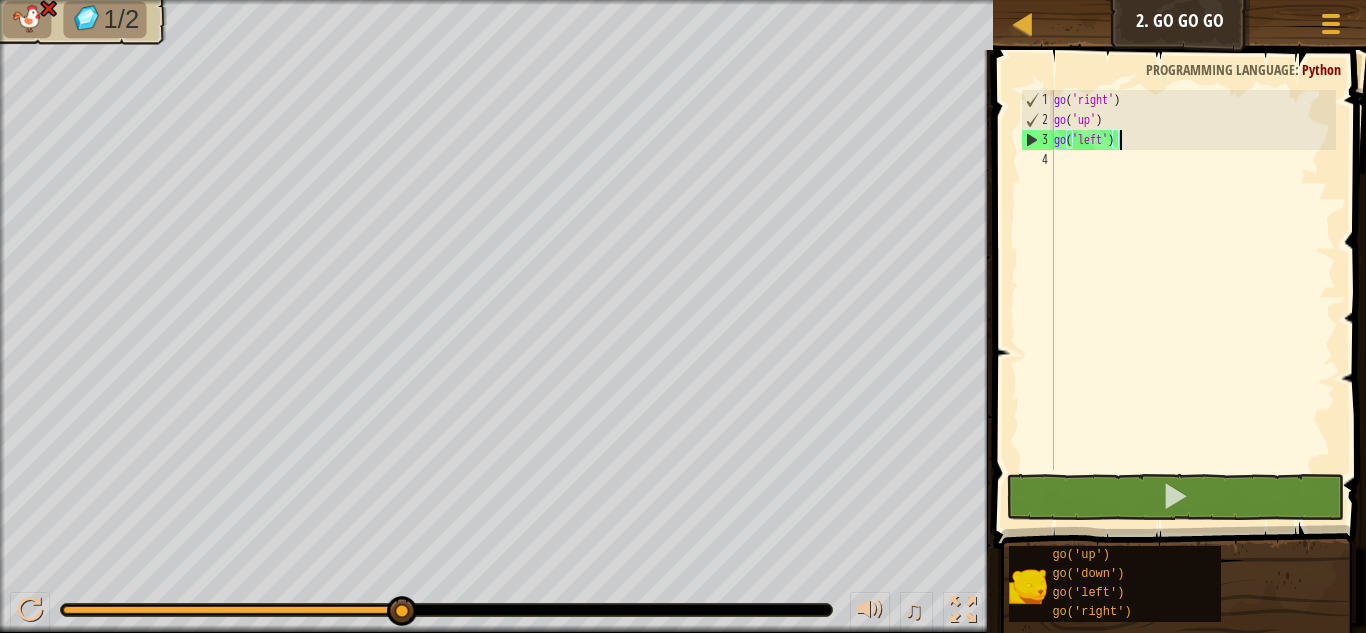 type on "g" 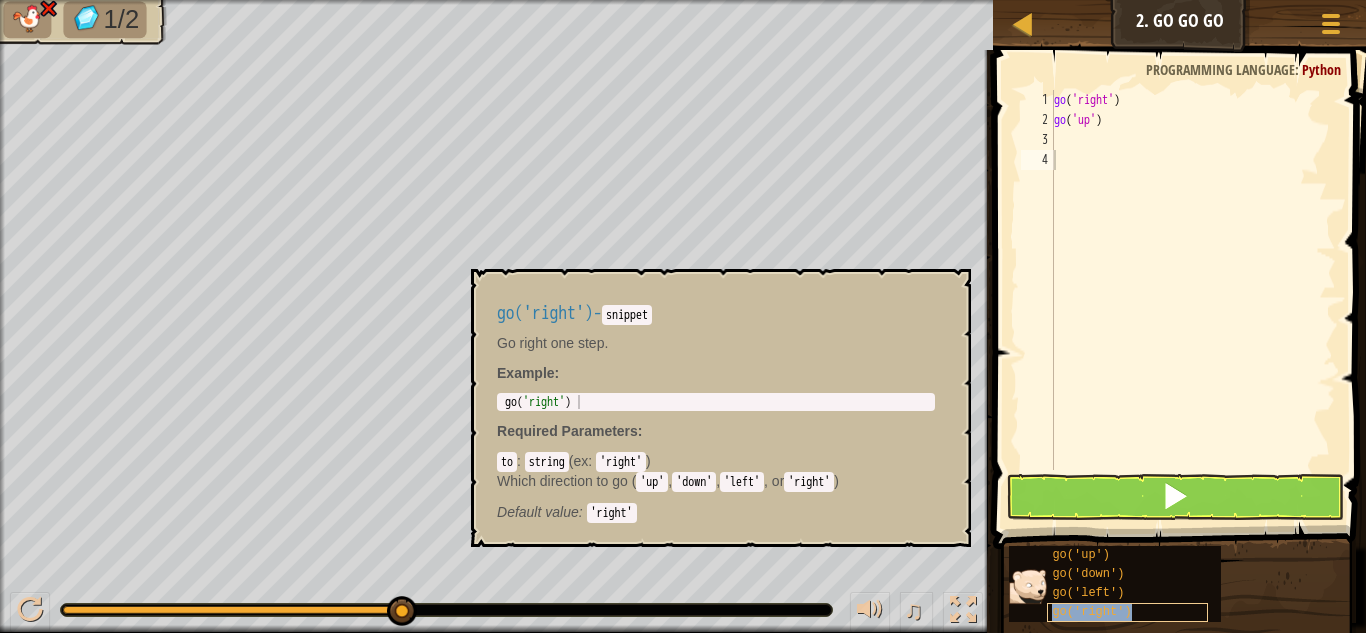 type on "go('right')" 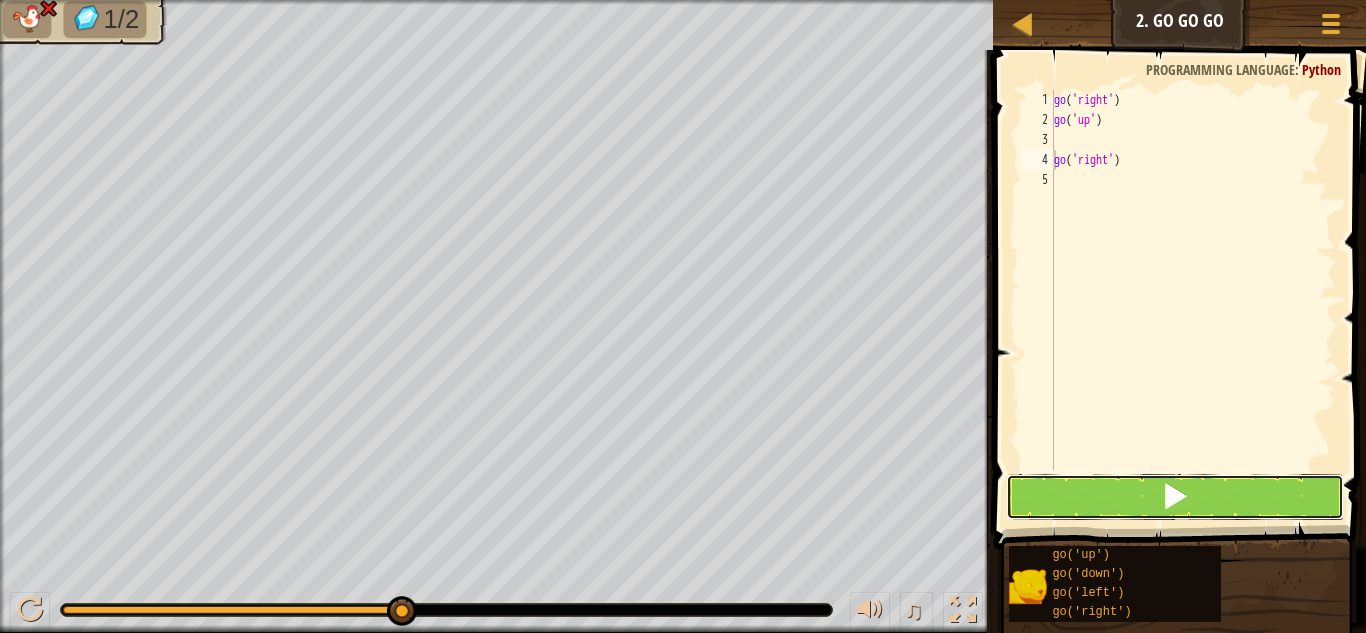 click at bounding box center [1175, 497] 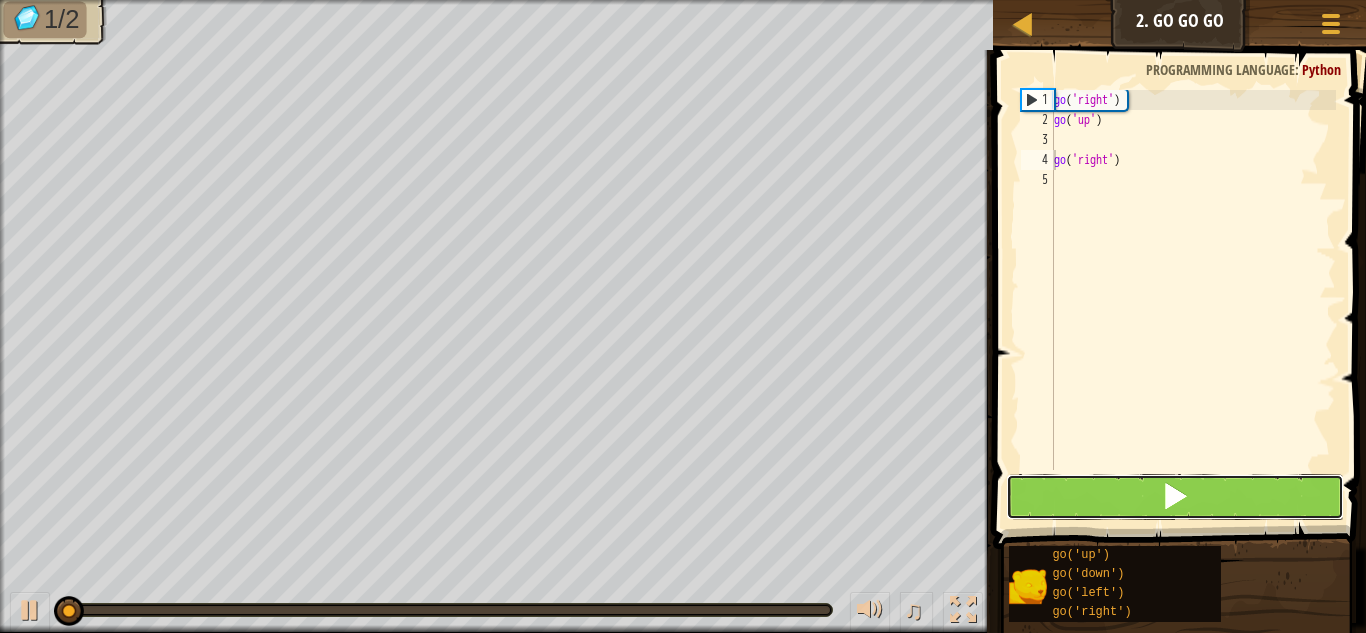 click at bounding box center (1175, 497) 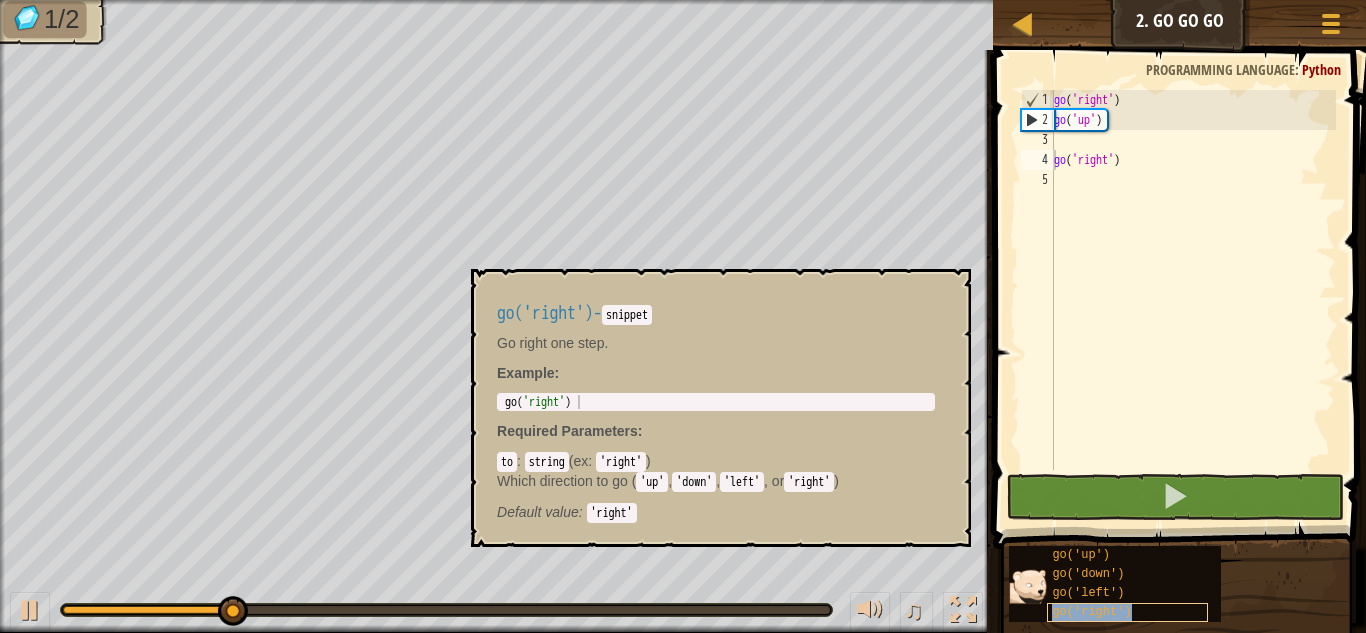 click on "go('right')" at bounding box center [1091, 612] 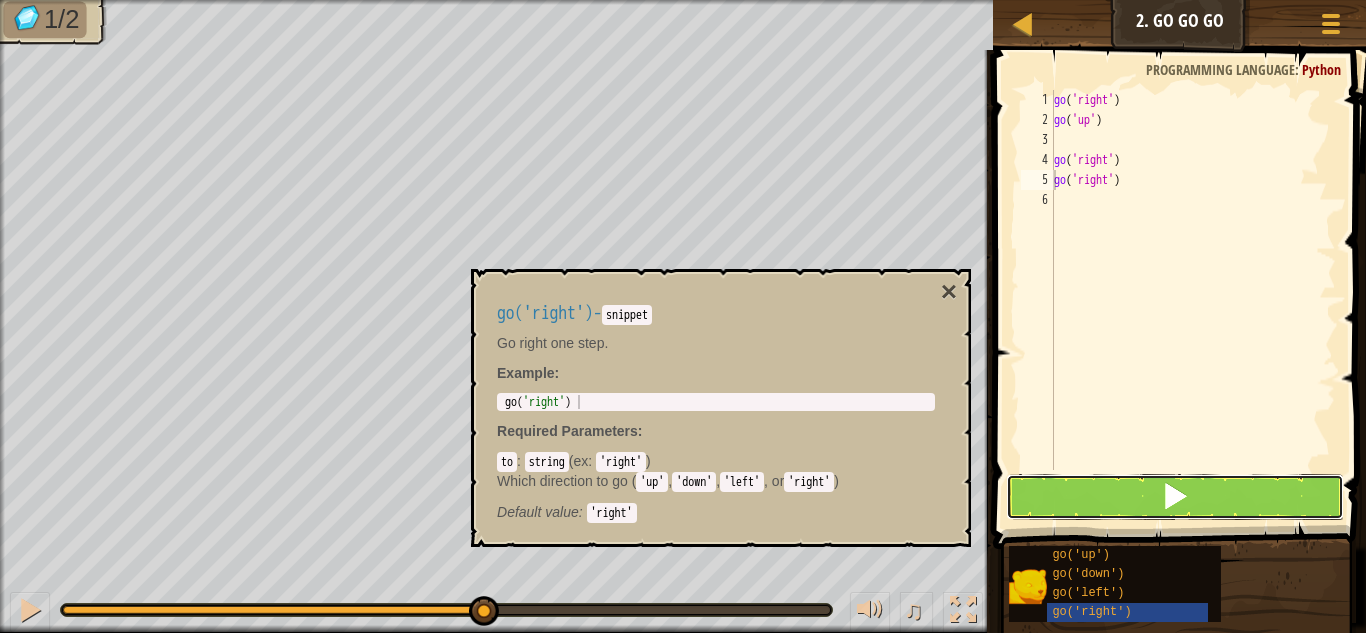 click at bounding box center [1175, 496] 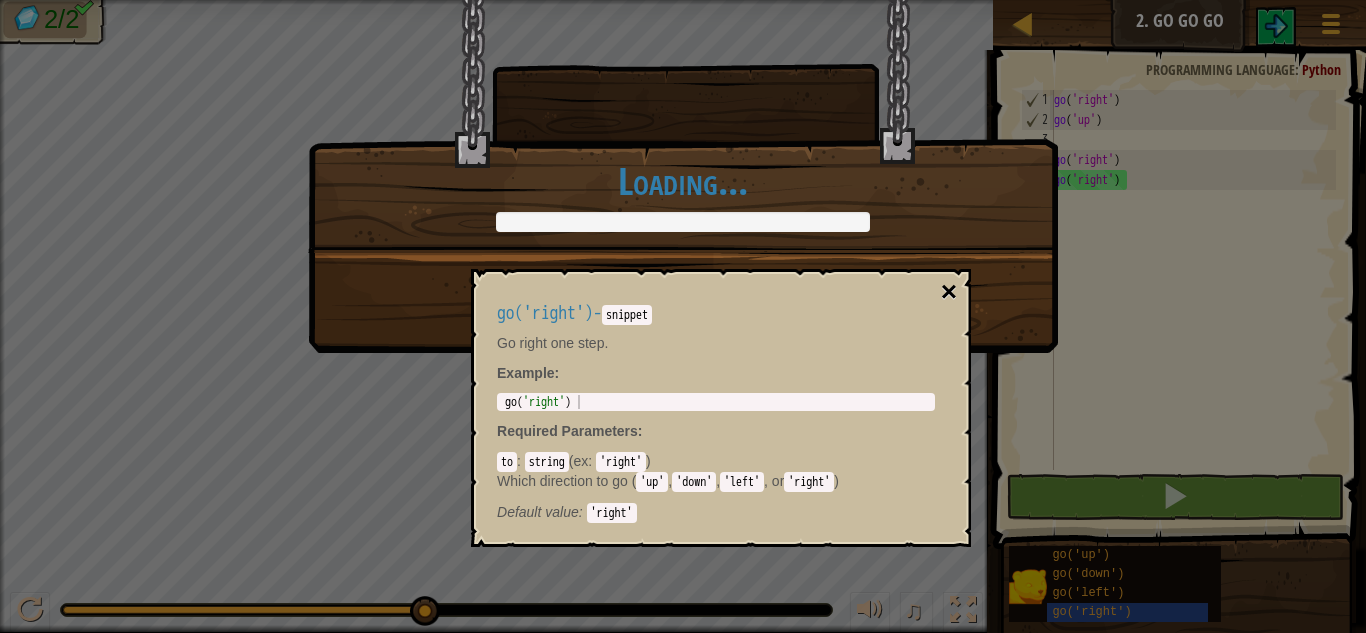 click on "×" at bounding box center (949, 292) 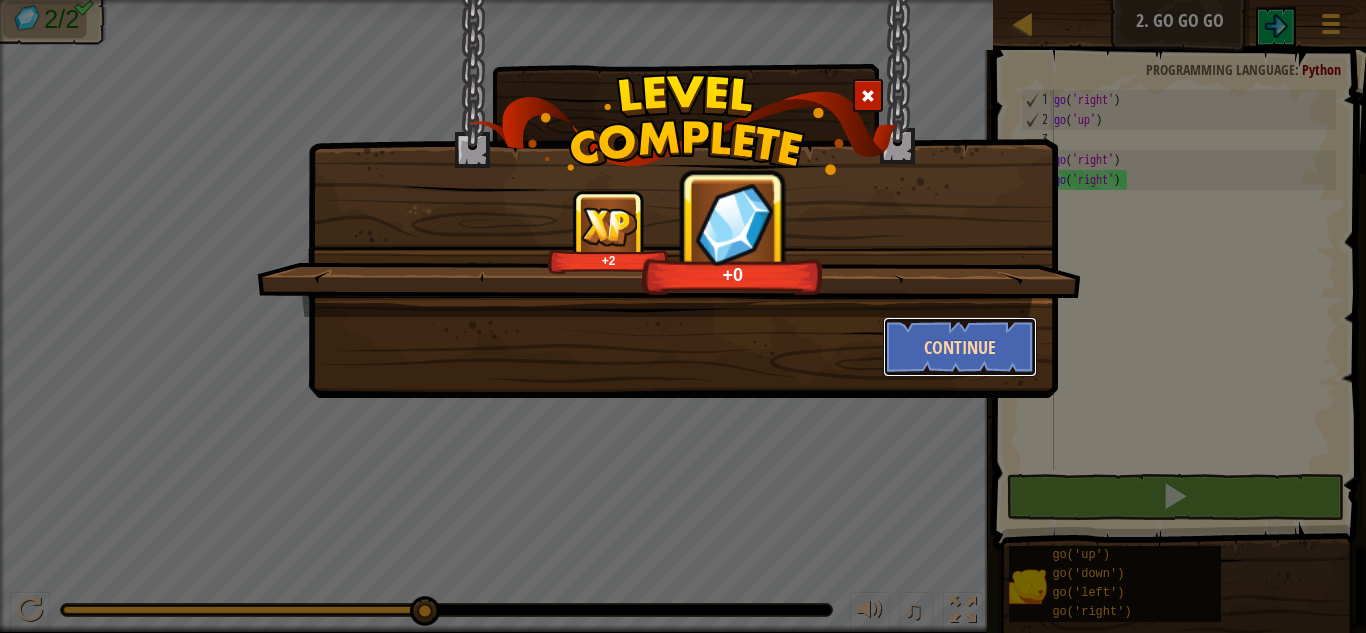 click on "Continue" at bounding box center [960, 347] 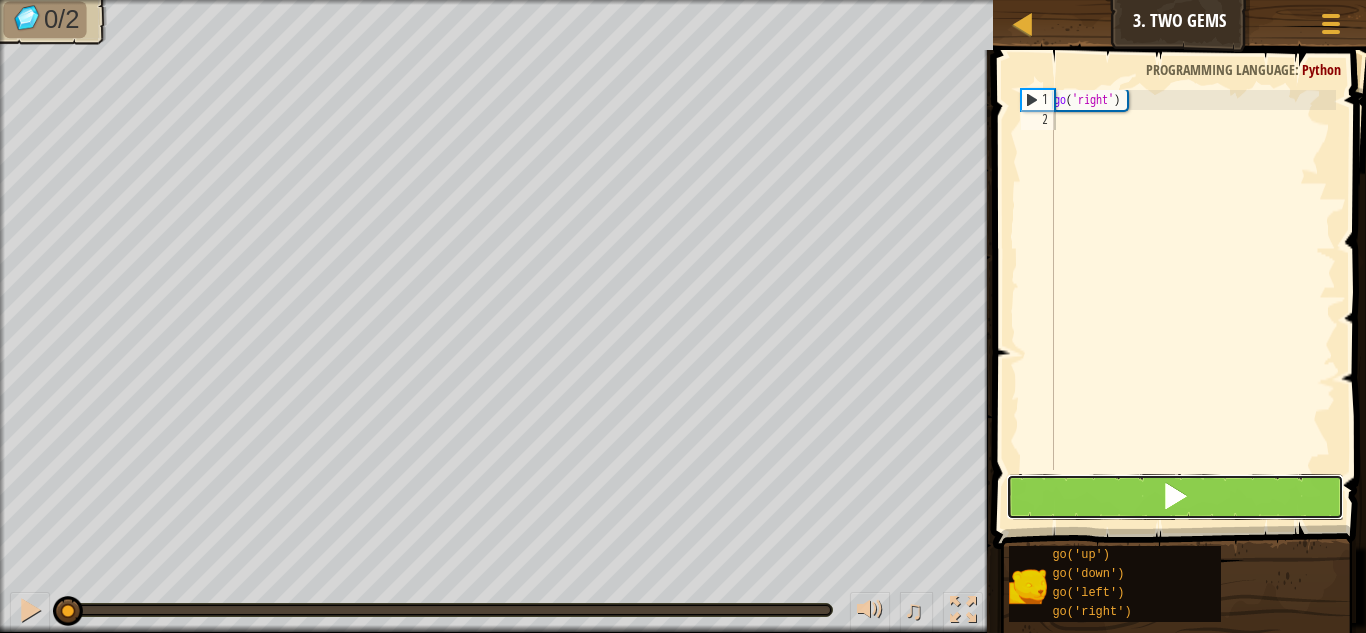 click at bounding box center [1175, 497] 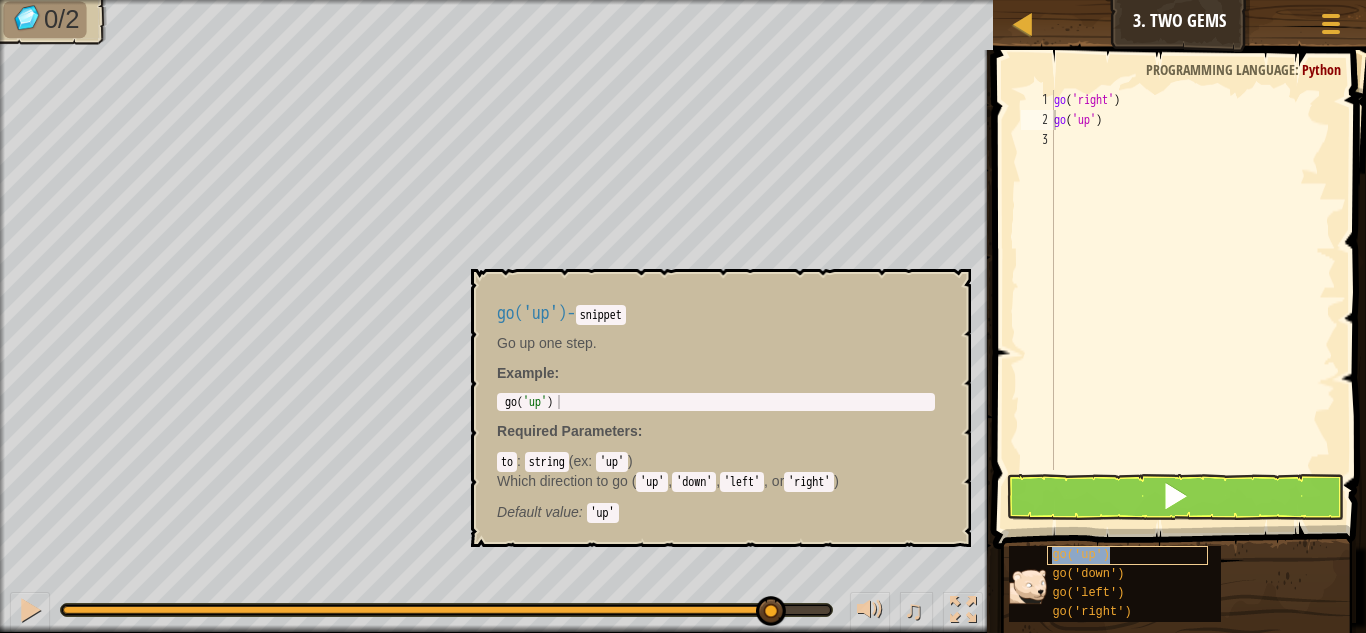 click on "go('up')" at bounding box center [1081, 555] 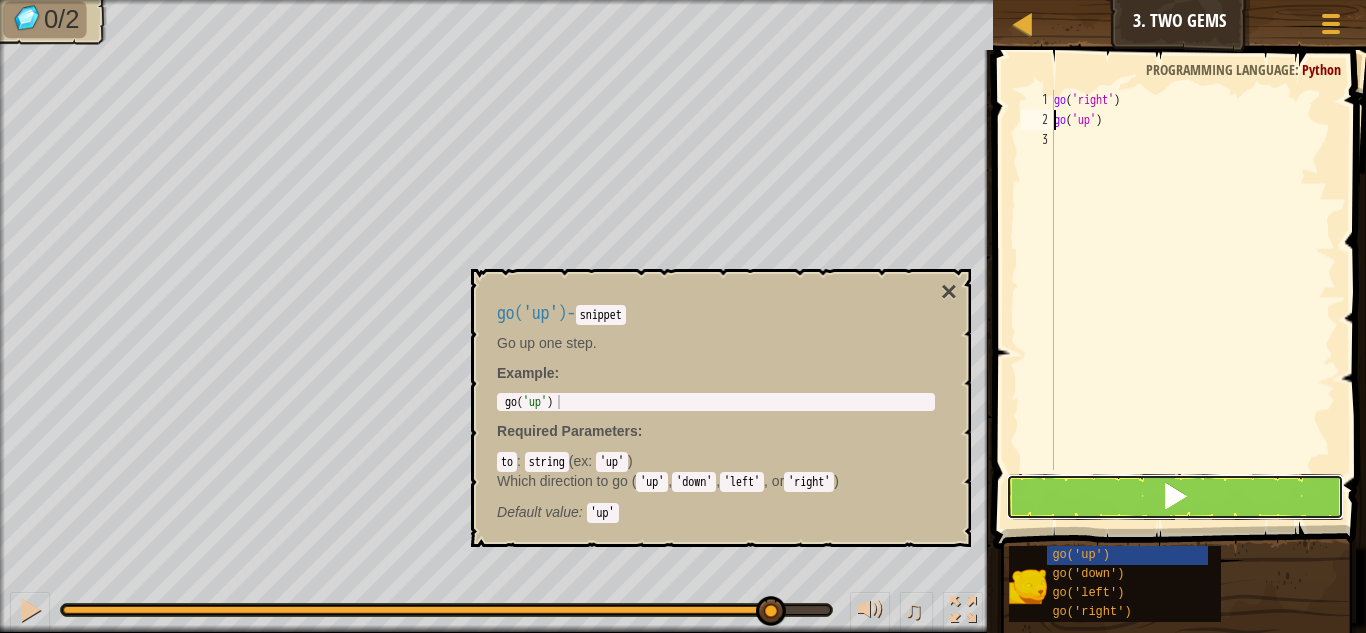 click at bounding box center [1175, 497] 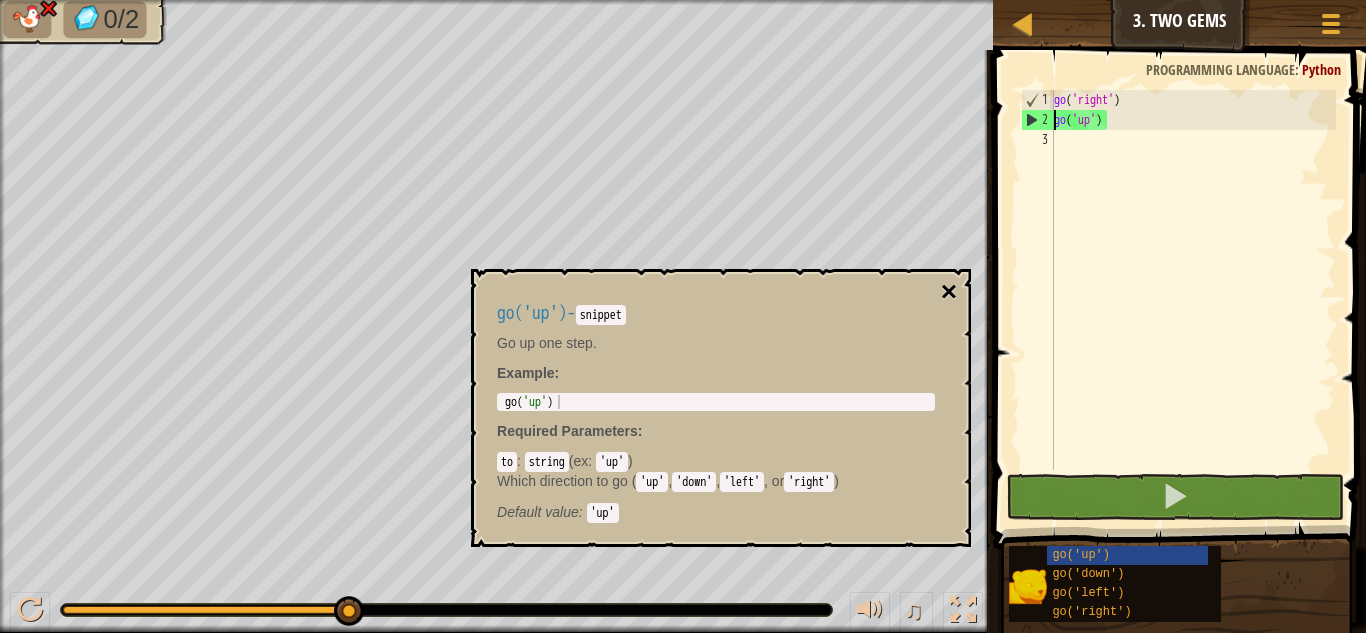 click on "×" at bounding box center [949, 292] 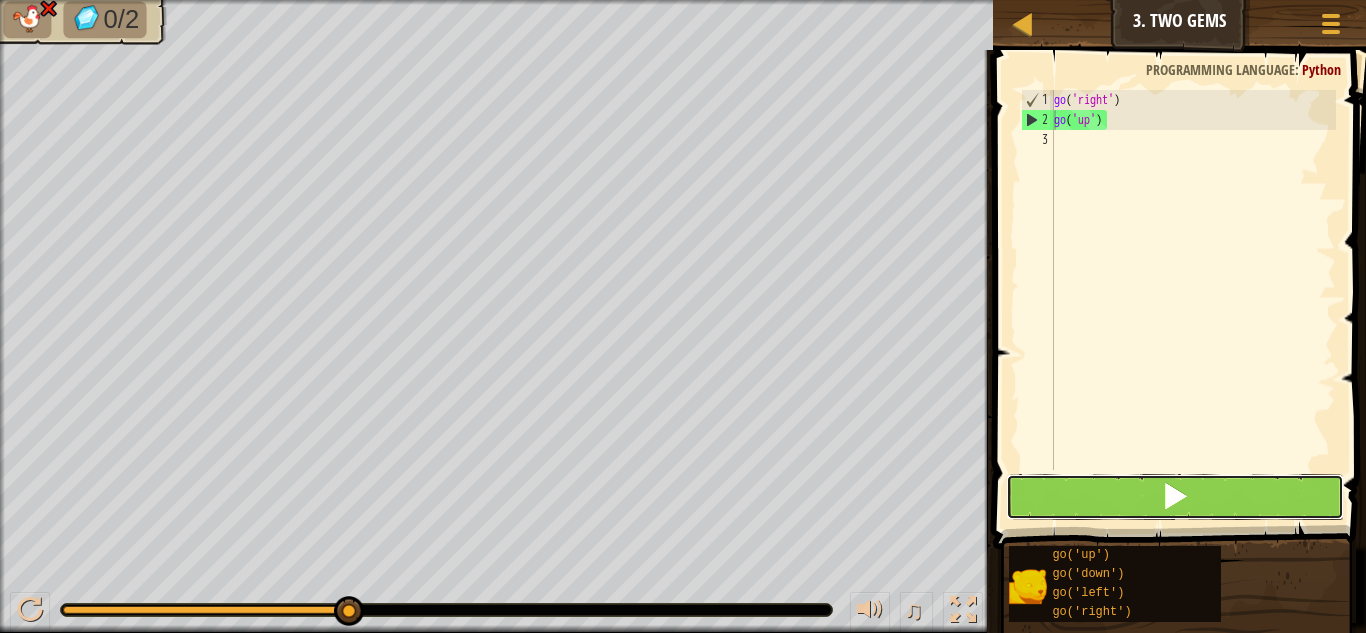 click at bounding box center (1175, 497) 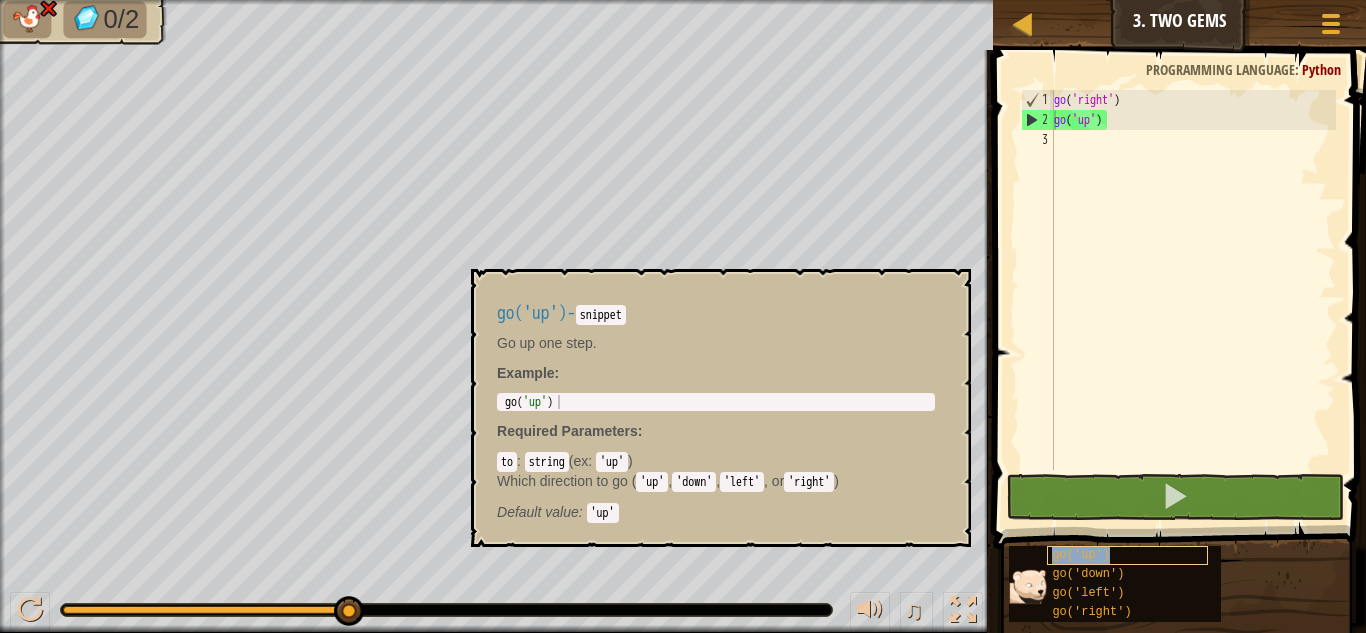 click on "go('up')" at bounding box center (1081, 555) 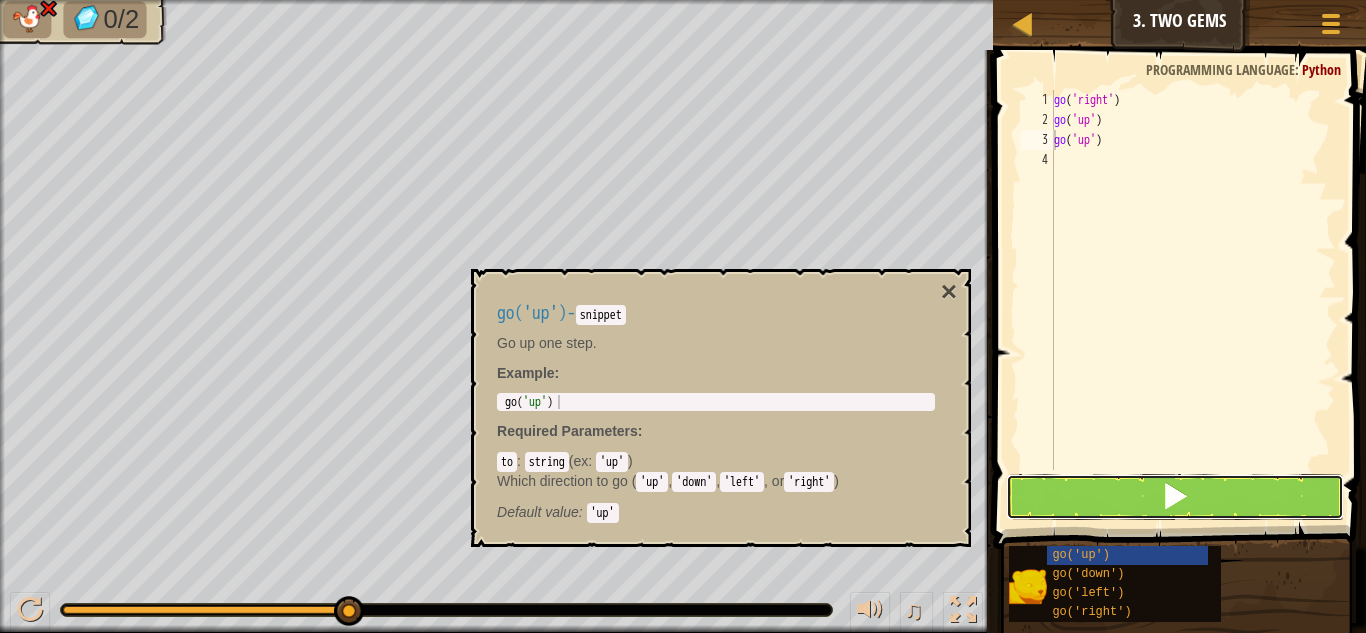 click at bounding box center (1175, 496) 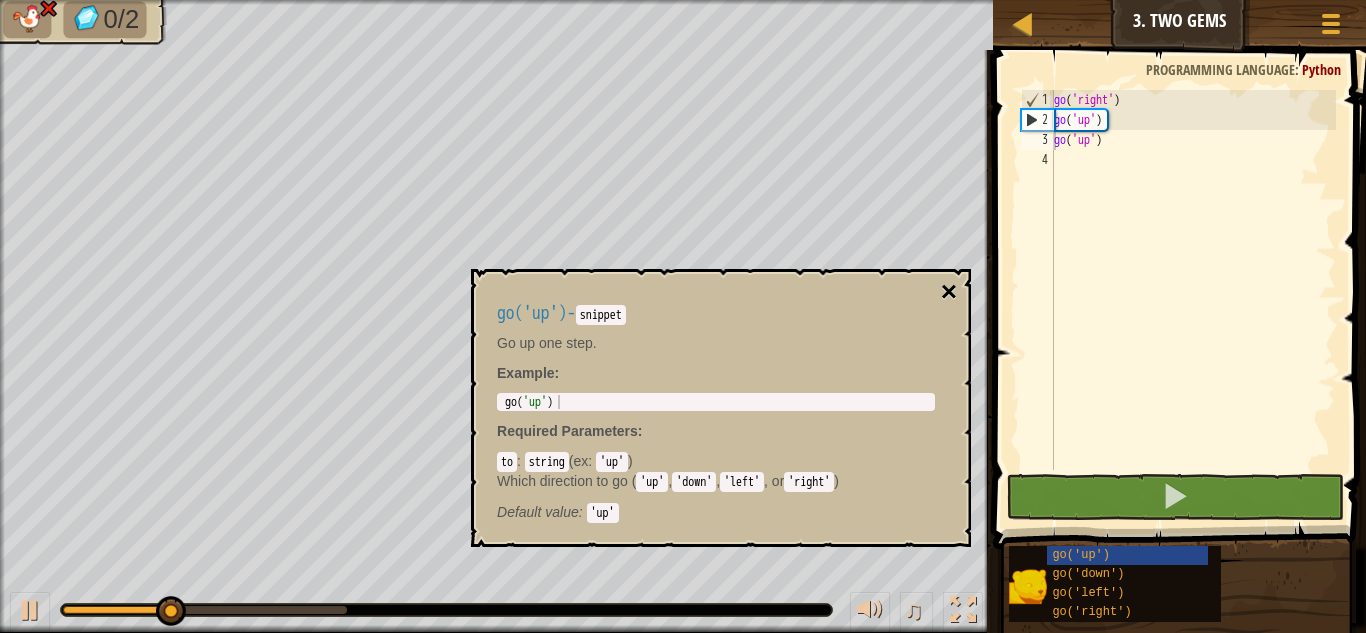 click on "×" at bounding box center [949, 292] 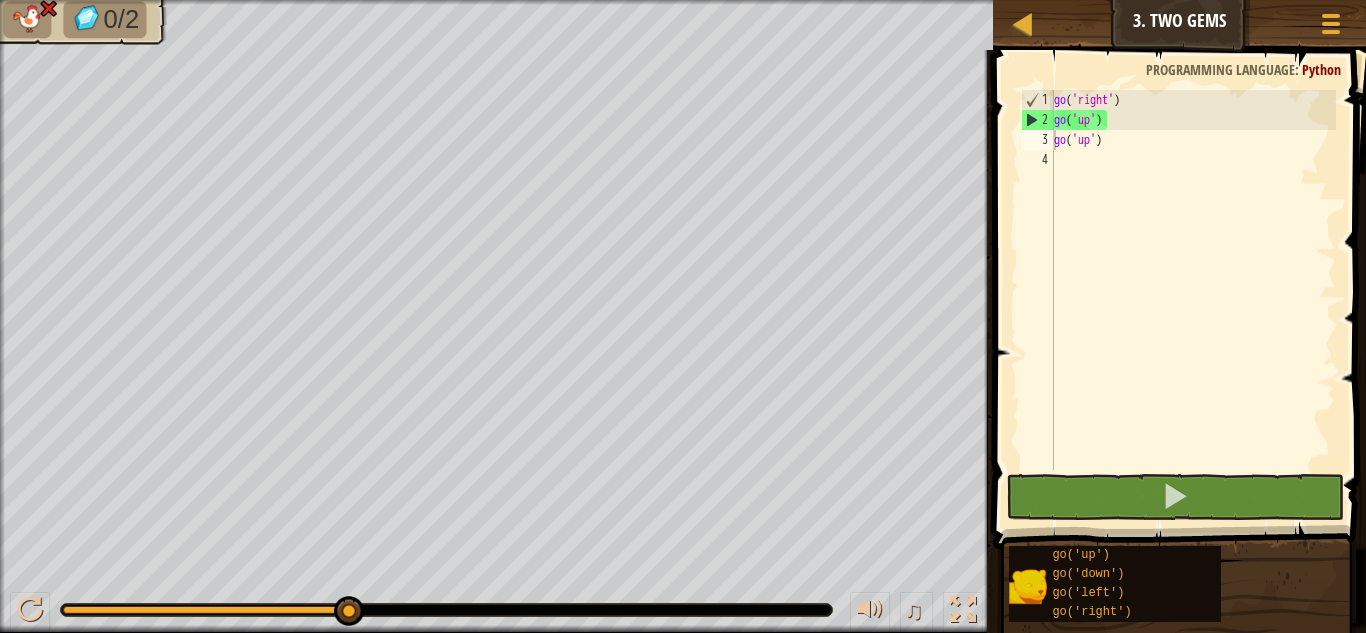 click on "go ( 'right' ) go ( 'up' ) go ( 'up' )" at bounding box center (1193, 300) 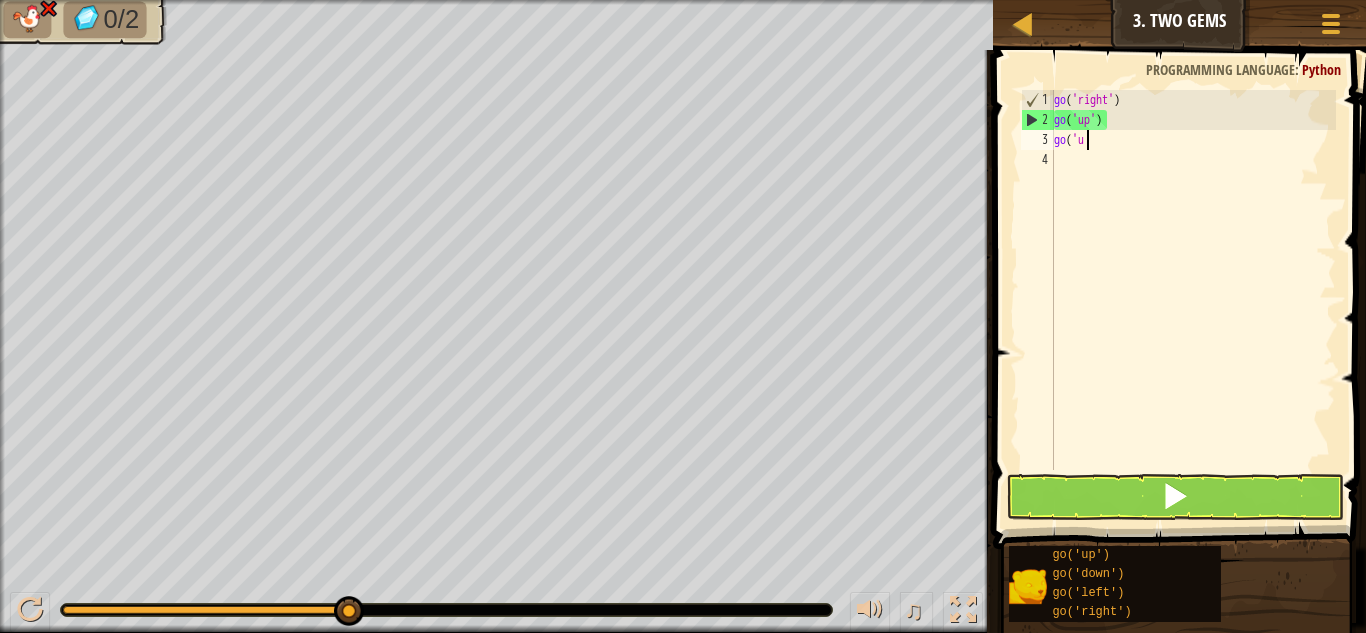 type on "g" 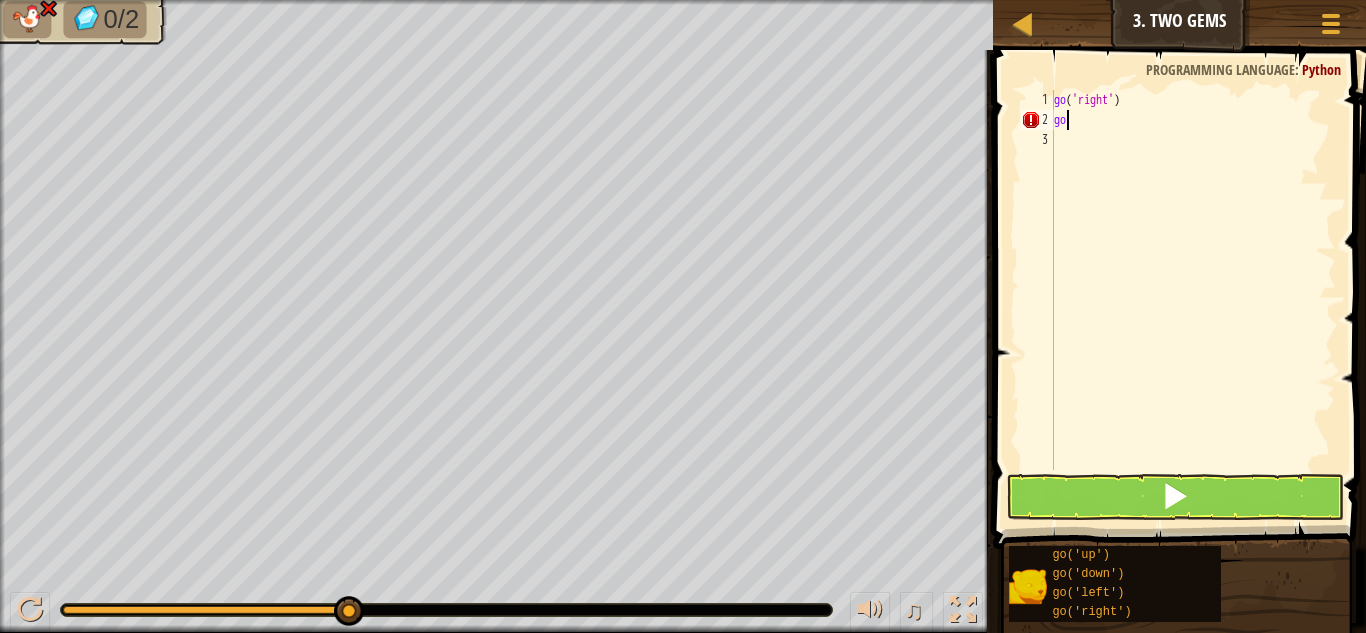 type on "g" 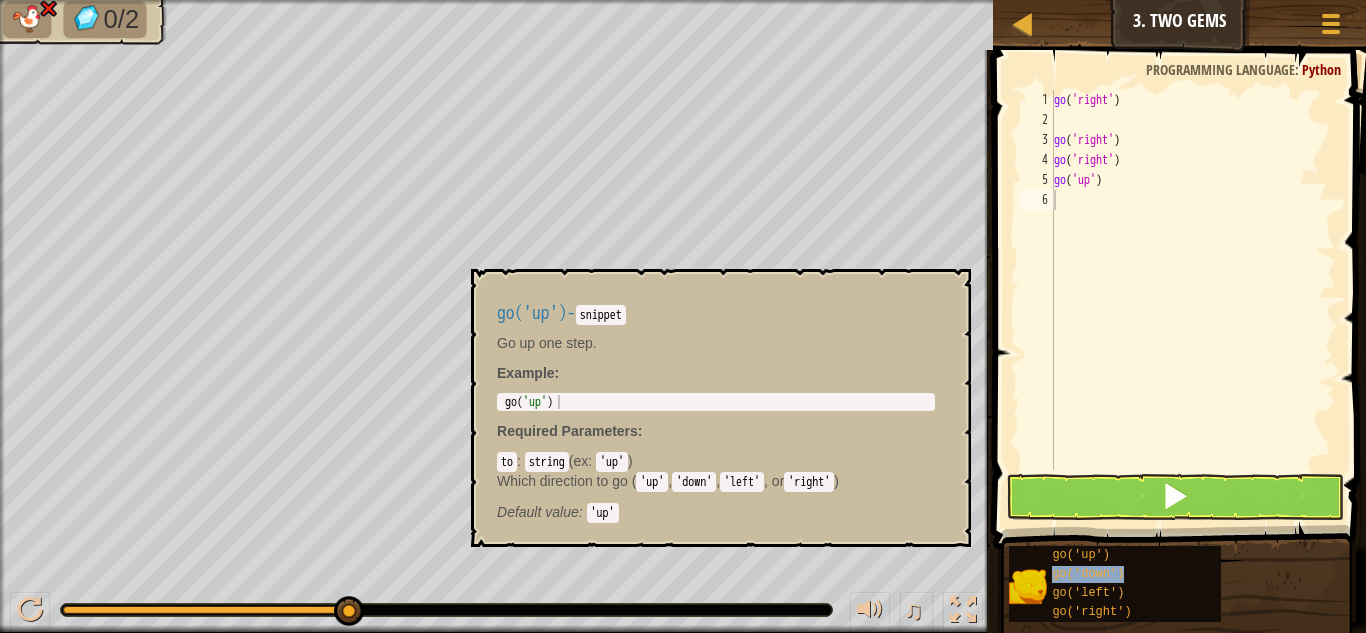 type on "go('down')" 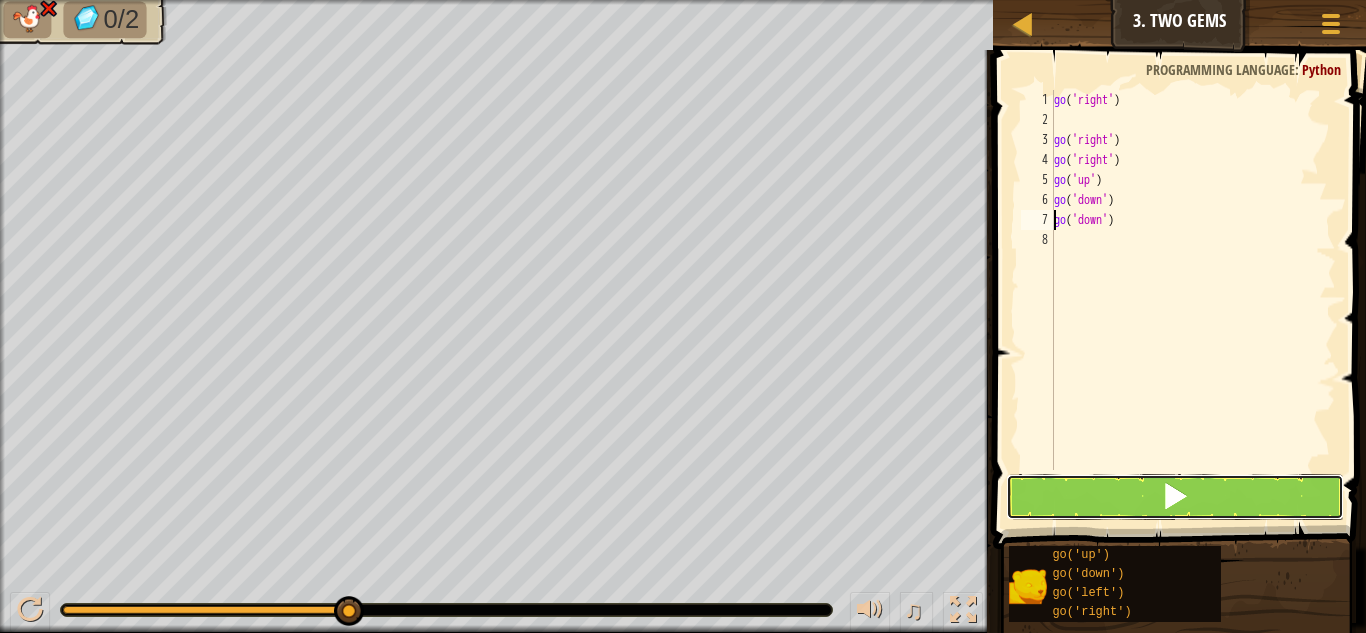 click at bounding box center [1175, 497] 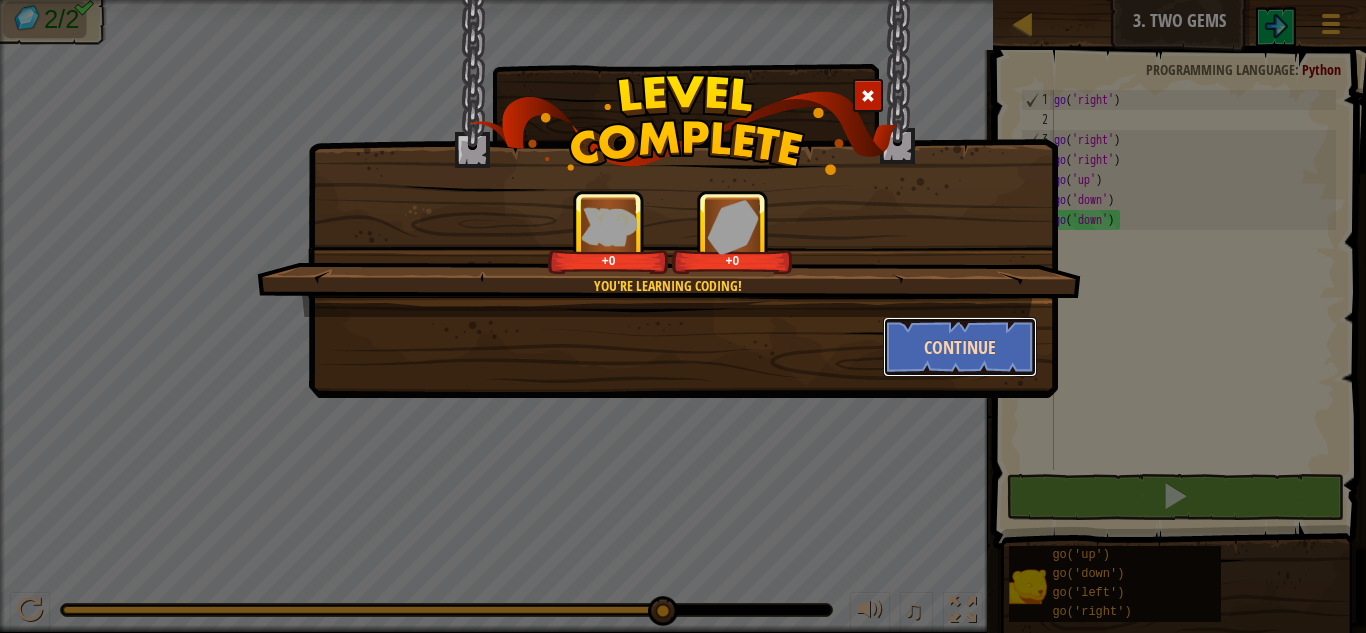 click on "Continue" at bounding box center [960, 347] 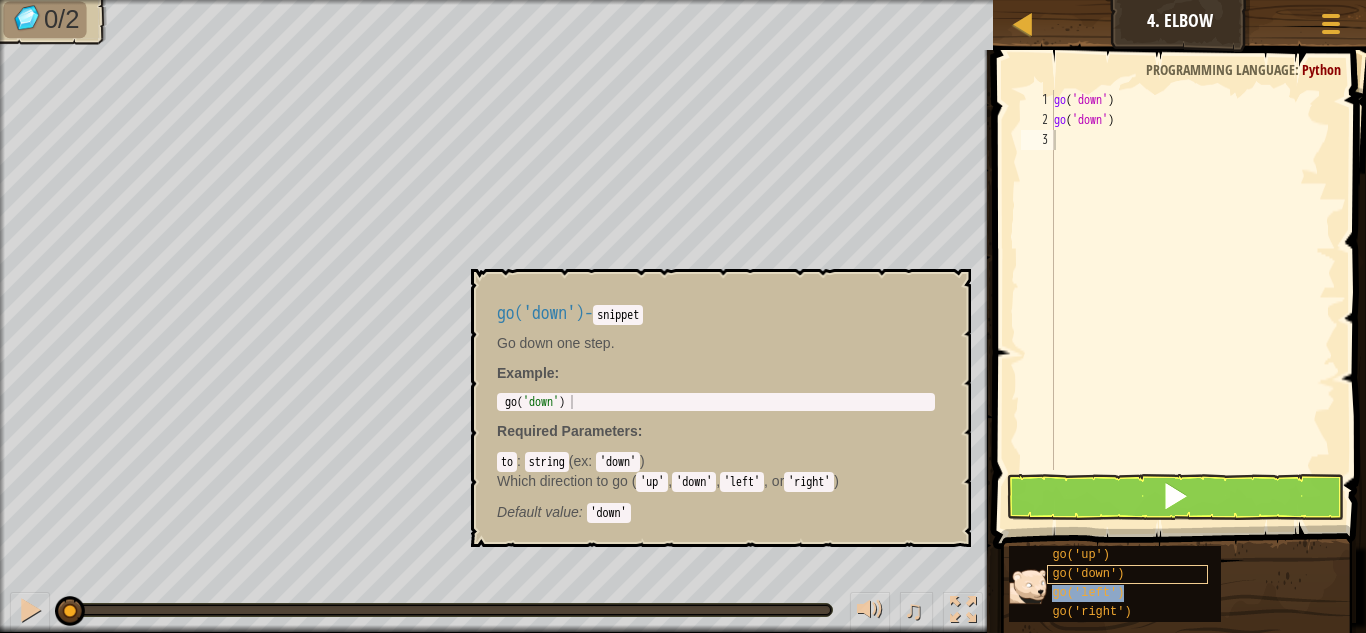 type on "go('left')" 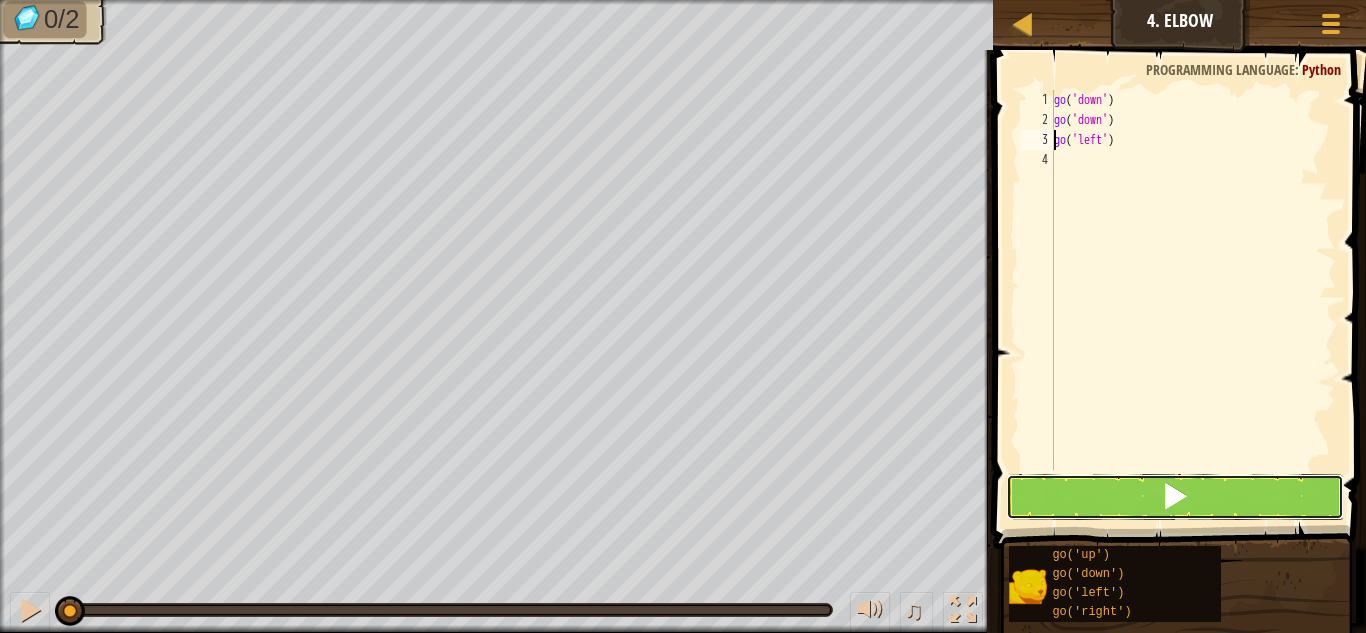 click at bounding box center (1175, 496) 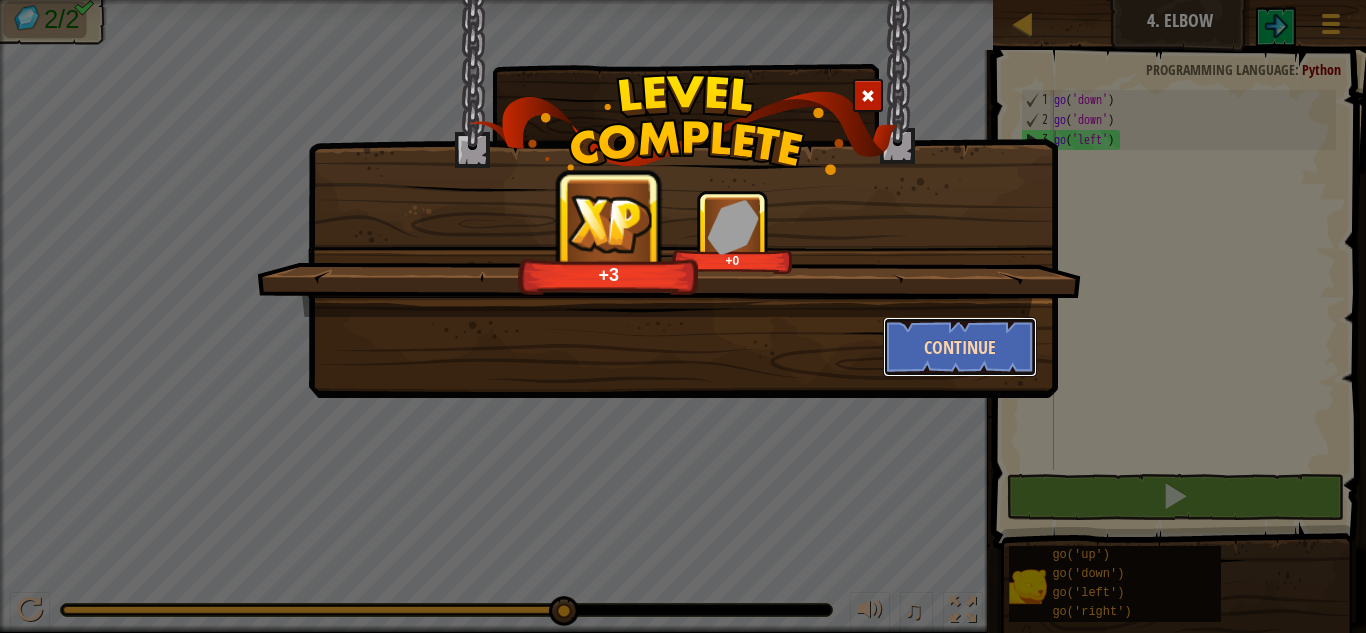 click on "Continue" at bounding box center (960, 347) 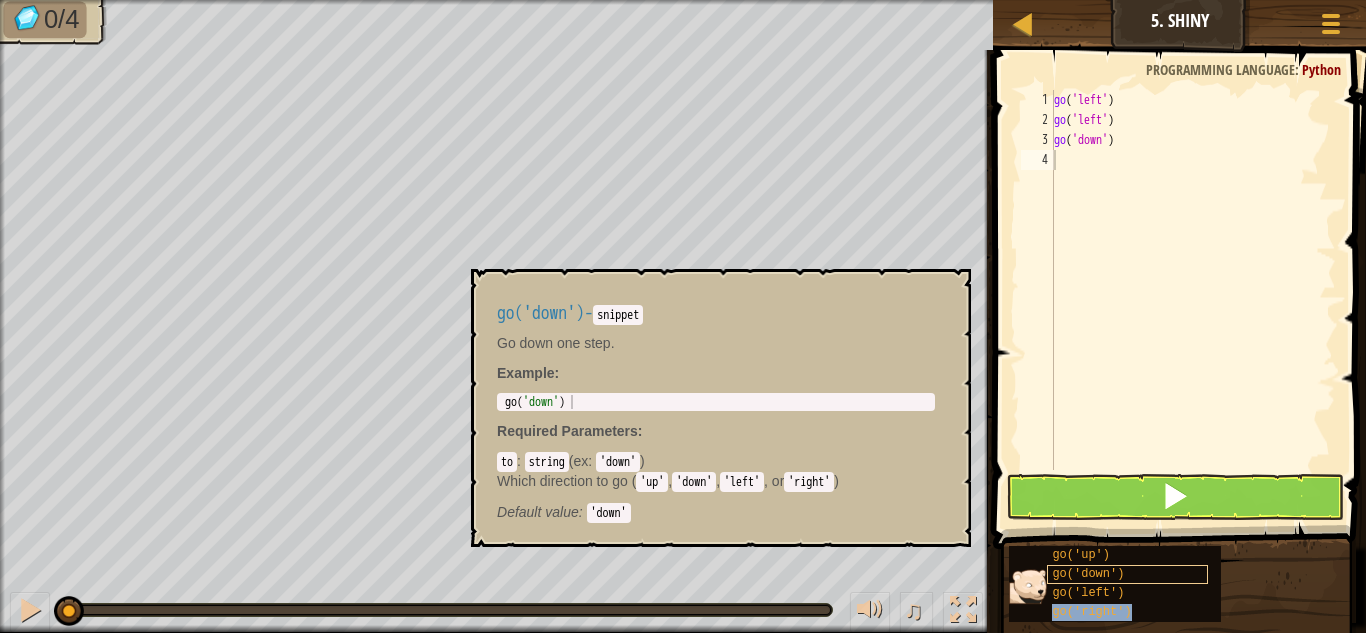 type on "go('right')" 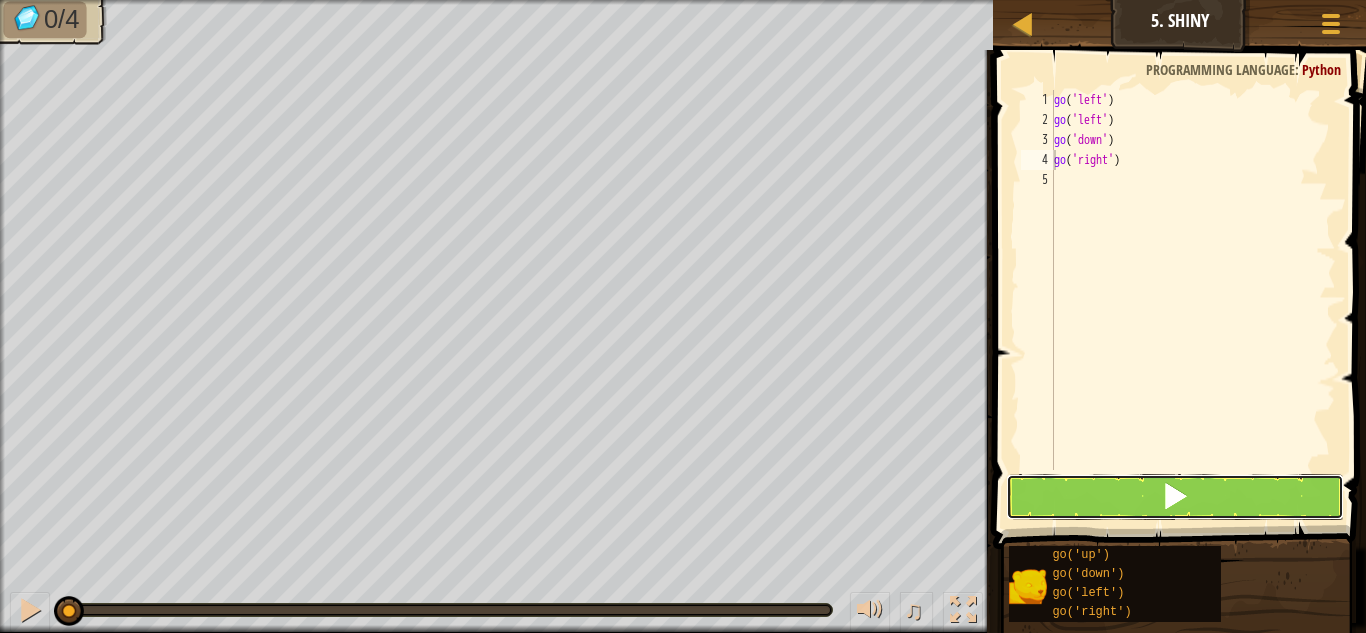 click at bounding box center [1175, 497] 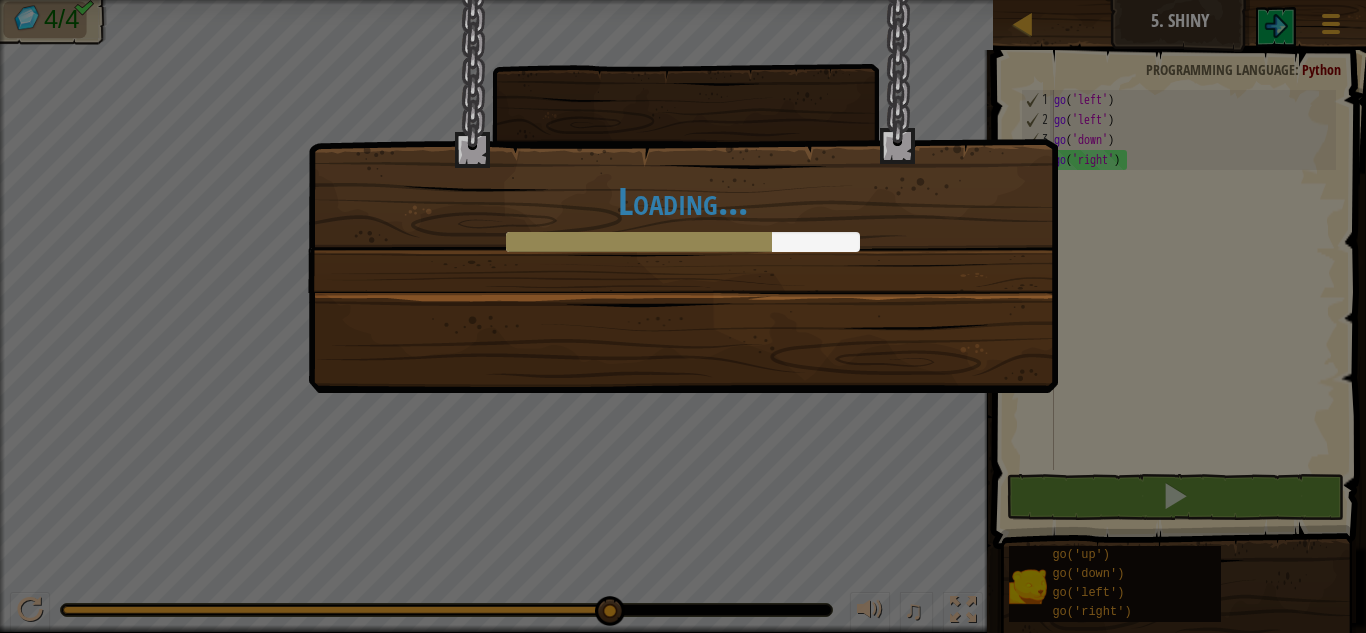 drag, startPoint x: 1125, startPoint y: 493, endPoint x: 965, endPoint y: 382, distance: 194.73315 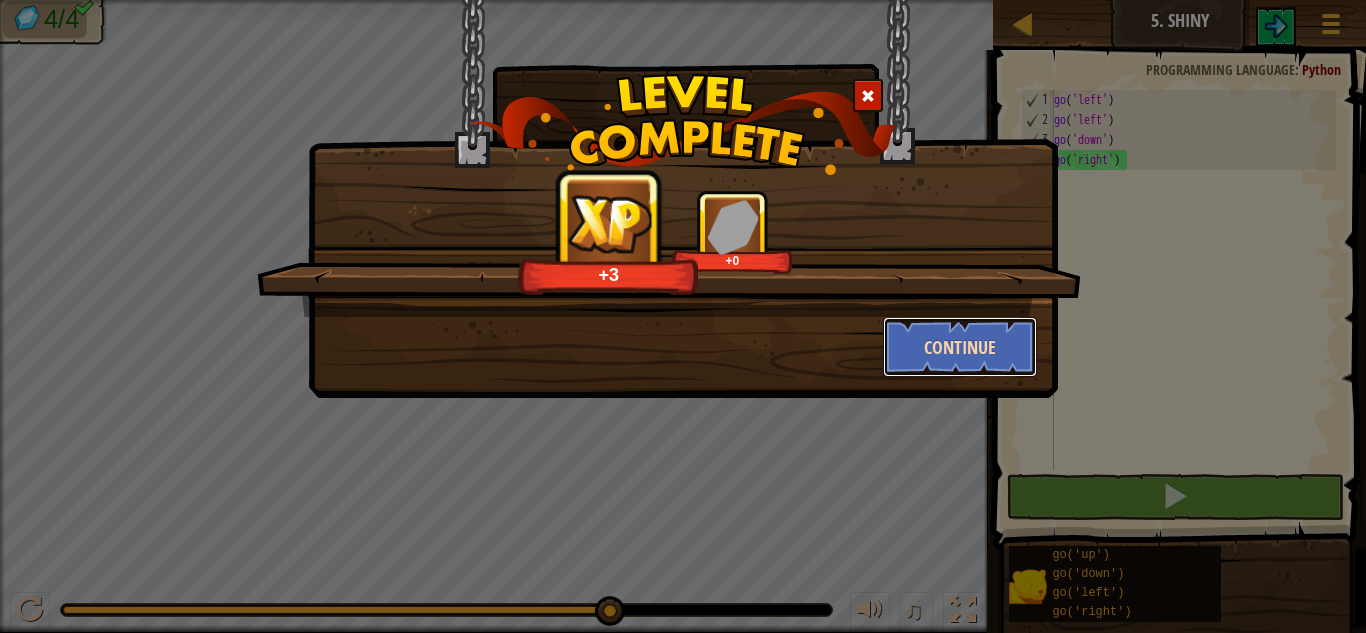 click on "Continue" at bounding box center [960, 347] 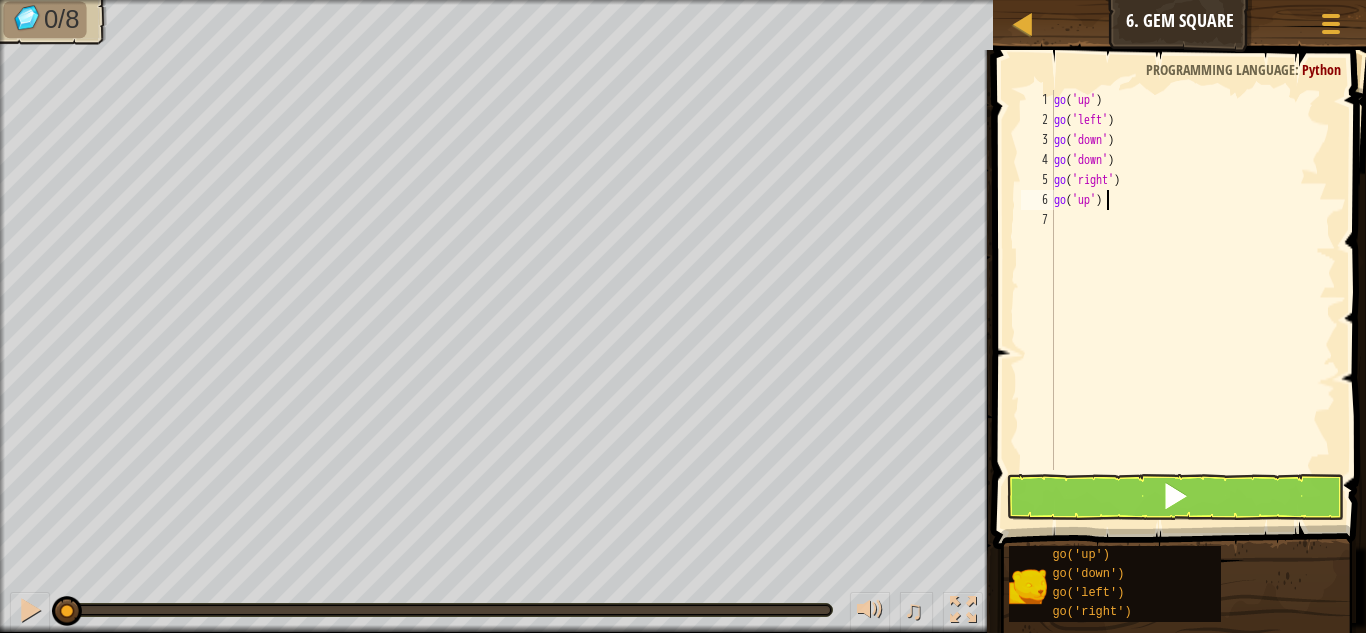 click on "go ( 'up' ) go ( 'left' ) go ( 'down' ) go ( 'down' ) go ( 'right' ) go ( 'up' )" at bounding box center (1193, 300) 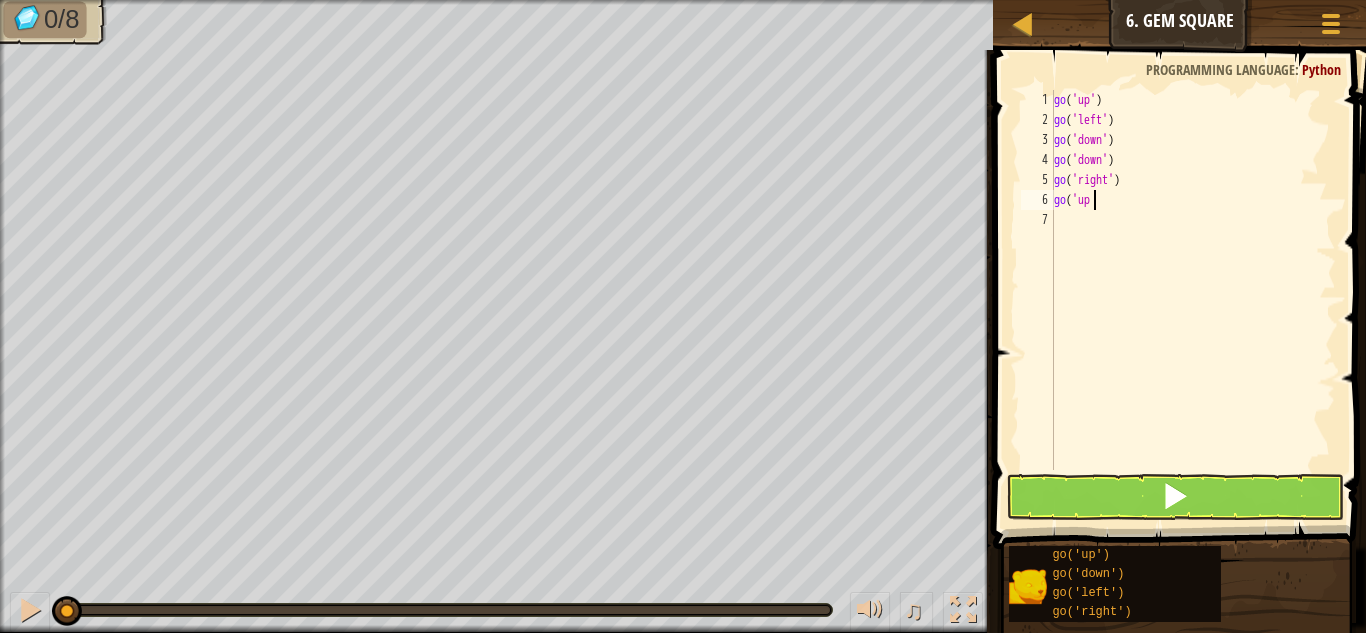 type on "g" 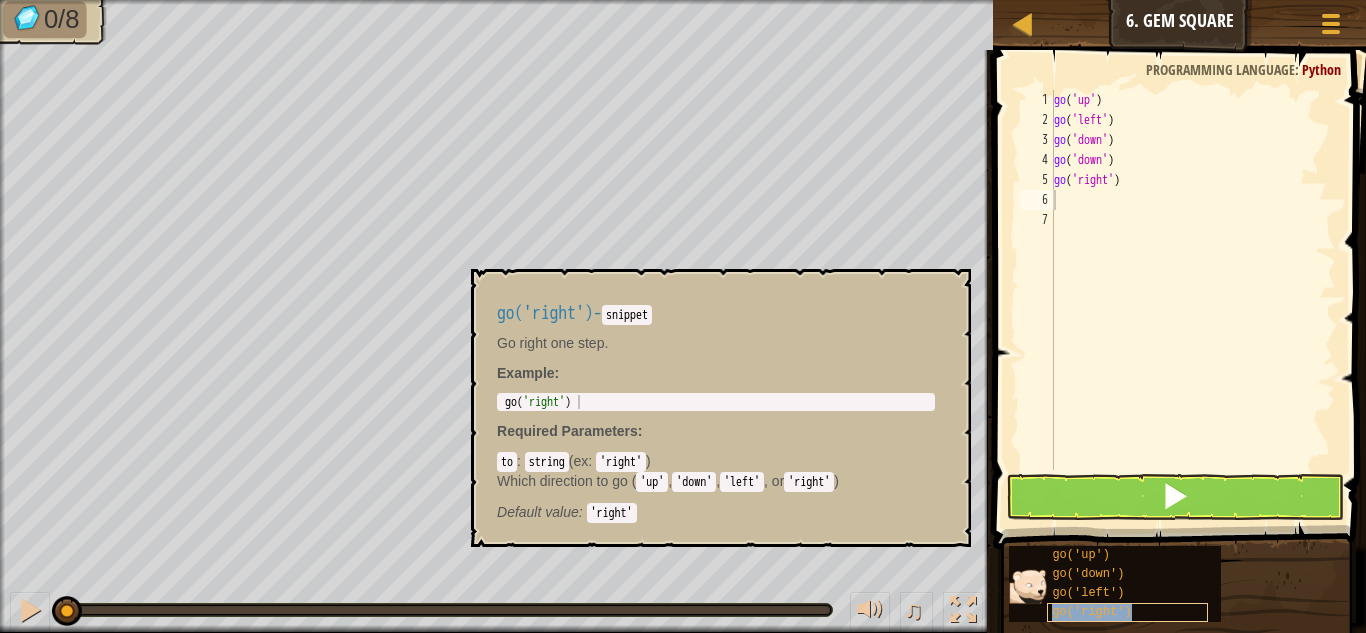 type on "go('rightgo('right')')" 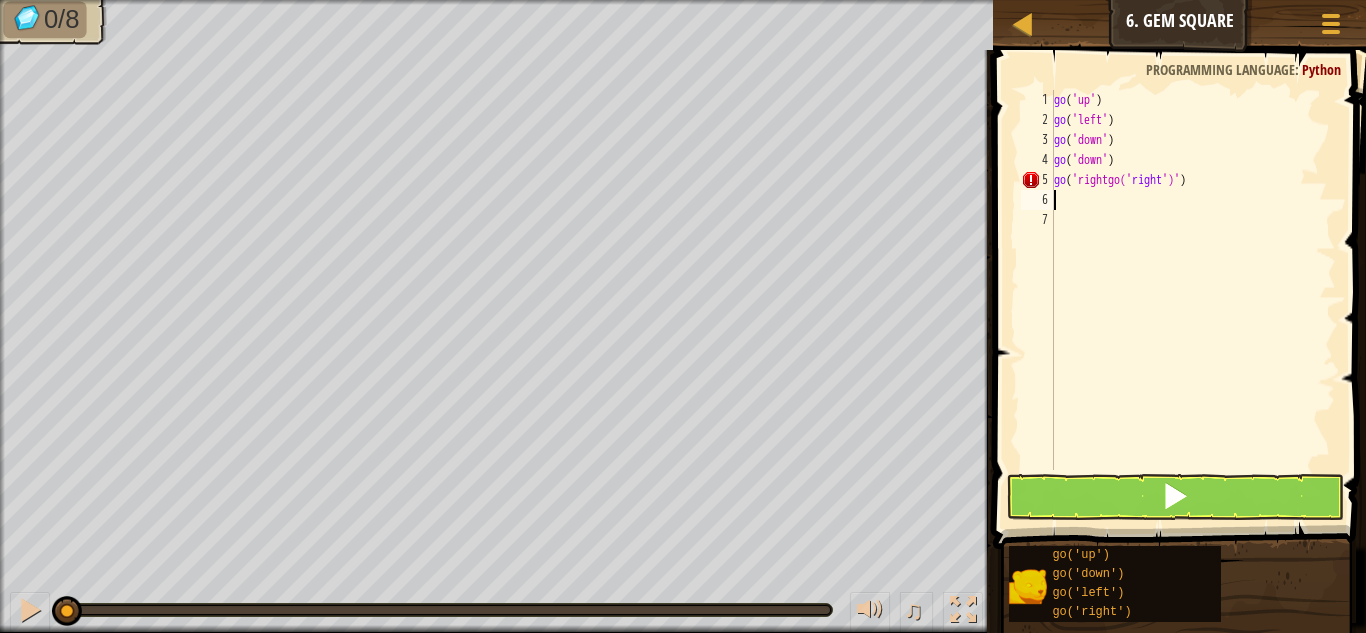 click on "go ( 'up' ) go ( 'left' ) go ( 'down' ) go ( 'down' ) go ( 'rightgo(' right ')' )" at bounding box center (1193, 300) 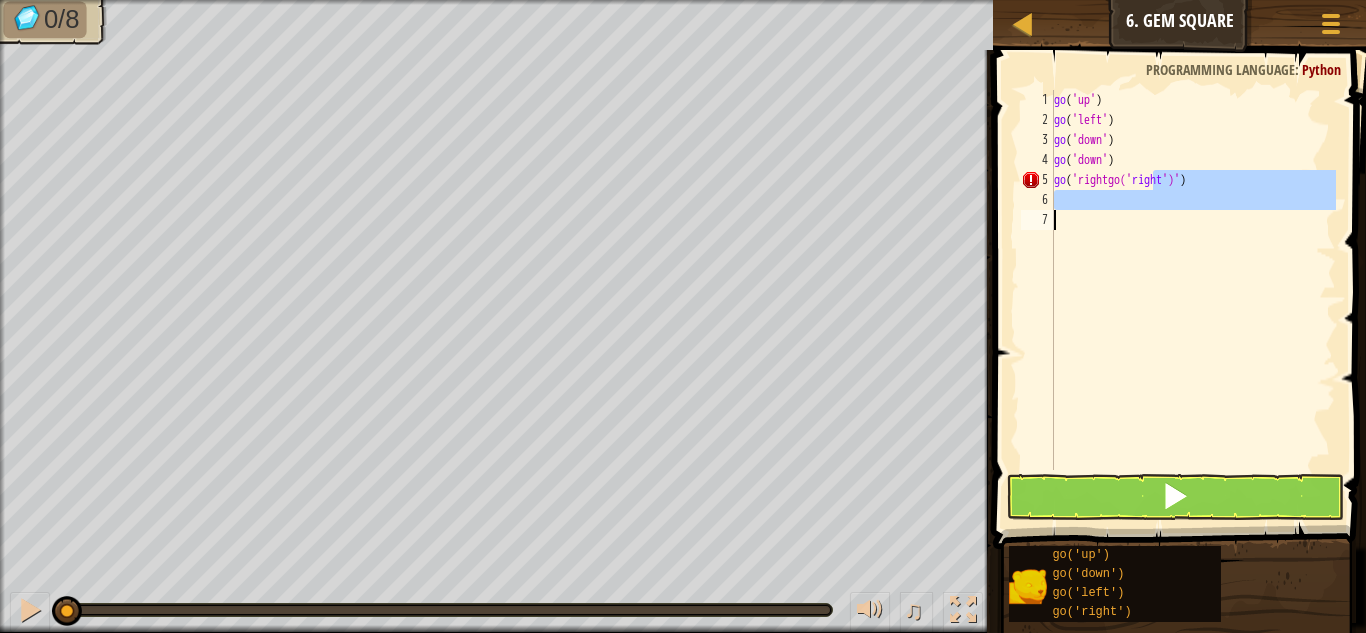 drag, startPoint x: 1153, startPoint y: 174, endPoint x: 1156, endPoint y: 249, distance: 75.059975 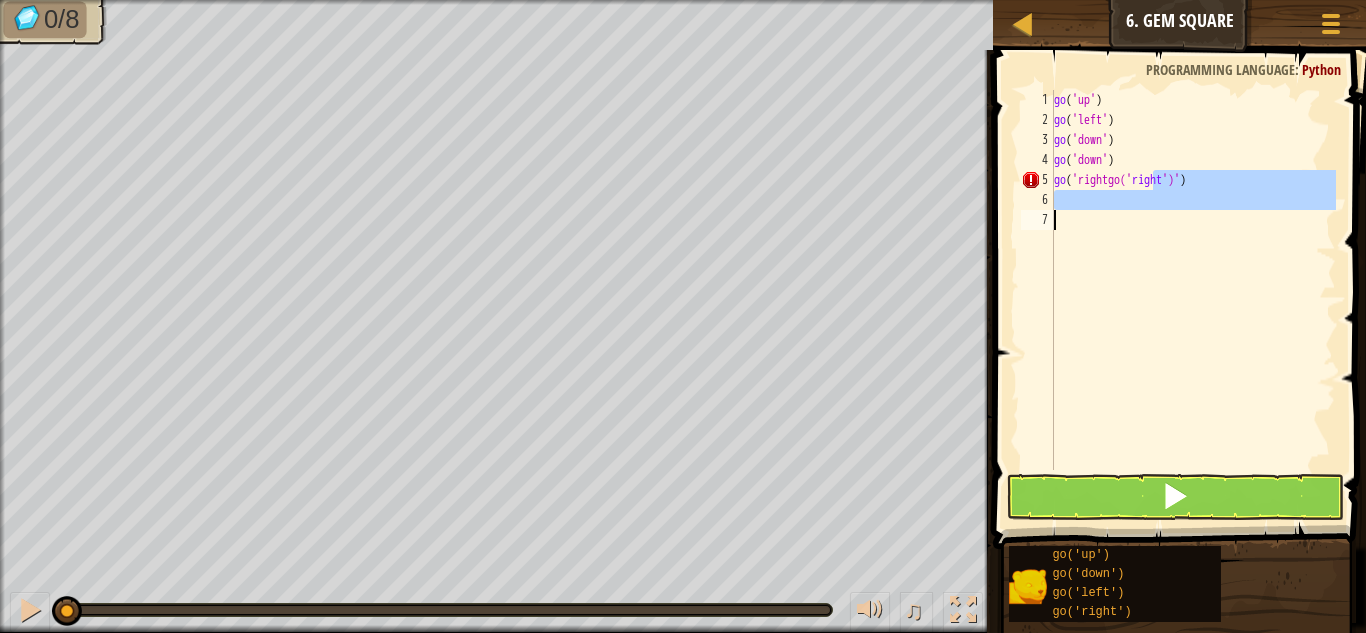 click on "go ( 'up' ) go ( 'left' ) go ( 'down' ) go ( 'down' ) go ( 'rightgo(' right ')' )" at bounding box center (1193, 280) 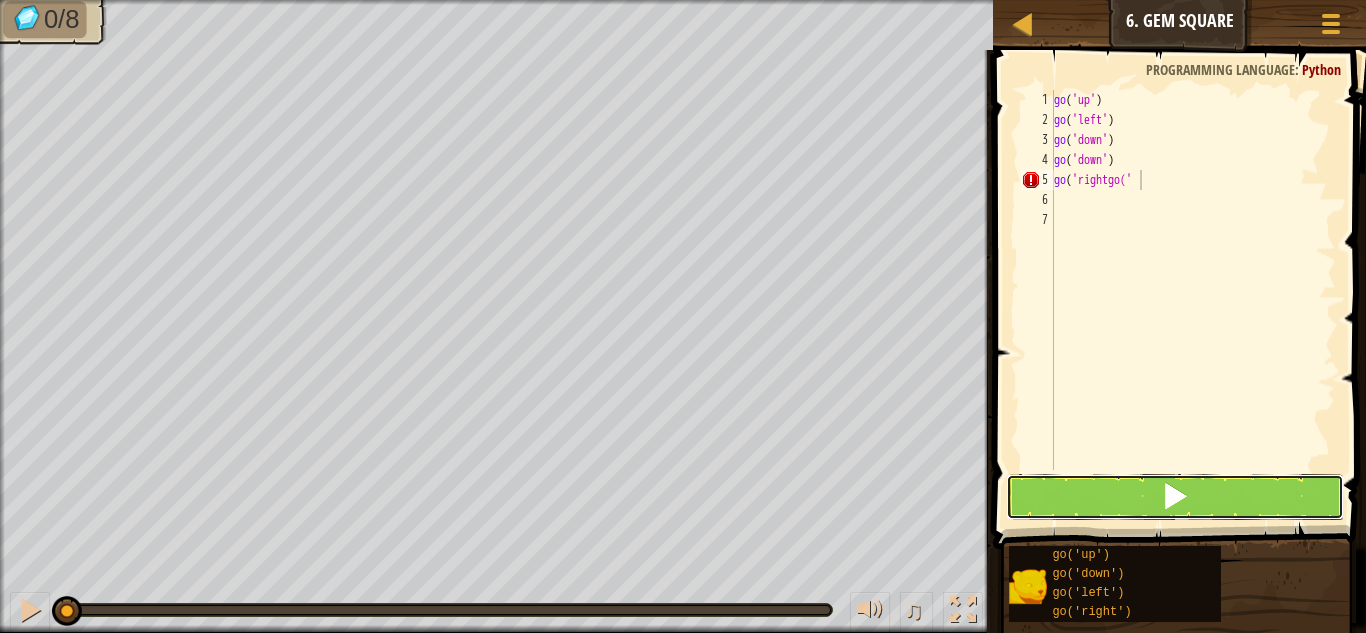 click at bounding box center (1175, 497) 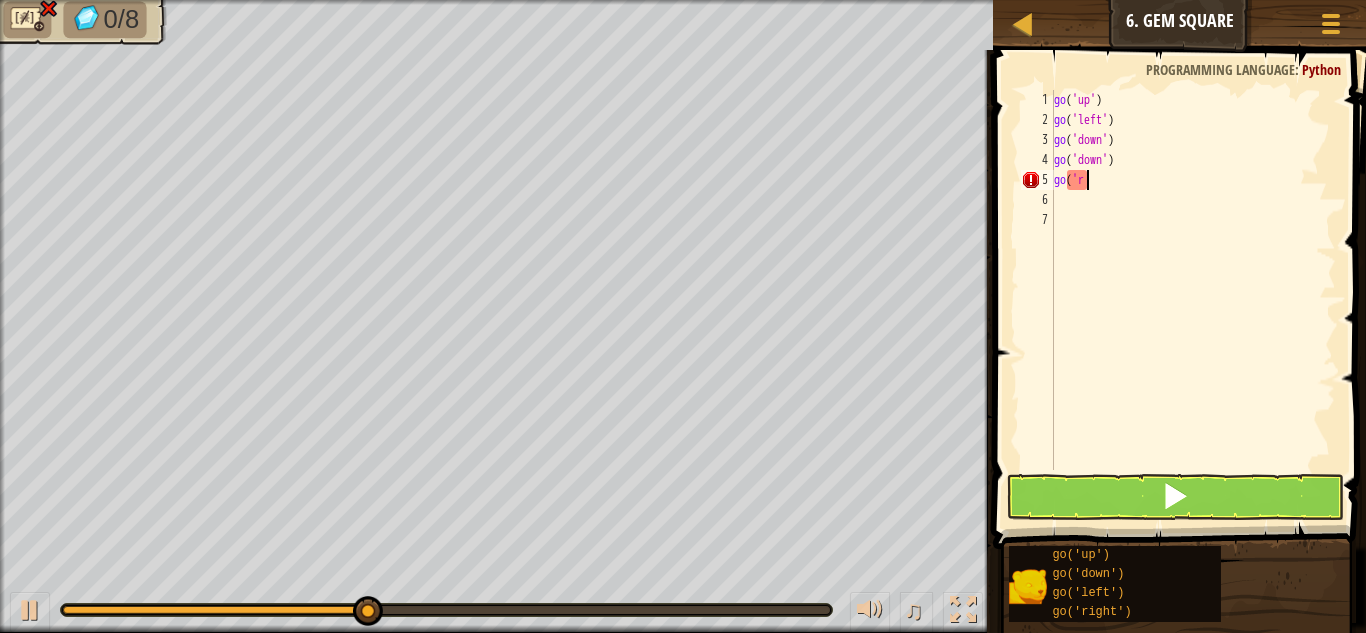 type on "g" 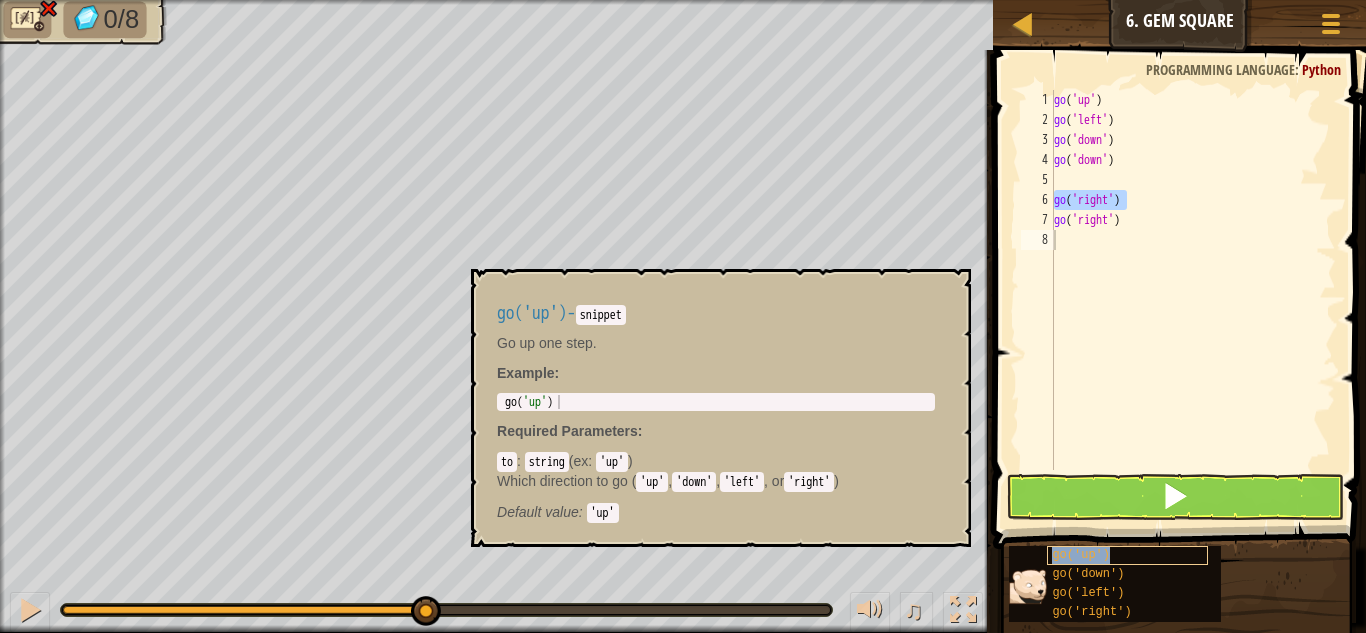 type on "go('up')" 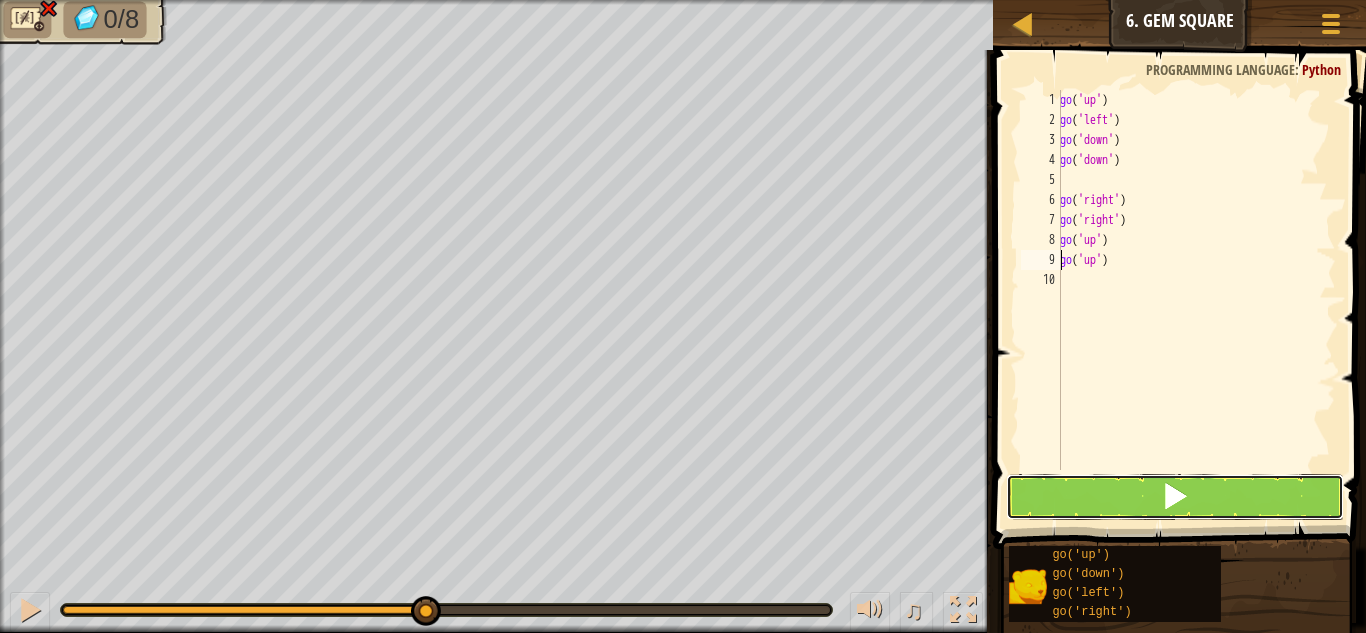 click at bounding box center [1175, 497] 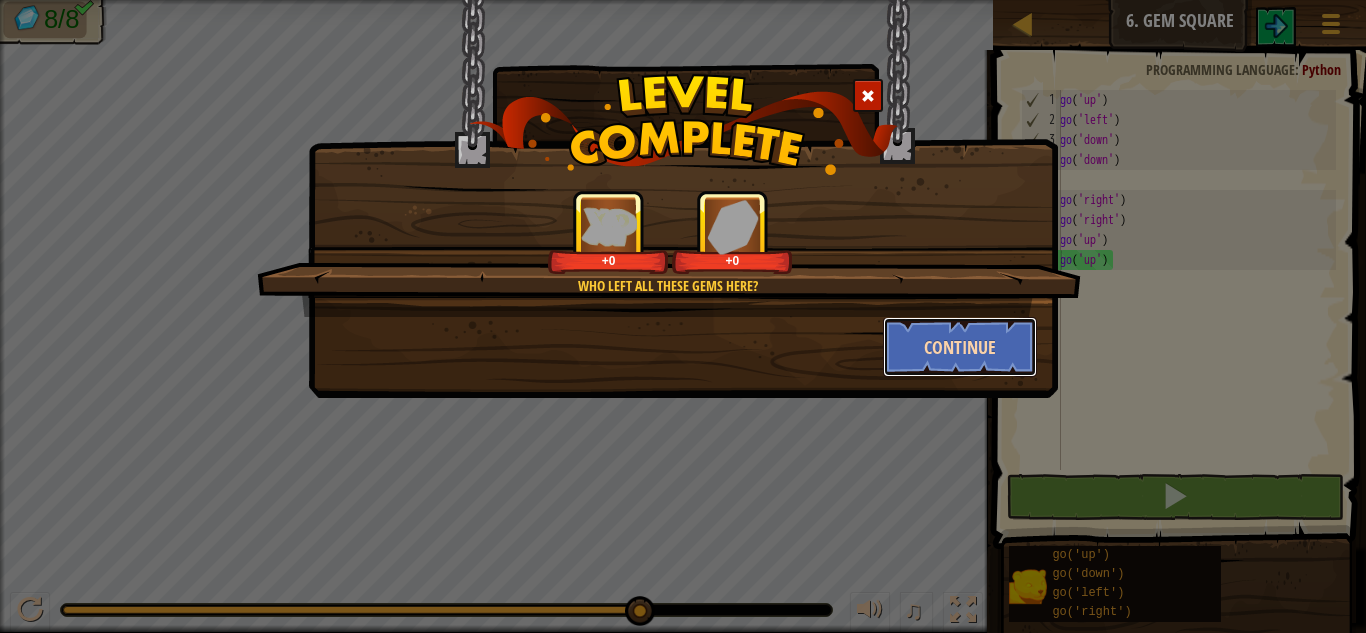 click on "Continue" at bounding box center (960, 347) 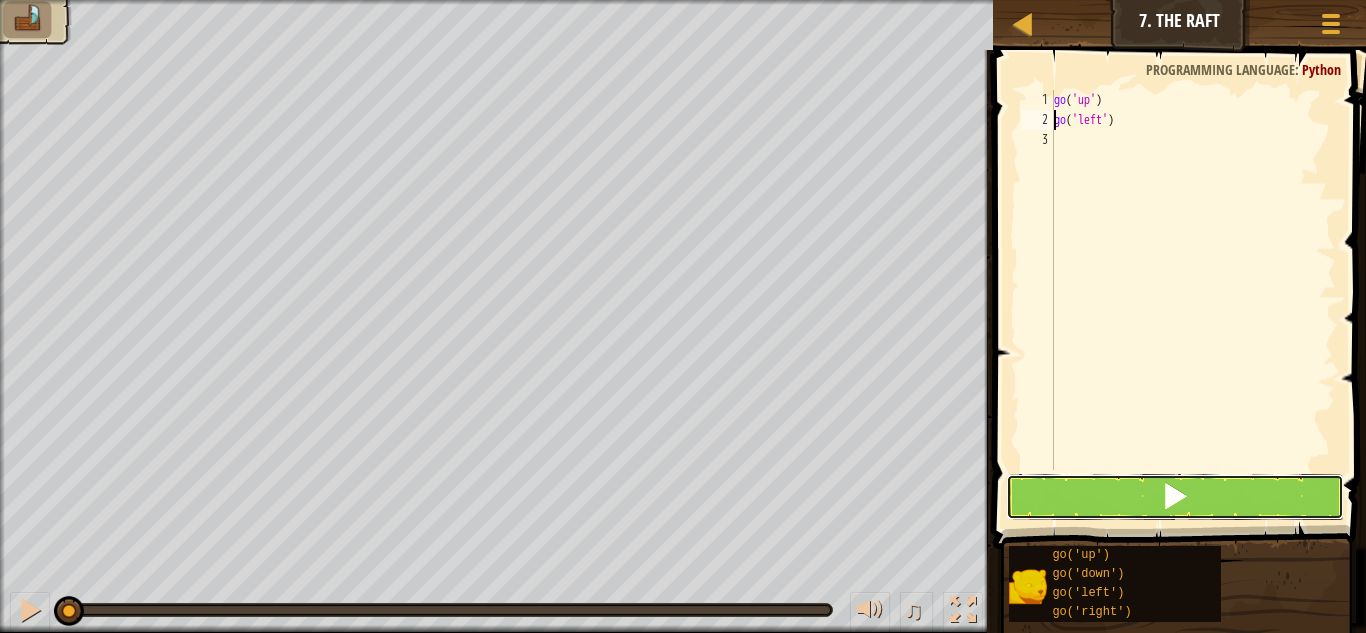 click at bounding box center (1175, 497) 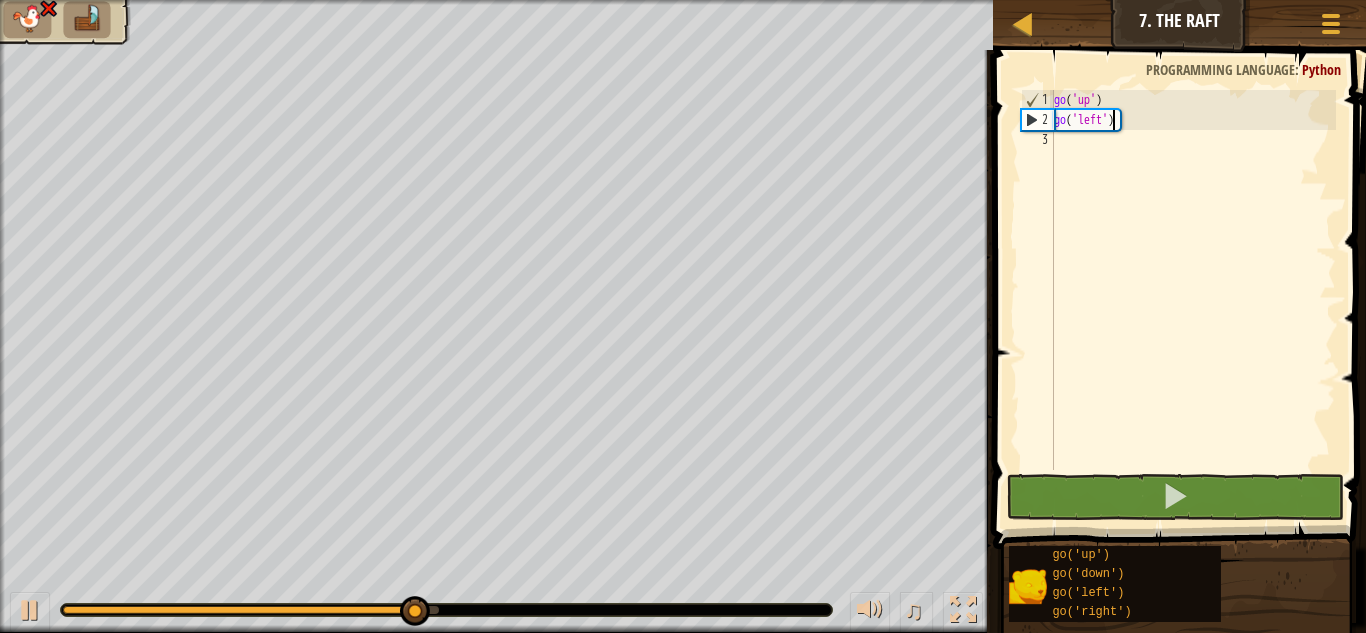 click on "go ( 'up' ) go ( 'left' )" at bounding box center [1193, 300] 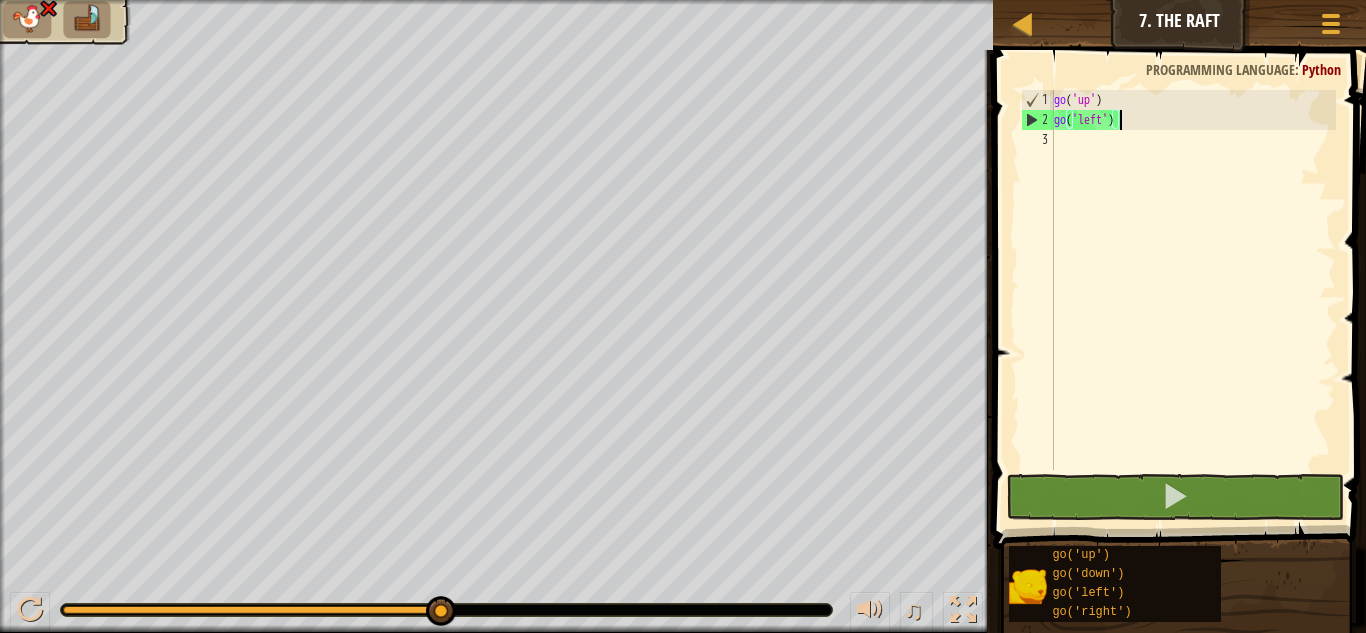 click on "go ( 'up' ) go ( 'left' )" at bounding box center [1193, 300] 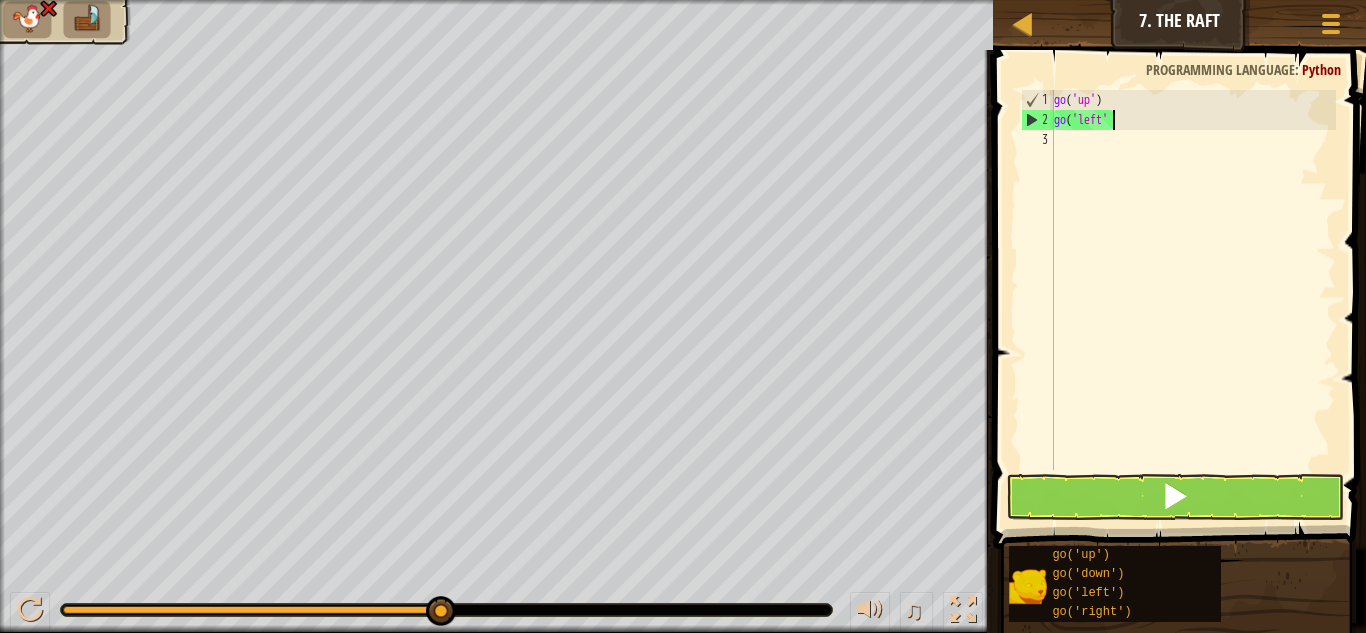 type on "g" 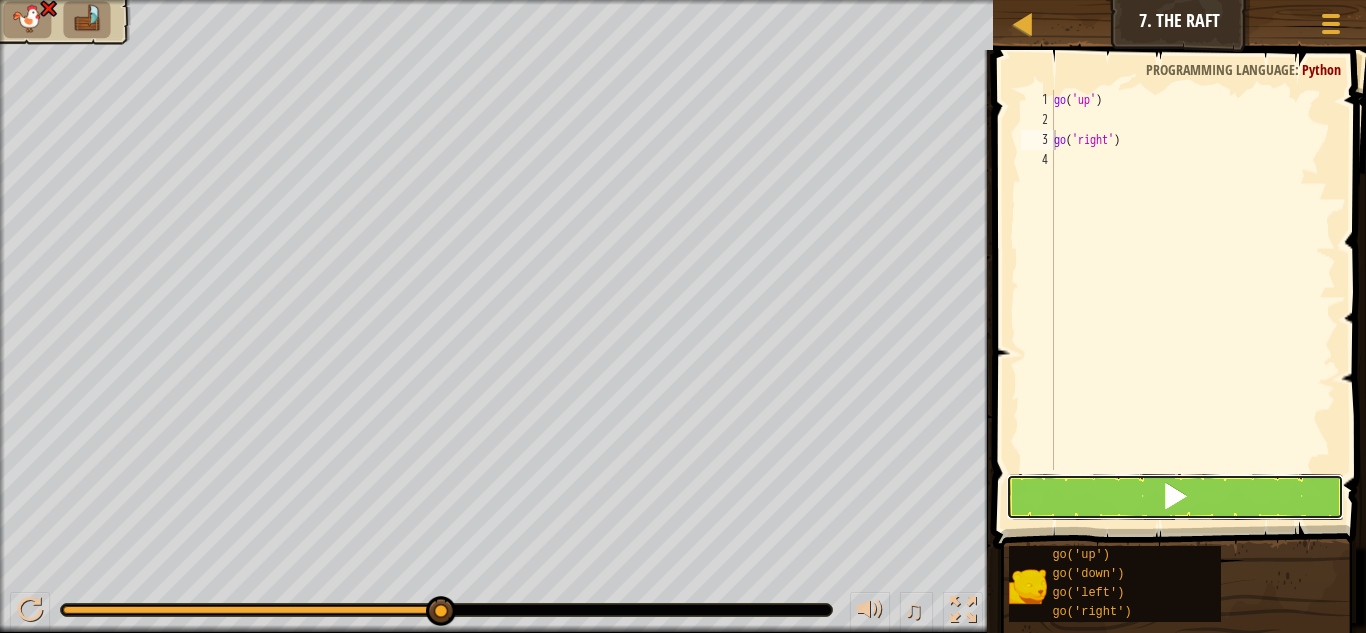 click at bounding box center [1175, 496] 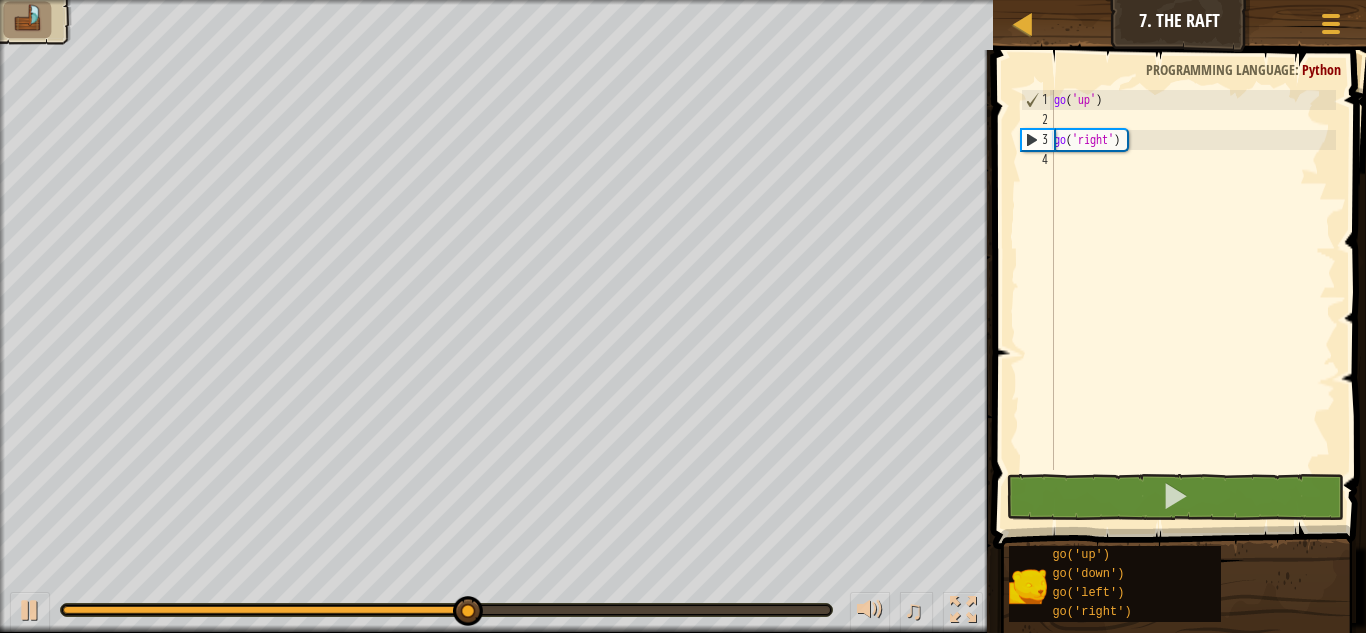 drag, startPoint x: 1099, startPoint y: 544, endPoint x: 1148, endPoint y: 288, distance: 260.64728 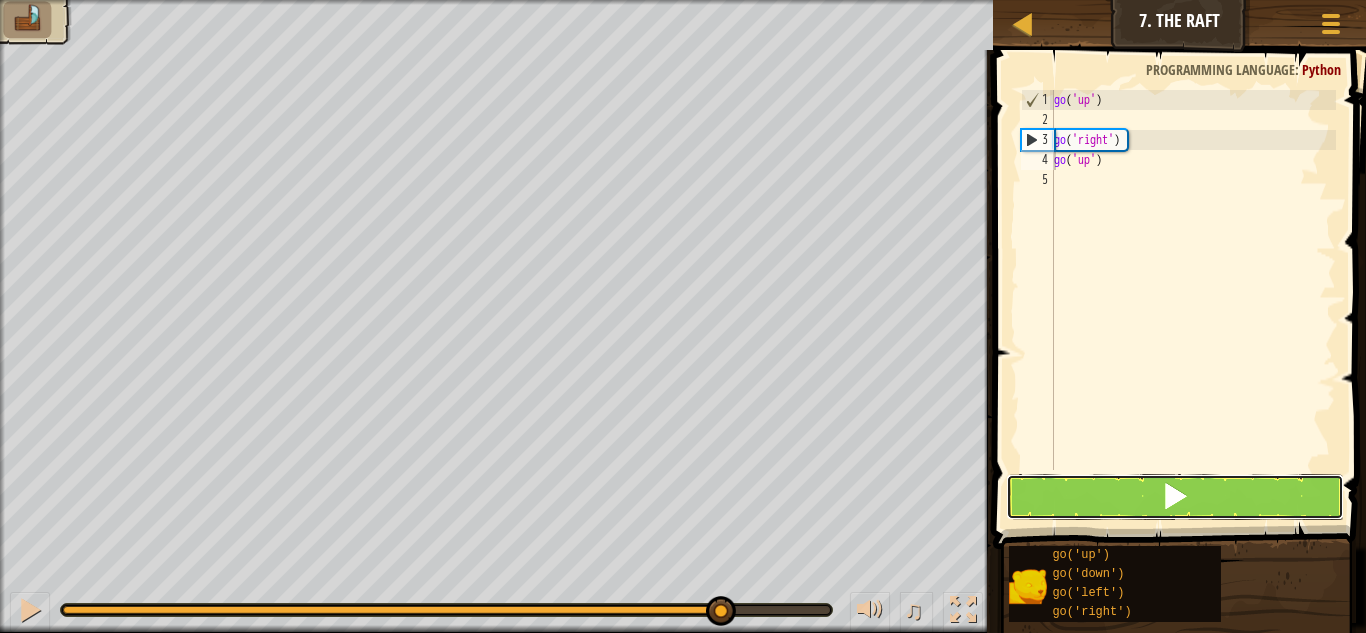 click at bounding box center [1175, 497] 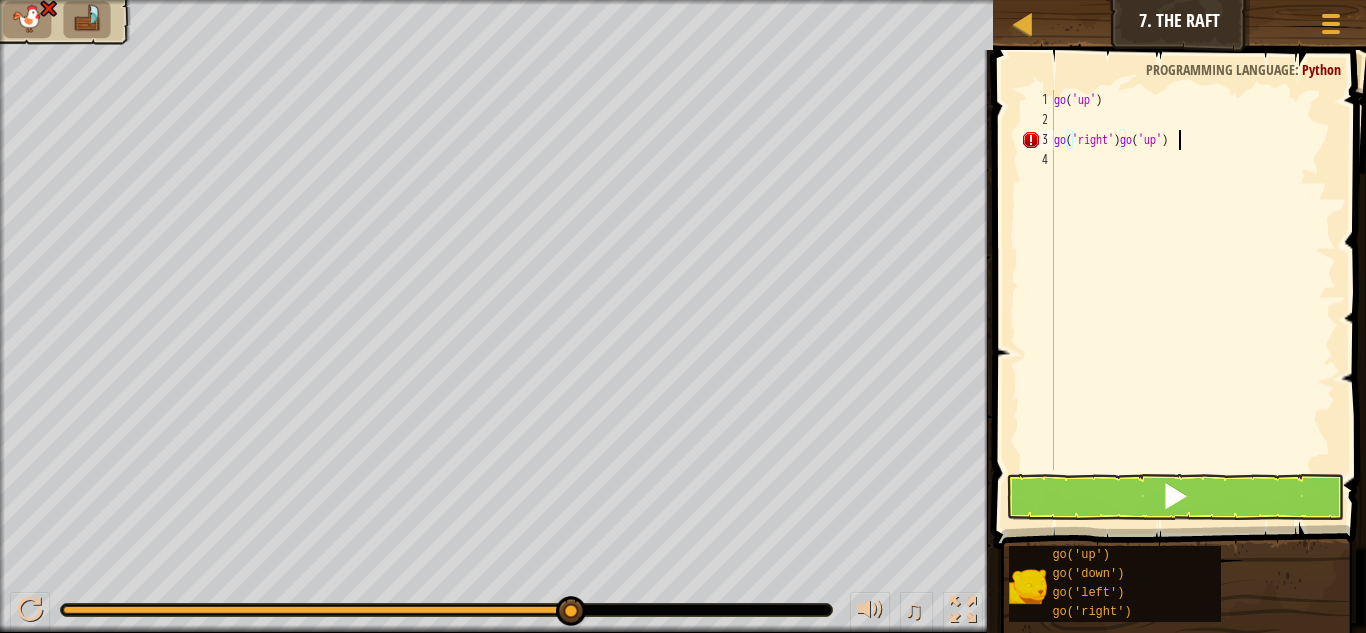 click on "go ( 'up' ) go ( 'right' ) go ( 'up' )" at bounding box center [1193, 300] 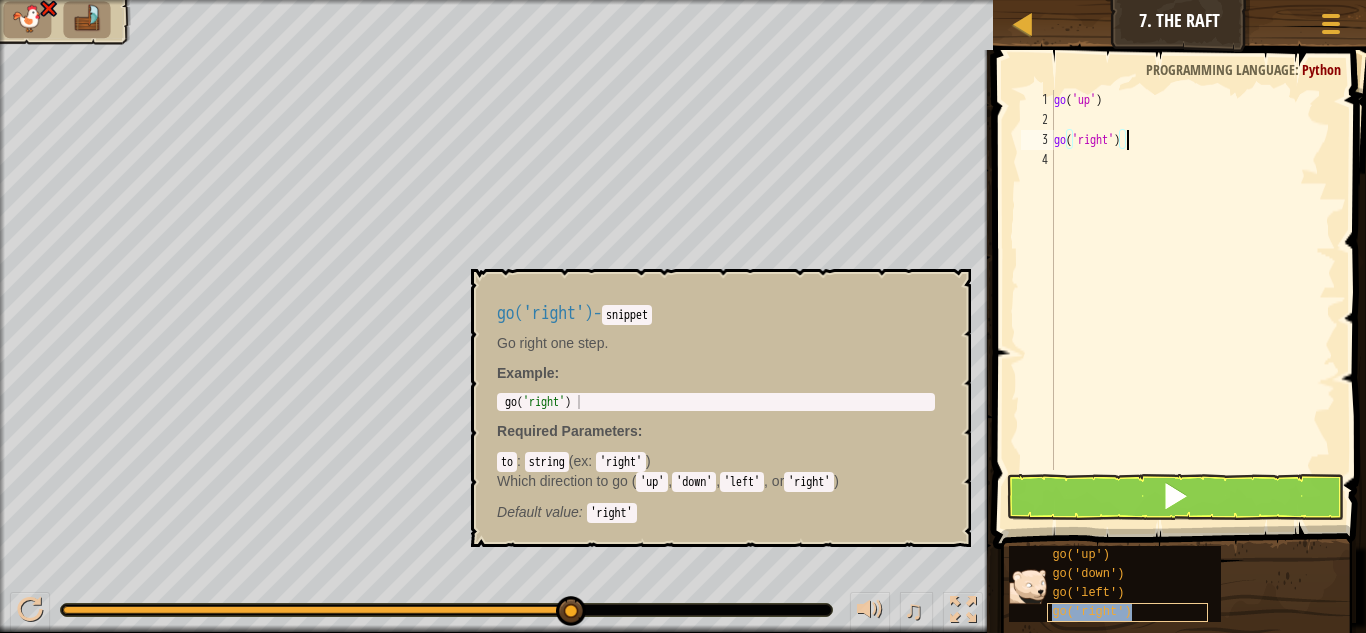 click on "go('right')" at bounding box center [1091, 612] 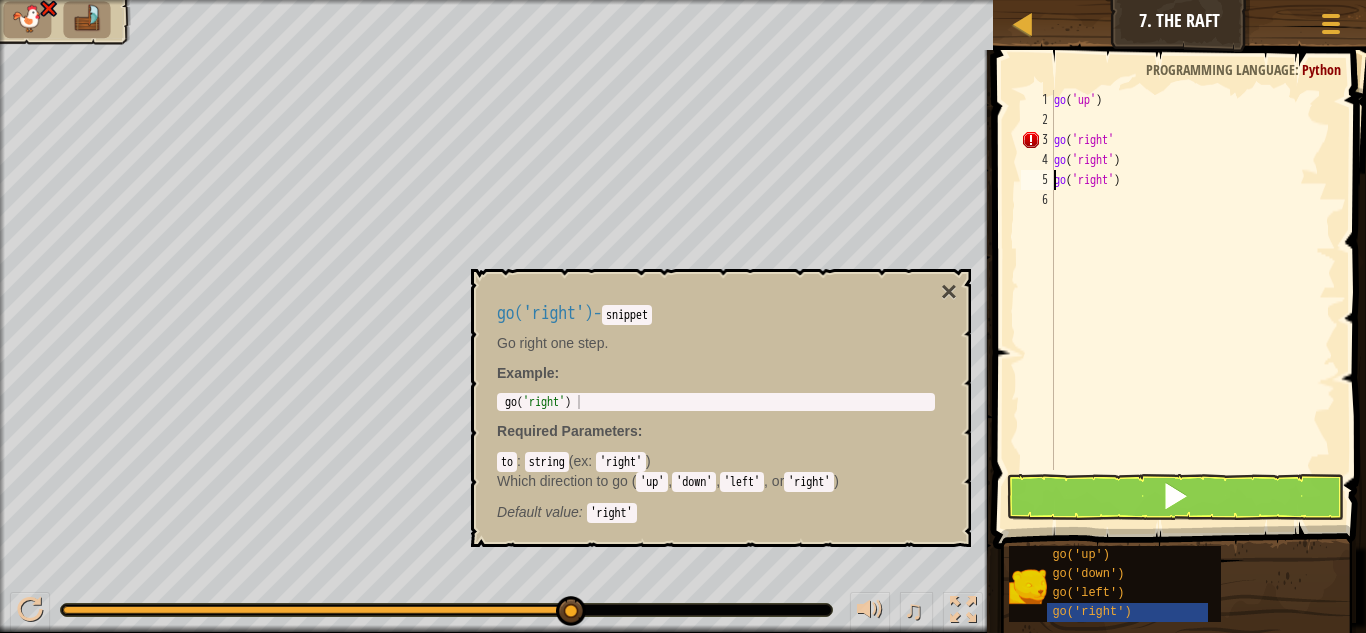 click on "go ( 'up' ) go ( 'right' go ( 'right' ) go ( 'right' )" at bounding box center [1193, 300] 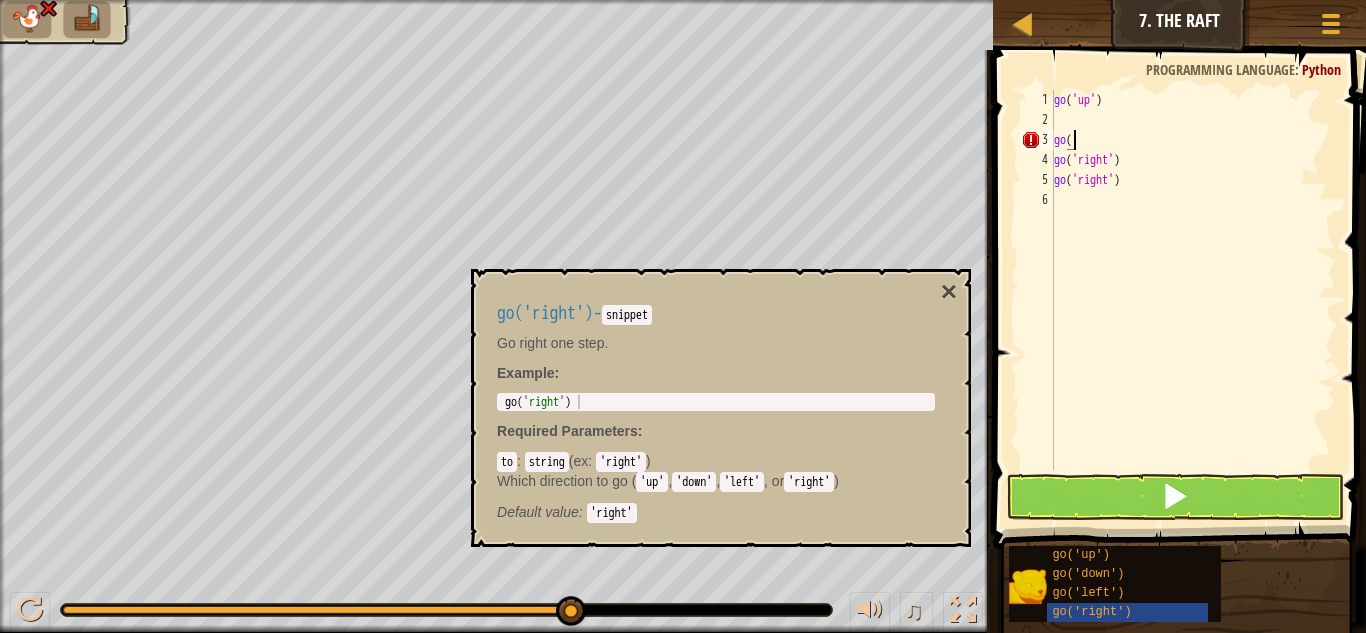 type on "go" 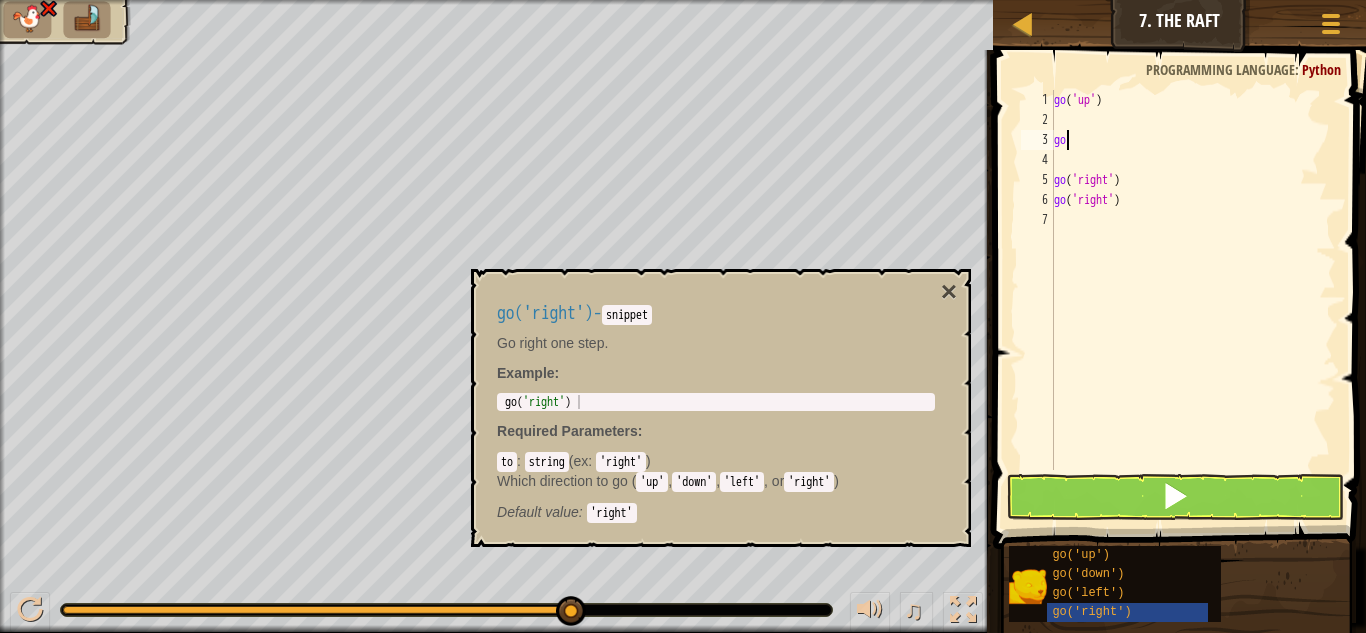 click on "go ( 'up' ) go go ( 'right' ) go ( 'right' )" at bounding box center [1193, 300] 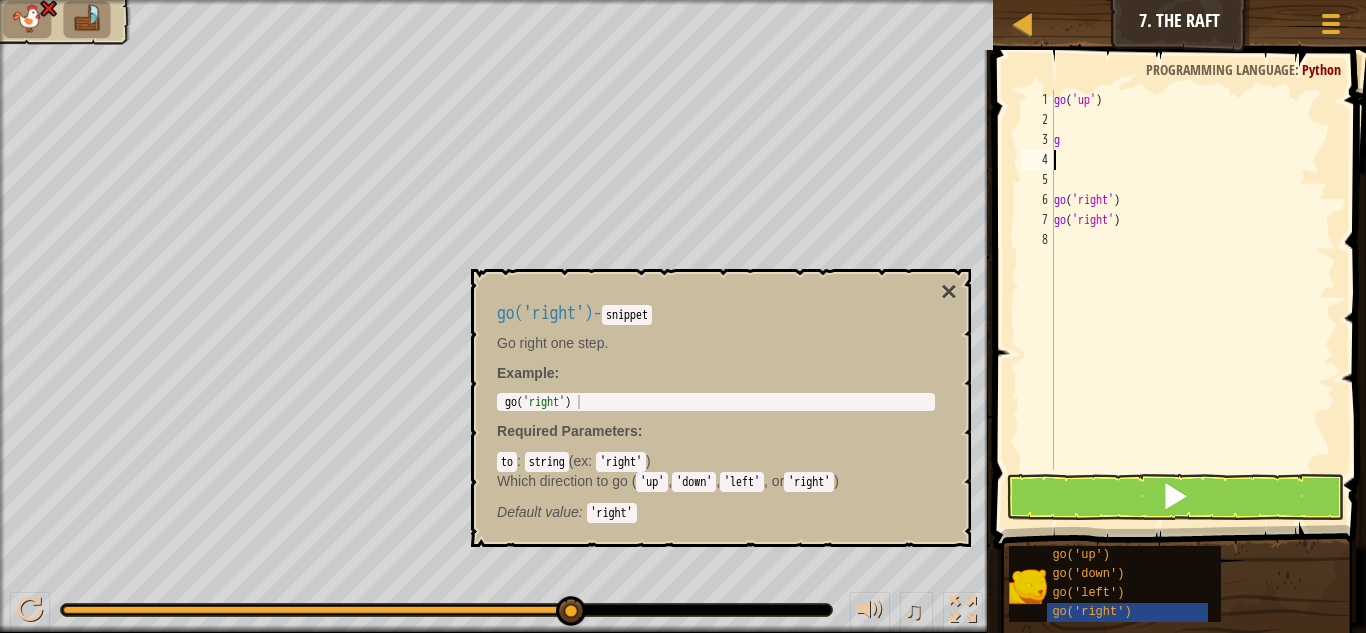 click on "go ( 'up' ) g go ( 'right' ) go ( 'right' )" at bounding box center (1193, 300) 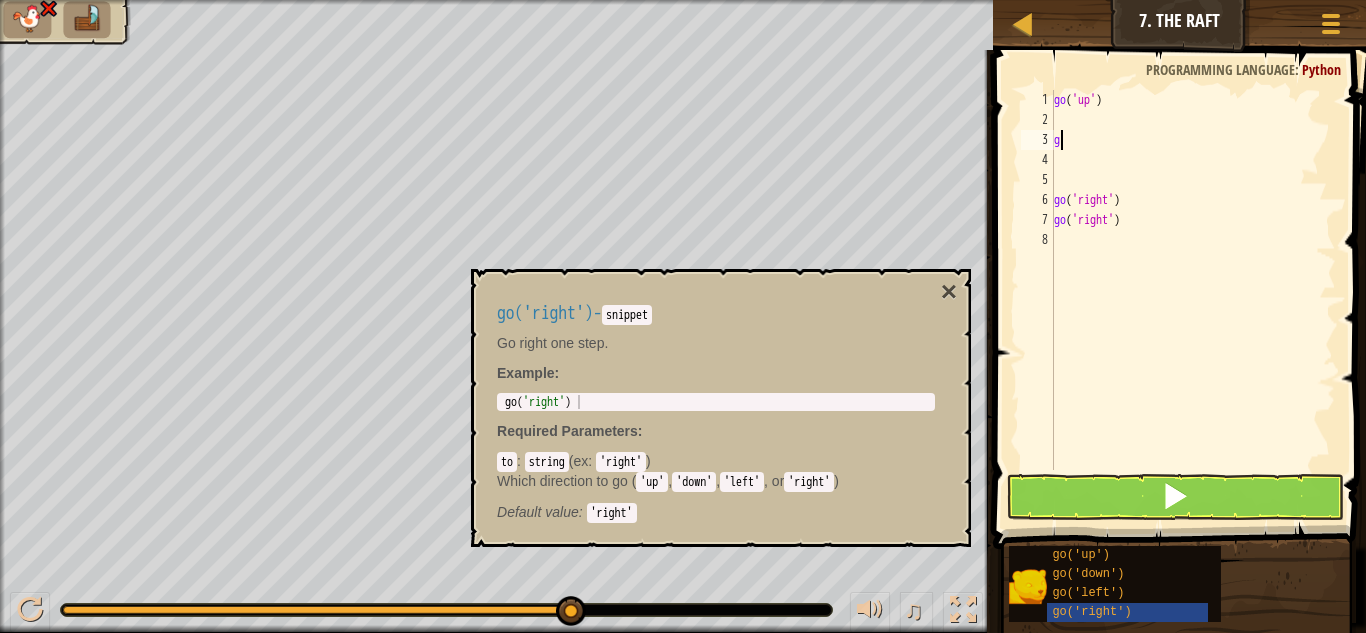 click on "go ( 'up' ) g go ( 'right' ) go ( 'right' )" at bounding box center [1193, 300] 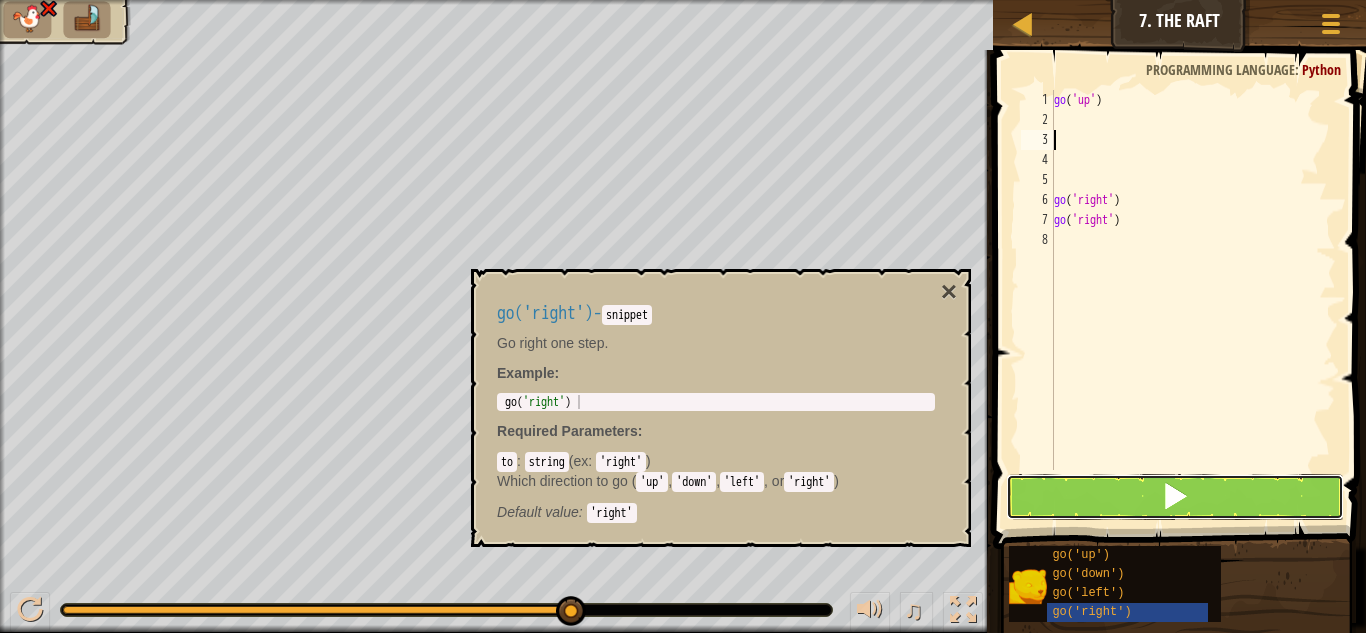 click at bounding box center (1175, 497) 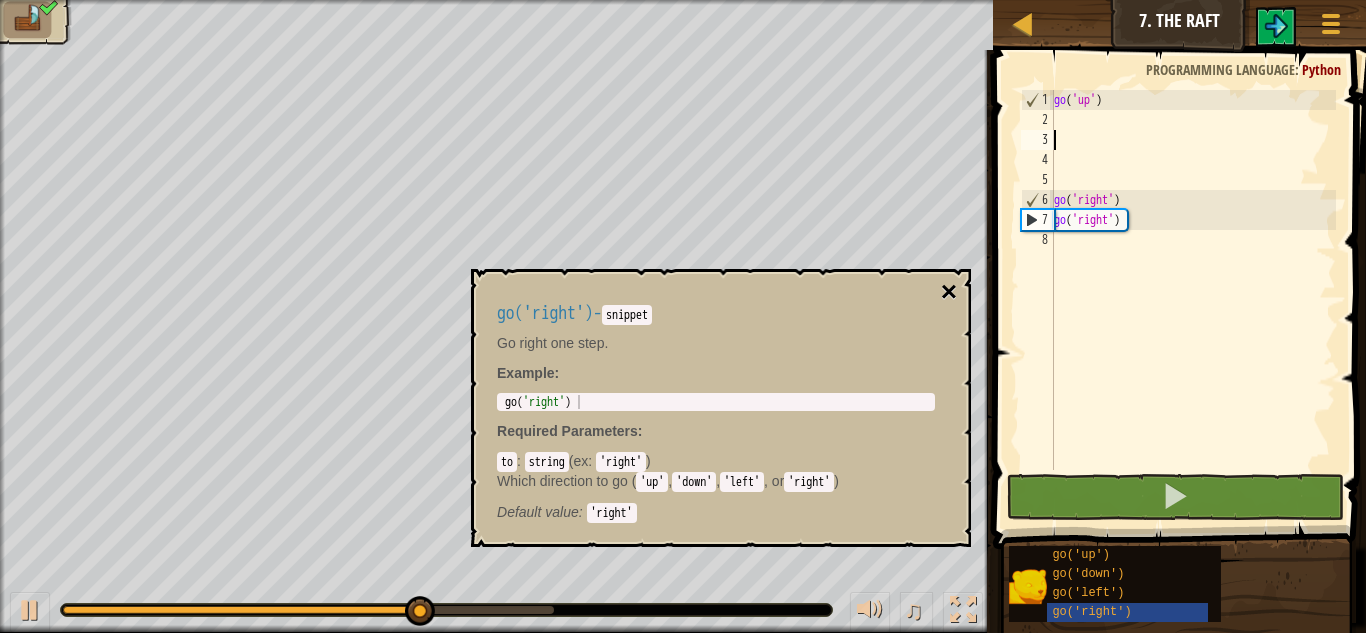 click on "×" at bounding box center [949, 292] 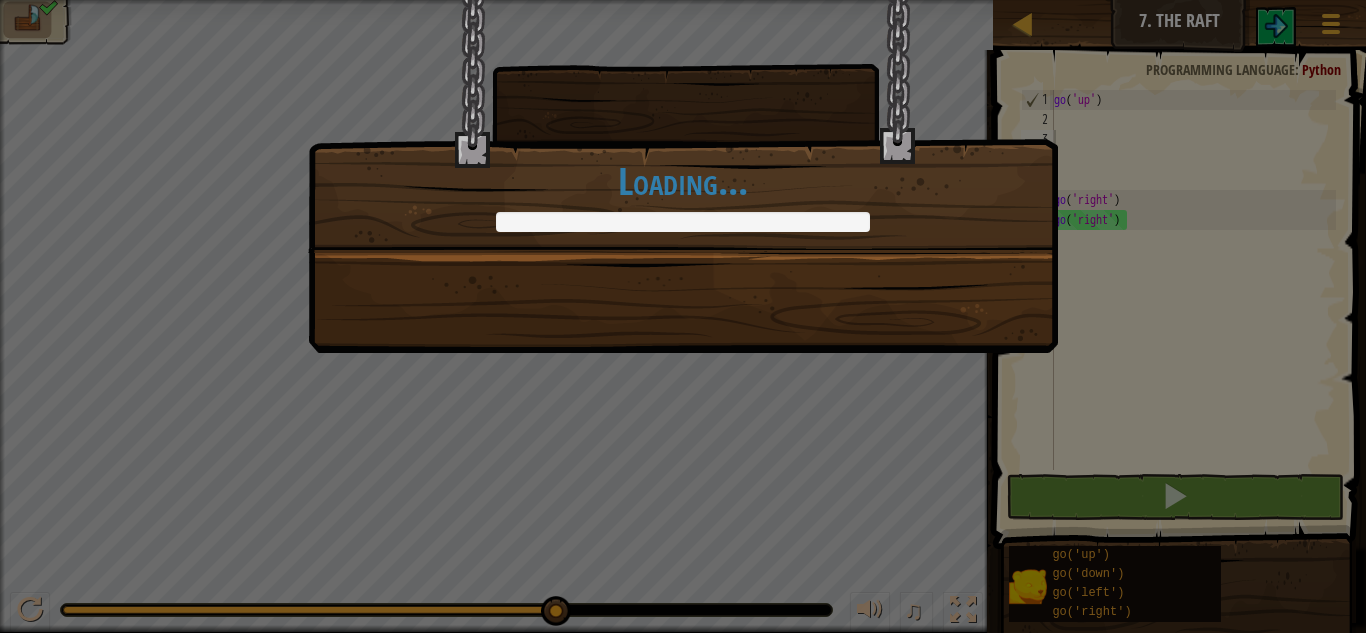 click on "+0 +0 Continue Loading..." at bounding box center [683, 176] 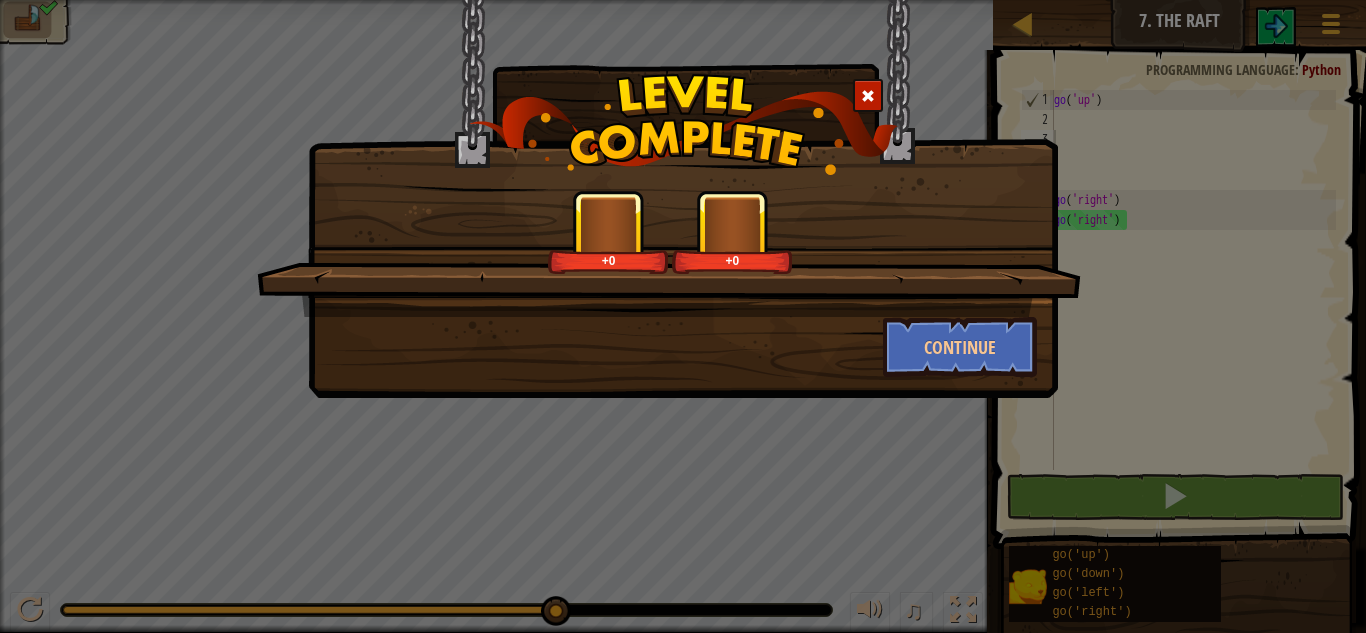 click on "+0 +0" at bounding box center (669, 253) 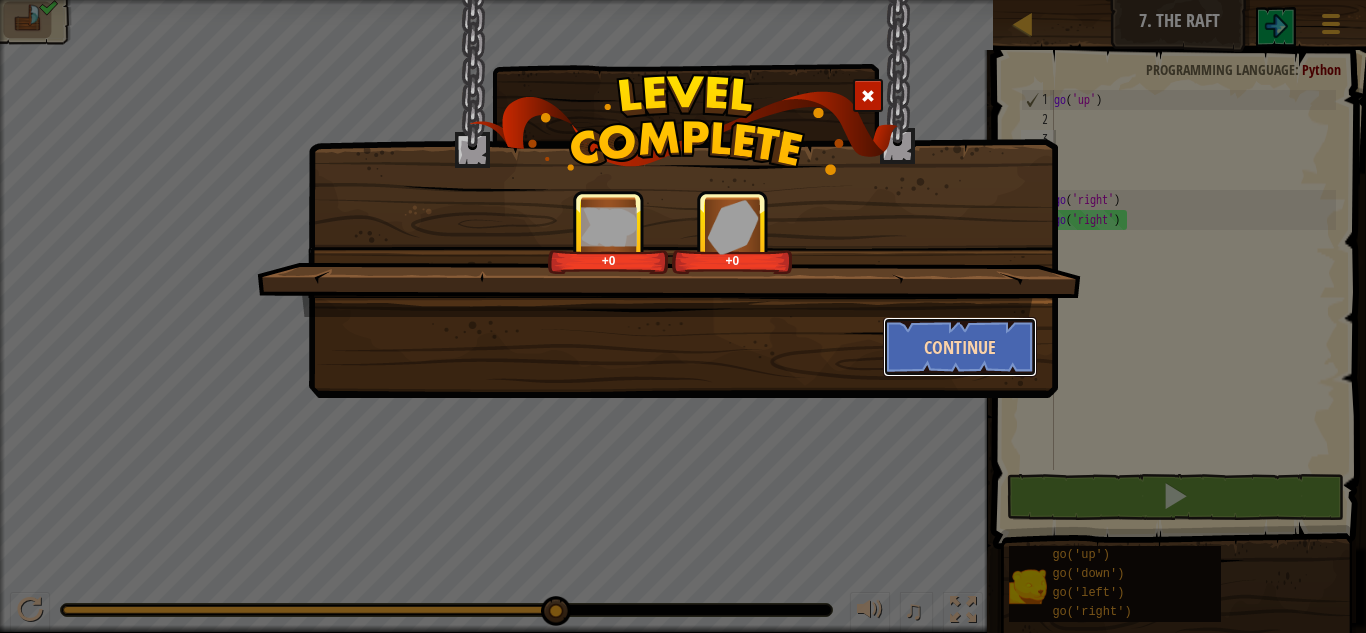 click on "Continue" at bounding box center [960, 347] 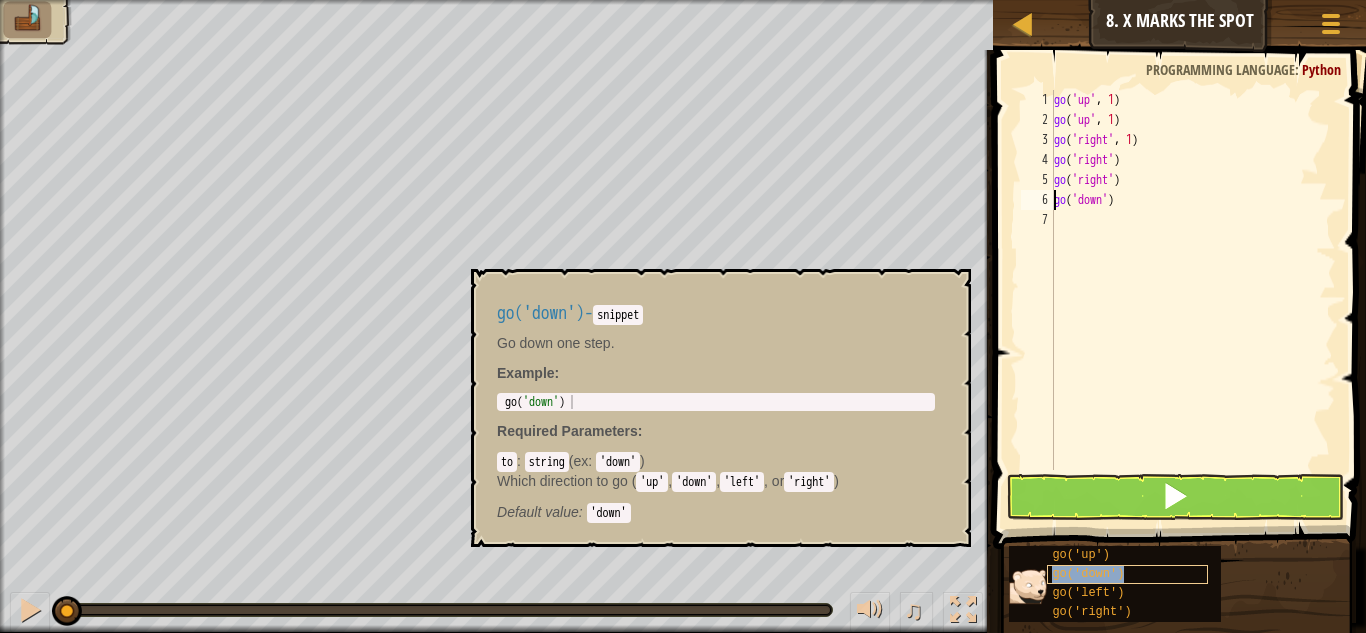 click on "go('down')" at bounding box center [1088, 574] 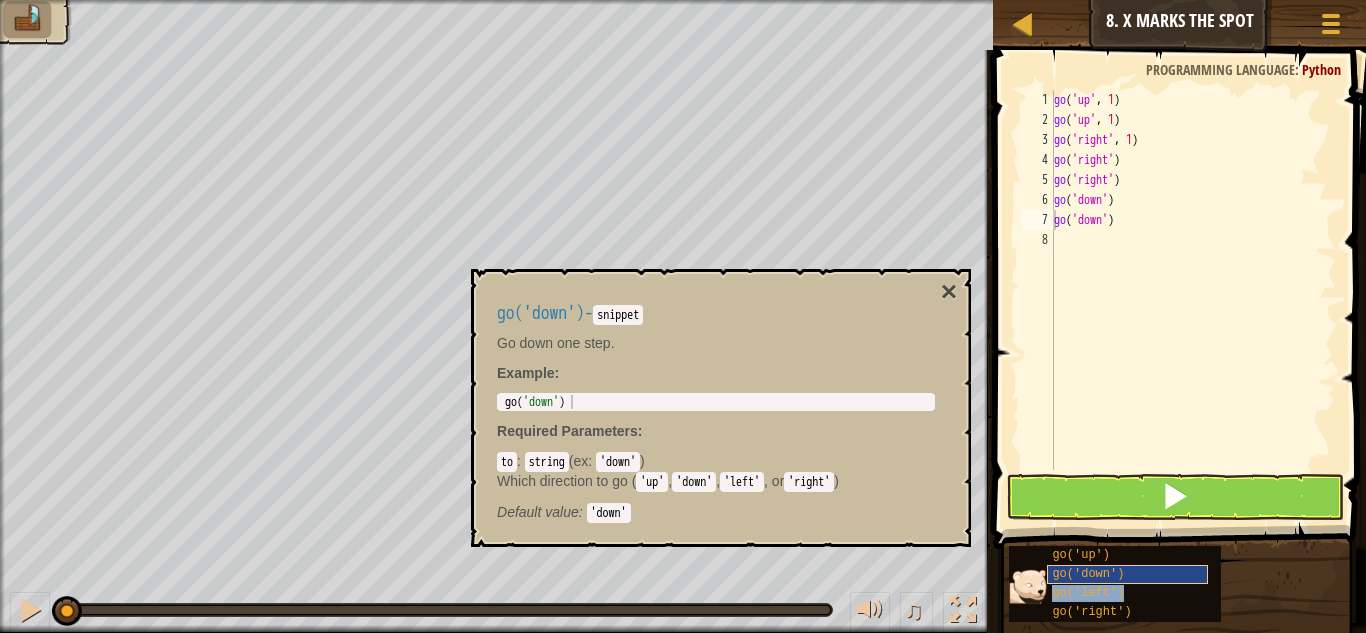 type on "go('left')" 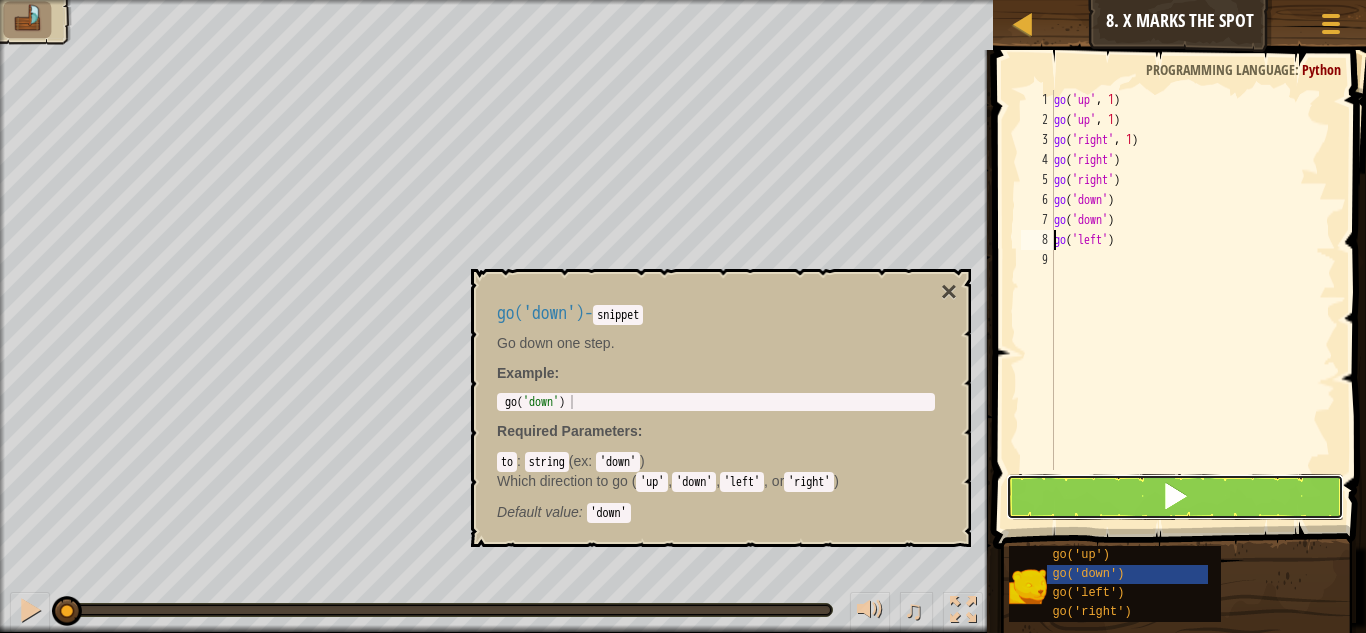 click at bounding box center (1175, 497) 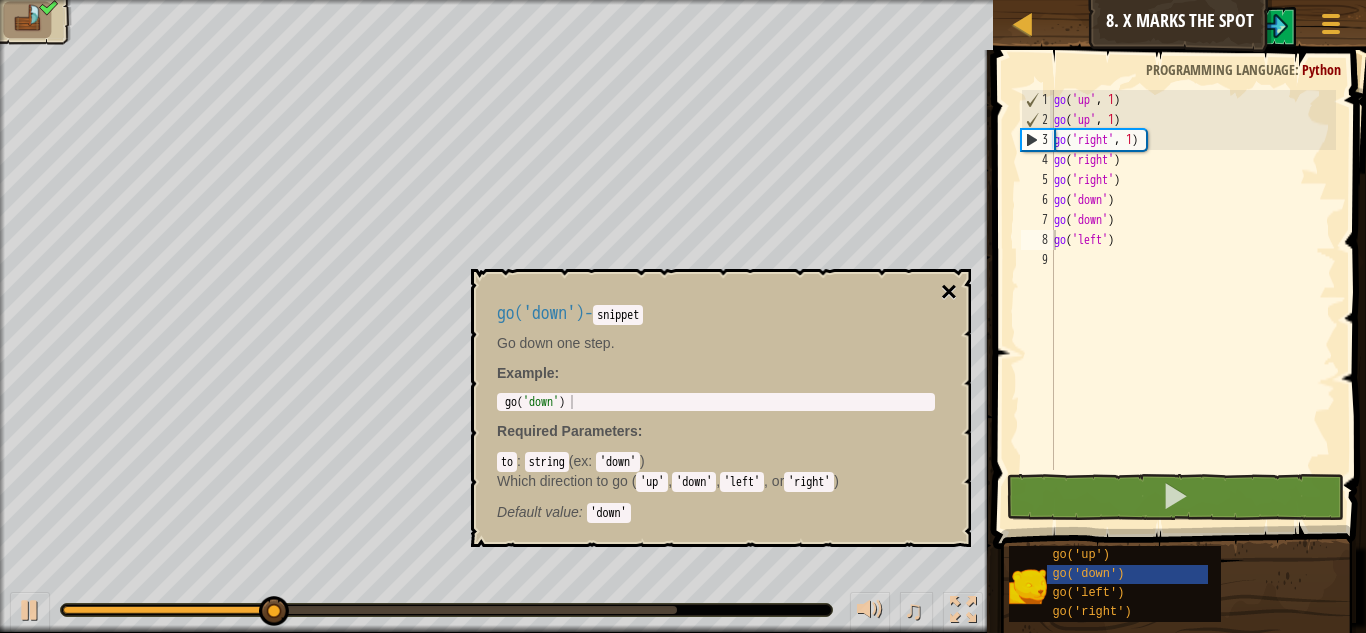 click on "×" at bounding box center [949, 292] 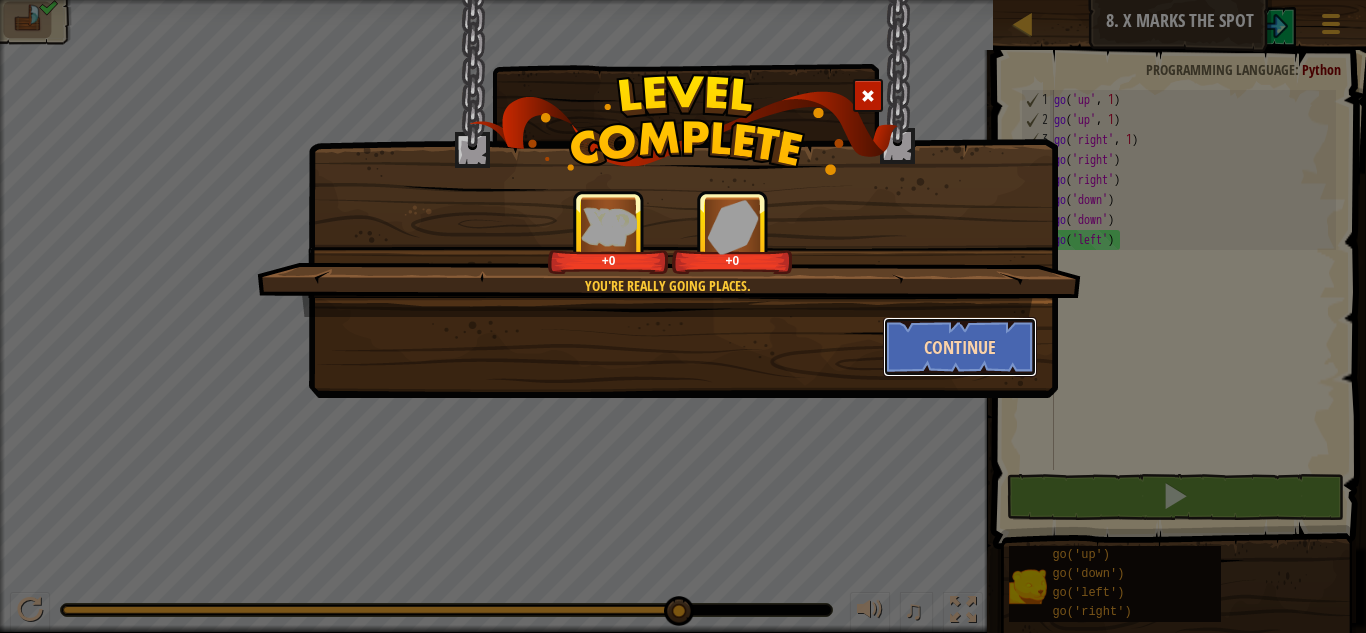 click on "Continue" at bounding box center [960, 347] 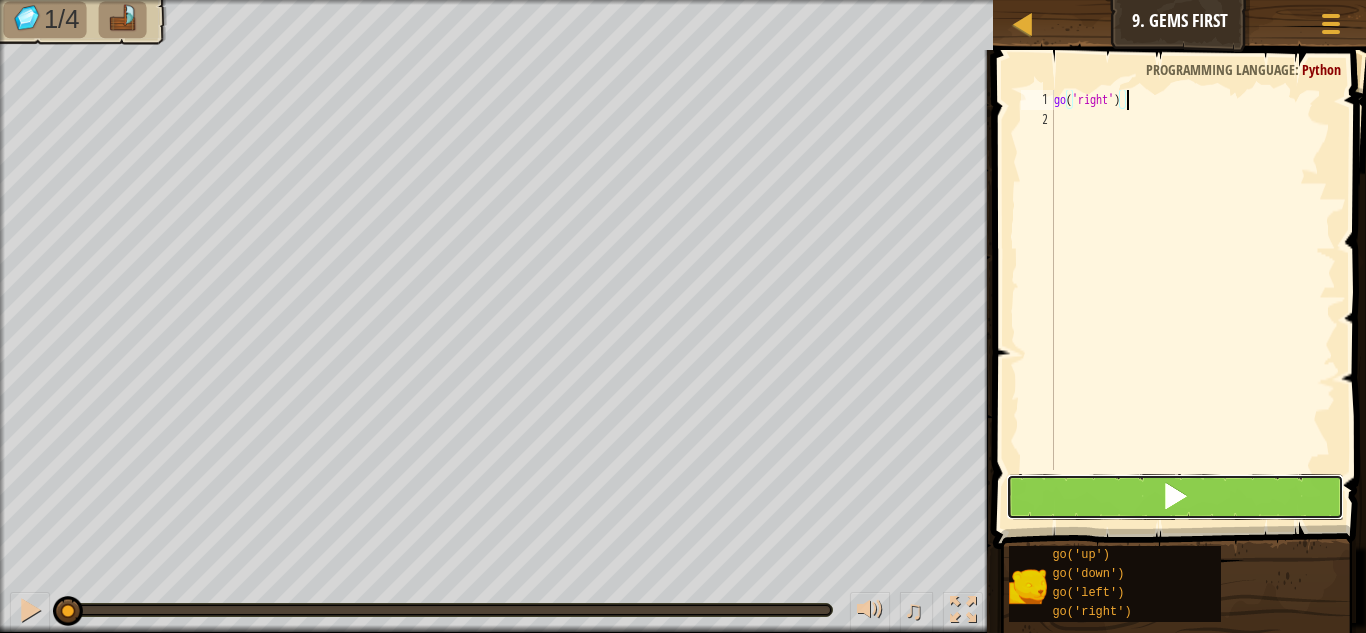 click at bounding box center [1175, 497] 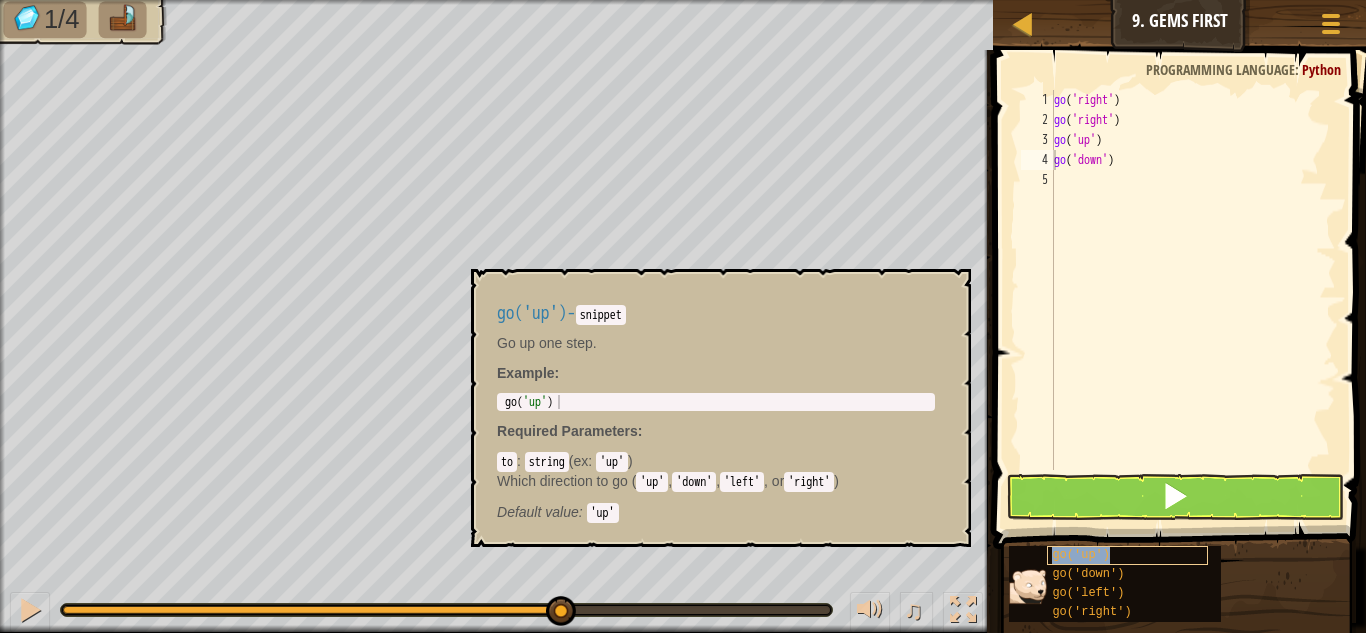 click on "go('up')" at bounding box center (1127, 555) 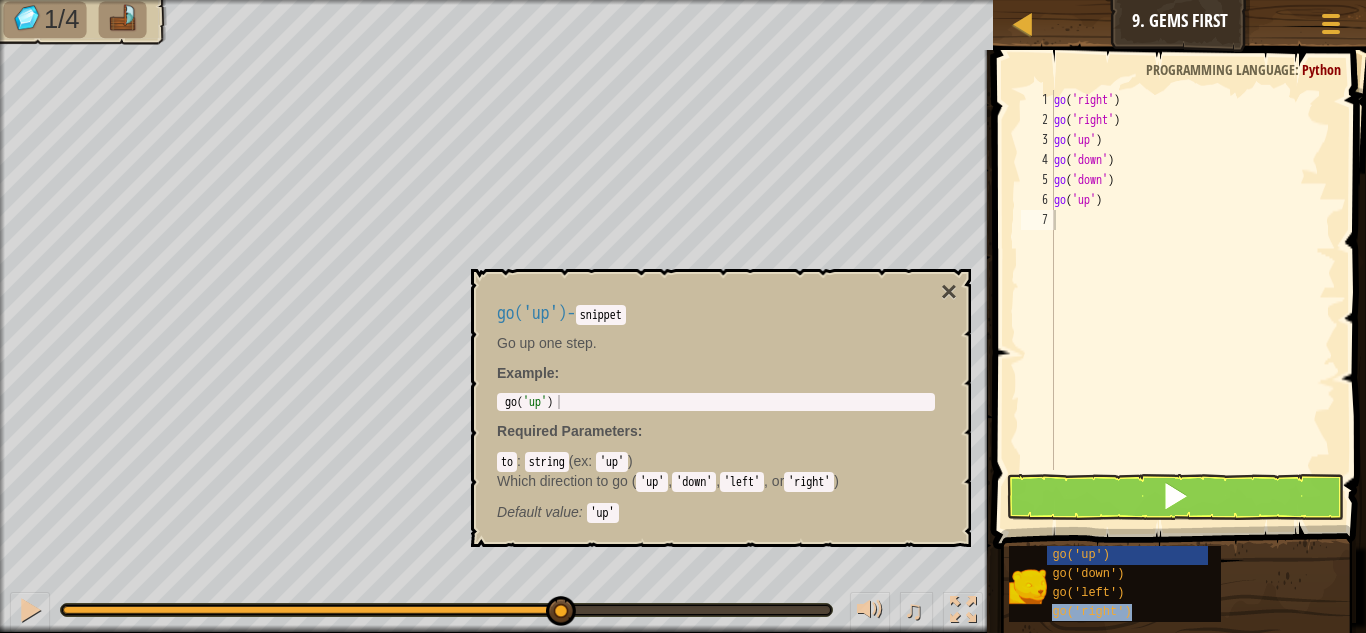 type on "go('right')" 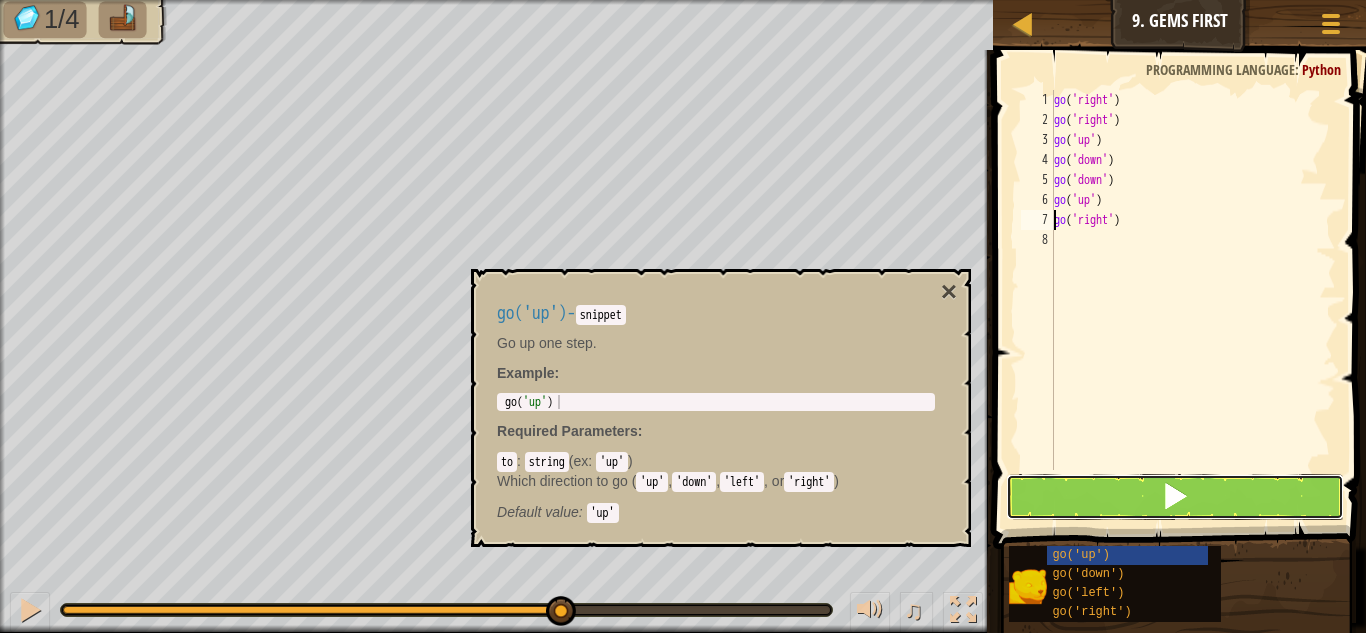 click at bounding box center (1175, 497) 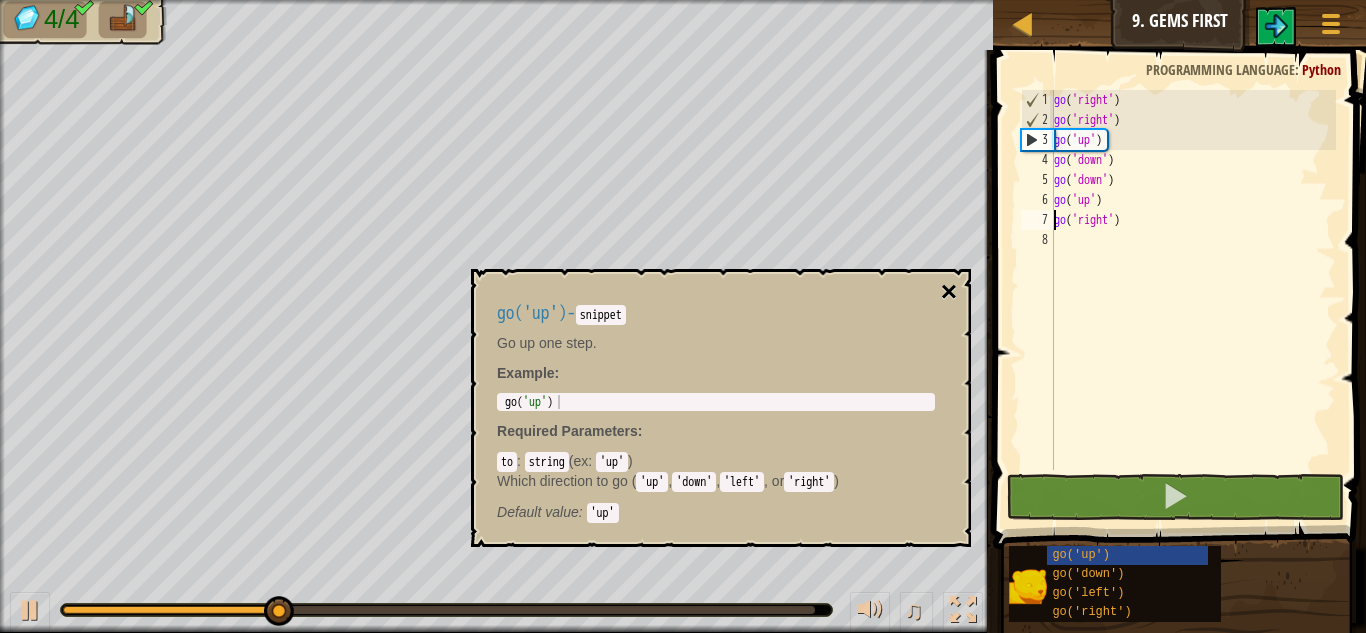 click on "×" at bounding box center (949, 292) 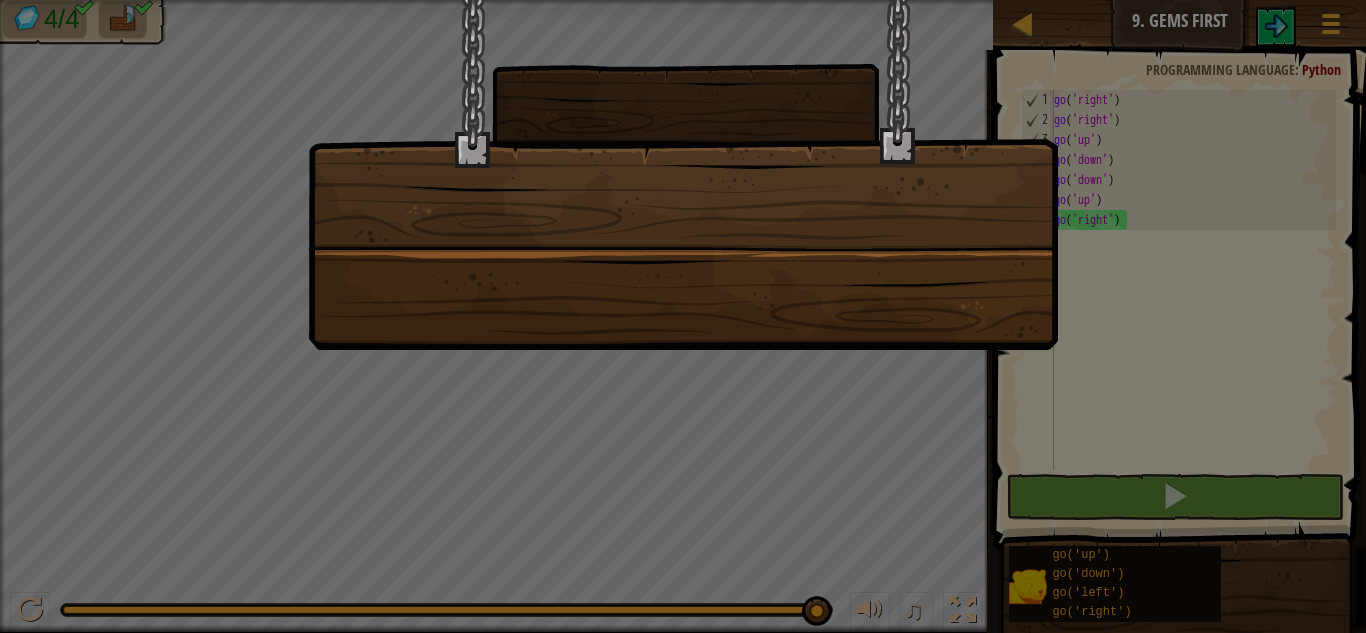 click at bounding box center (683, 175) 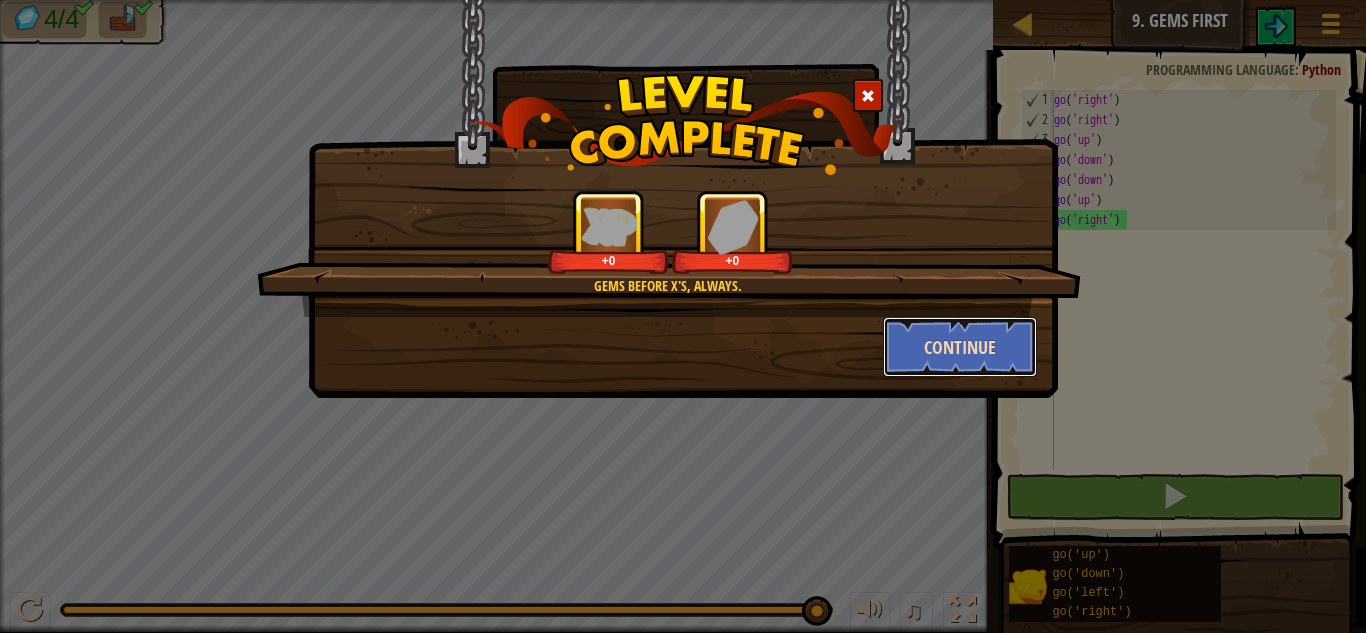 click on "Continue" at bounding box center [960, 347] 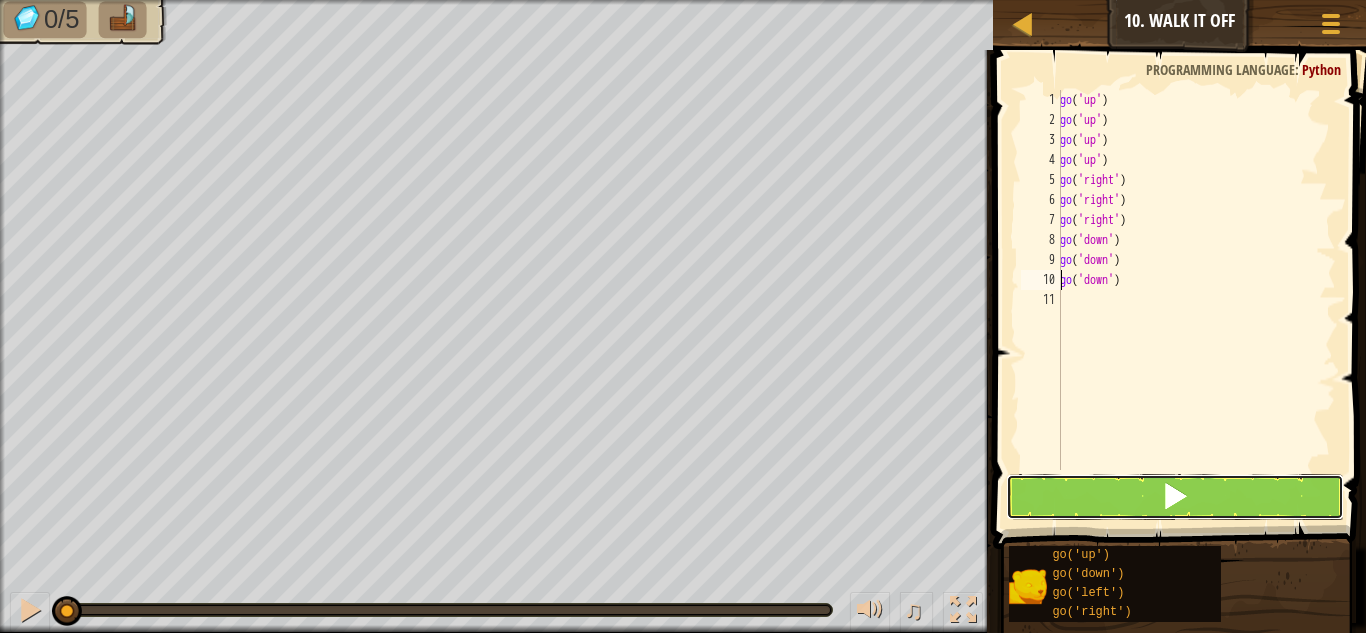click at bounding box center (1175, 497) 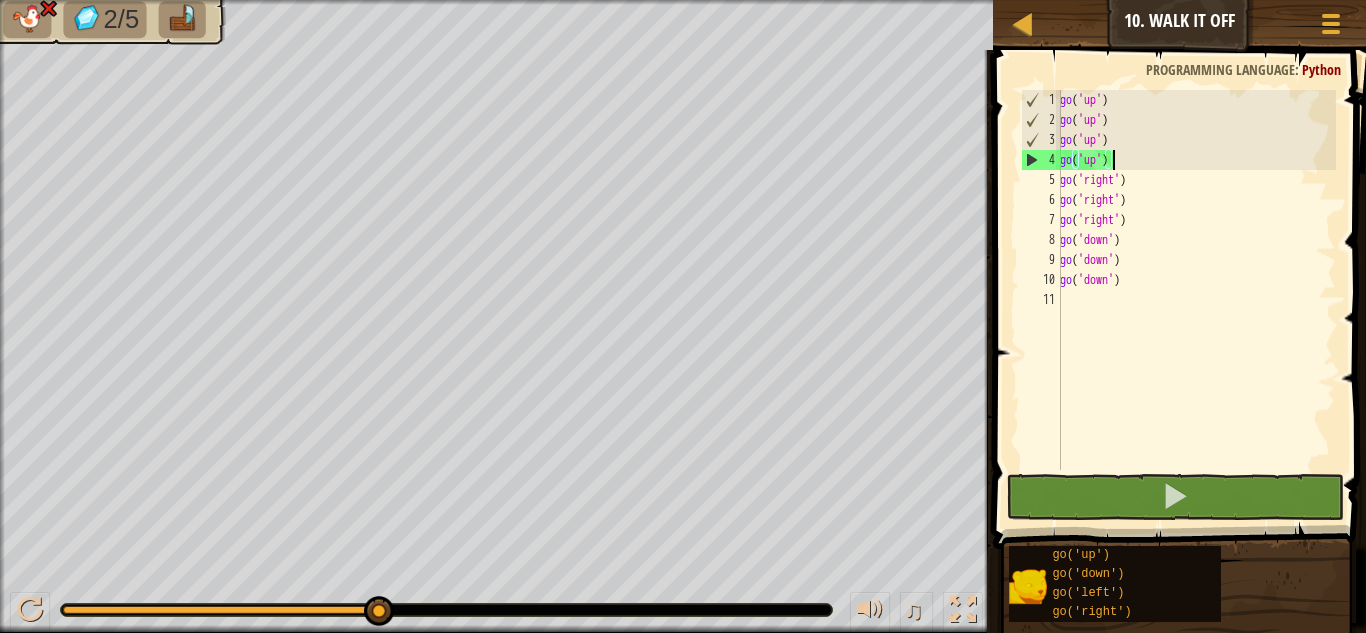 click on "go ( 'up' ) go ( 'up' ) go ( 'up' ) go ( 'up' ) go ( 'right' ) go ( 'right' ) go ( 'right' ) go ( 'down' ) go ( 'down' ) go ( 'down' )" at bounding box center [1196, 300] 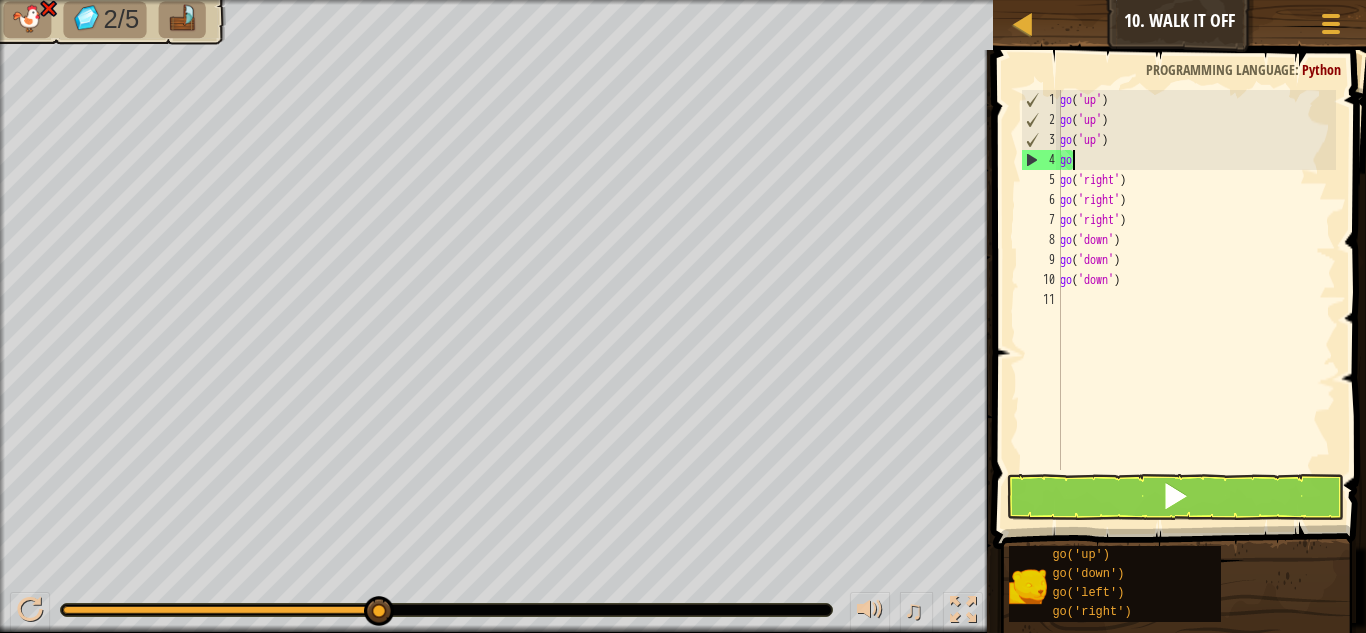 type on "g" 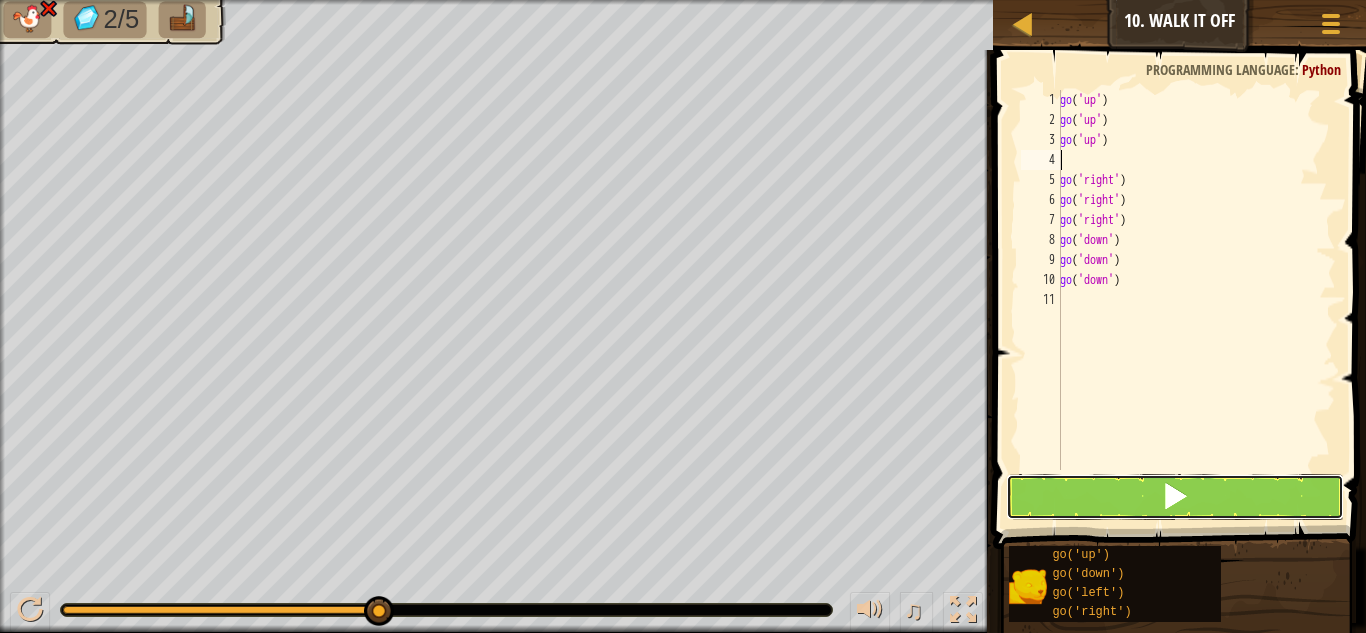 click at bounding box center [1175, 496] 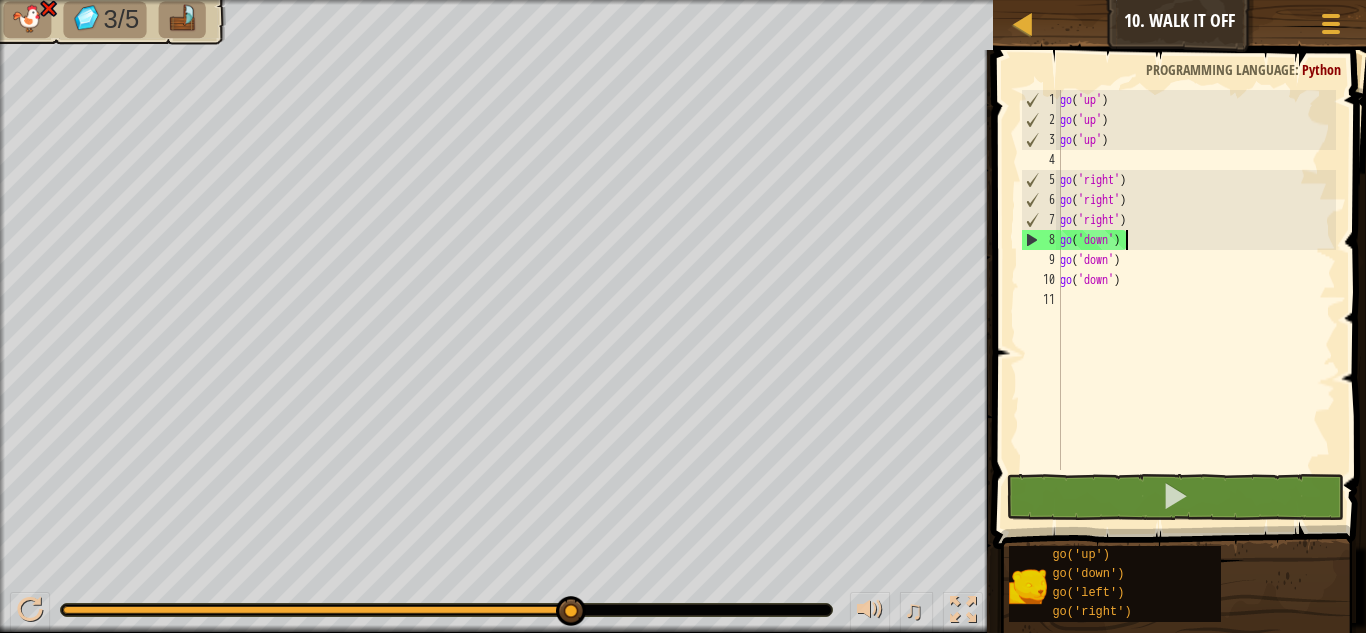 click on "go ( 'up' ) go ( 'up' ) go ( 'up' ) go ( 'right' ) go ( 'right' ) go ( 'right' ) go ( 'down' ) go ( 'down' ) go ( 'down' )" at bounding box center [1196, 300] 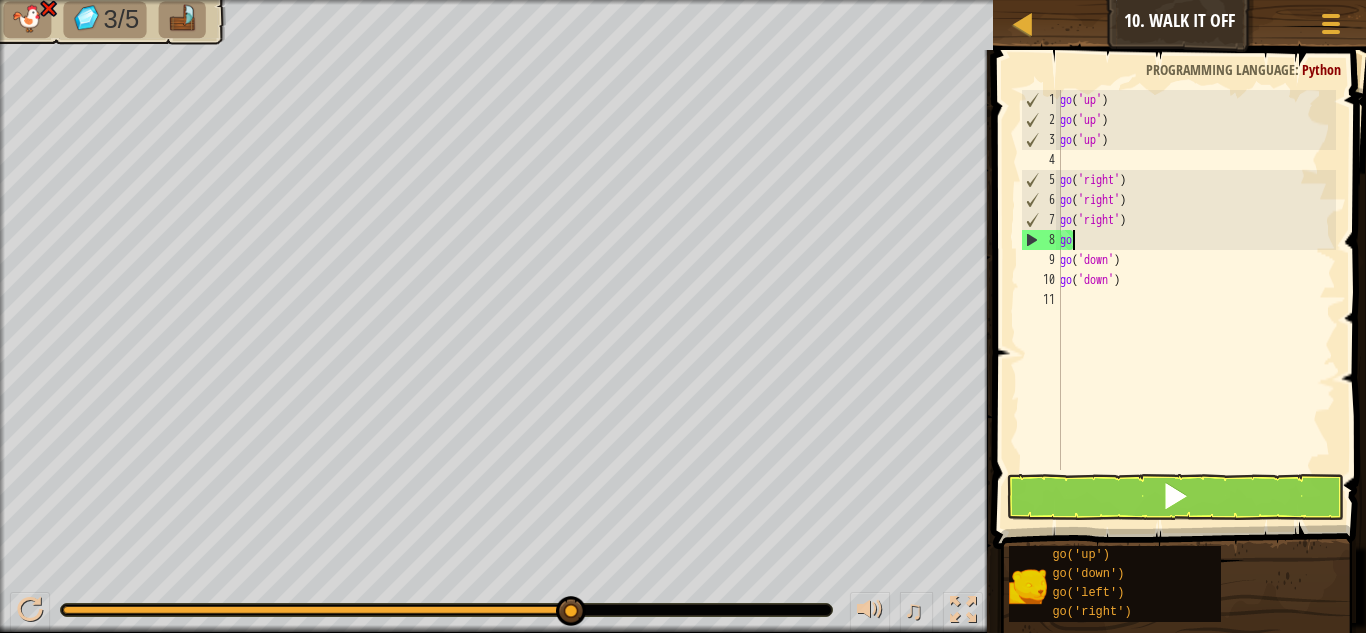 type on "g" 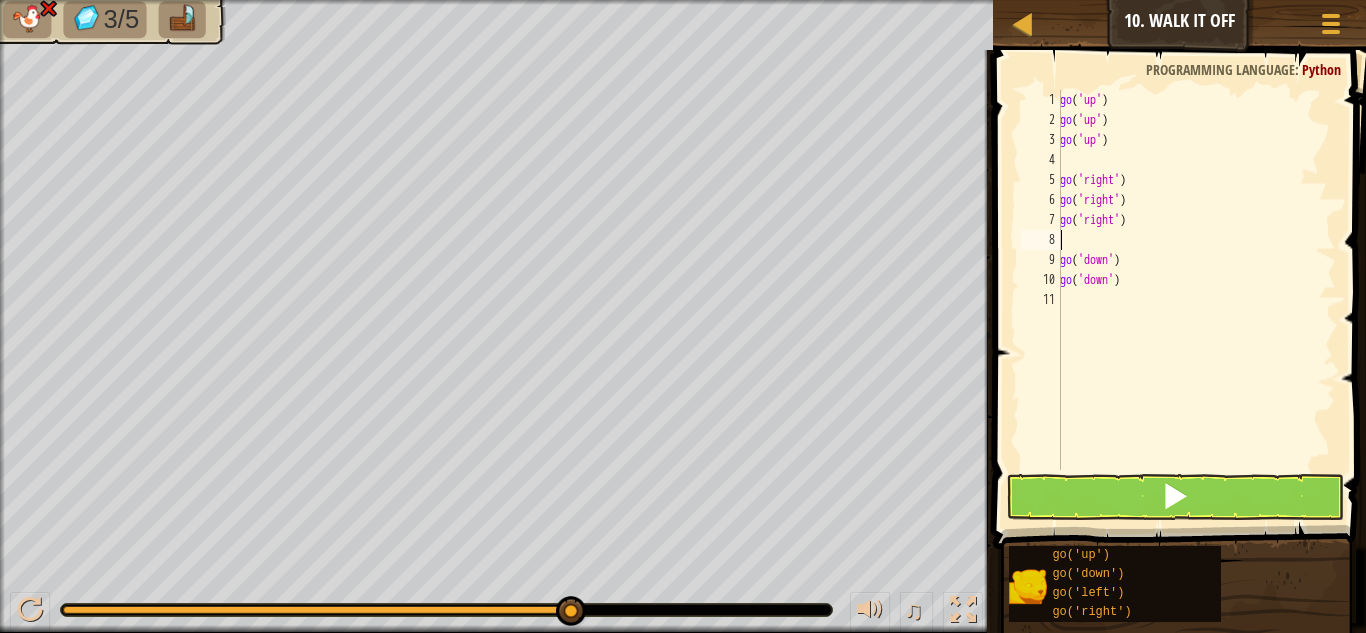 click on "go ( 'up' ) go ( 'up' ) go ( 'up' ) go ( 'right' ) go ( 'right' ) go ( 'right' ) go ( 'down' ) go ( 'down' )" at bounding box center [1196, 300] 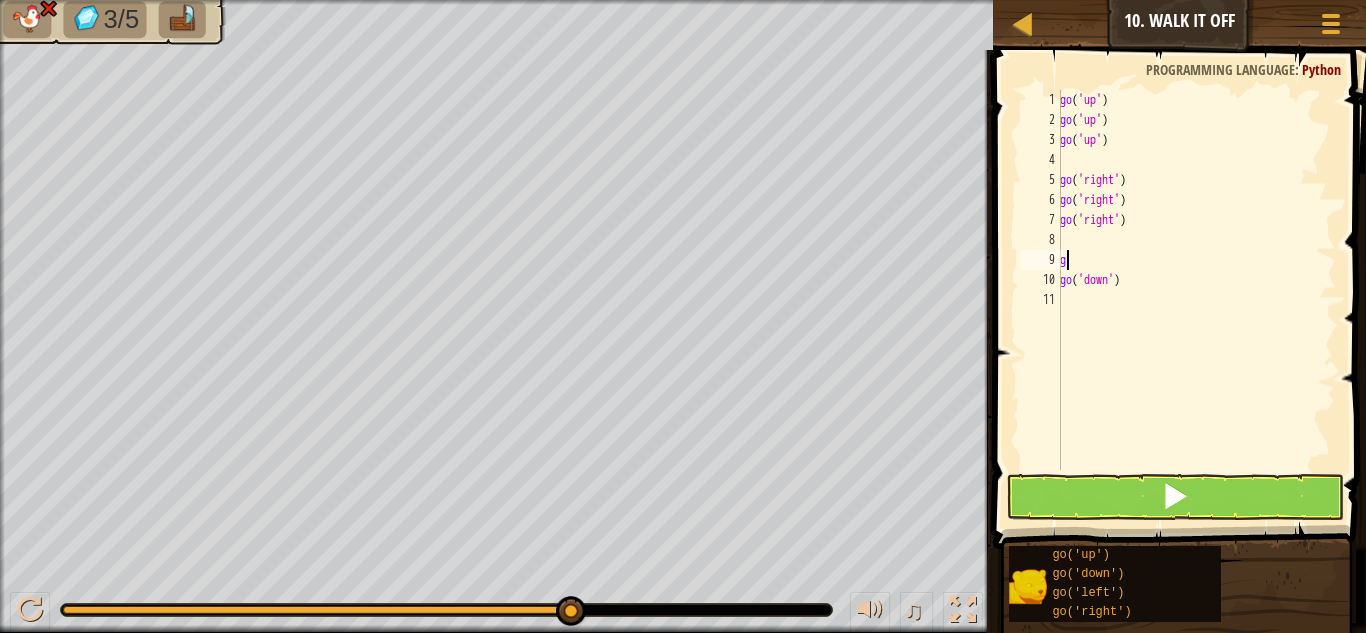 click on "go ( 'up' ) go ( 'up' ) go ( 'up' ) go ( 'right' ) go ( 'right' ) go ( 'right' ) g go ( 'down' )" at bounding box center (1196, 300) 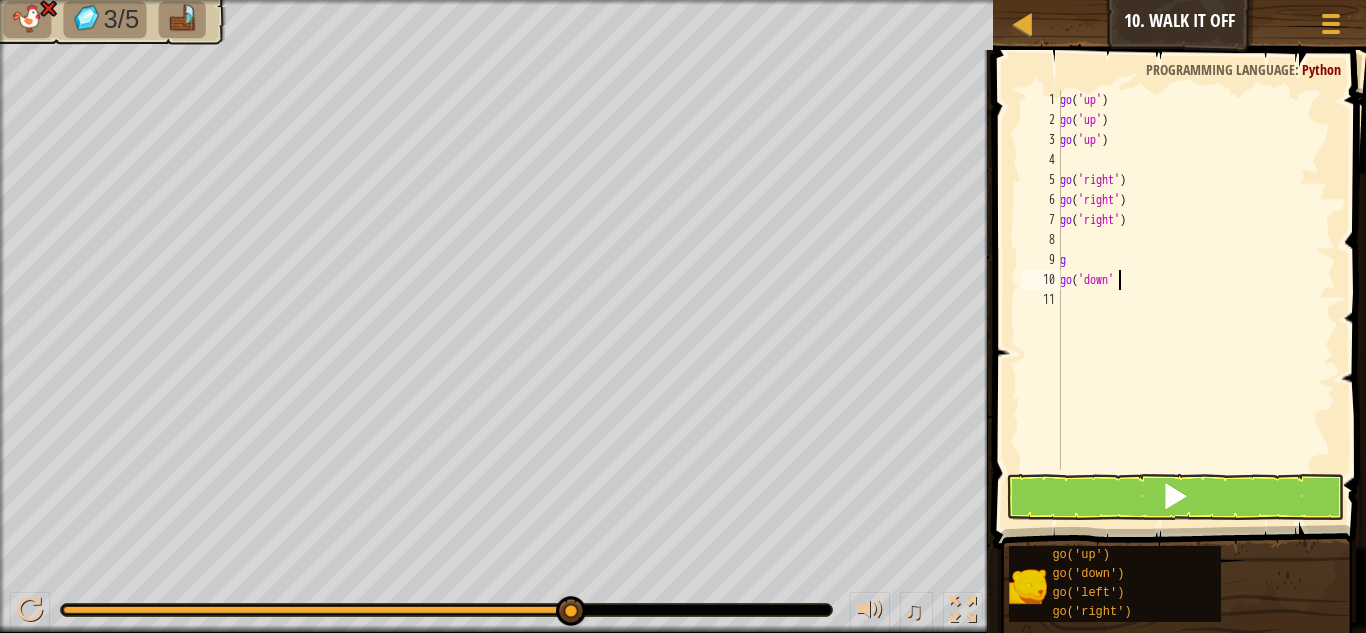 type on "g" 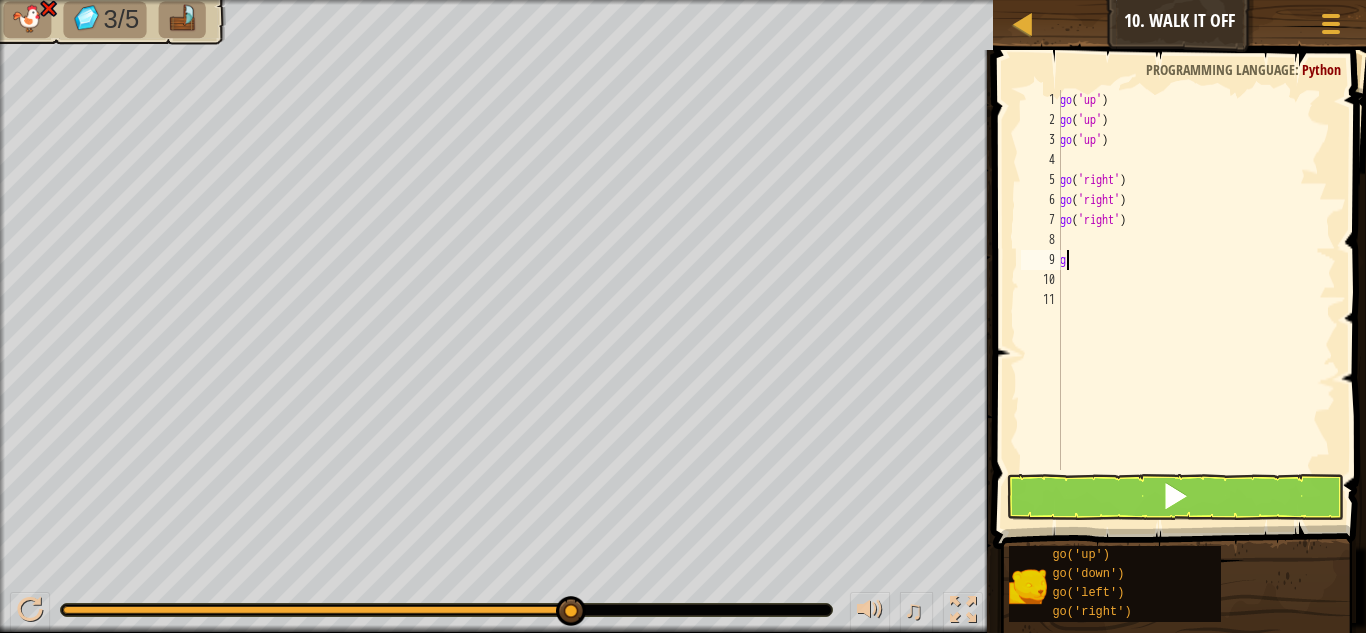 click on "go ( 'up' ) go ( 'up' ) go ( 'up' ) go ( 'right' ) go ( 'right' ) go ( 'right' ) g" at bounding box center (1196, 300) 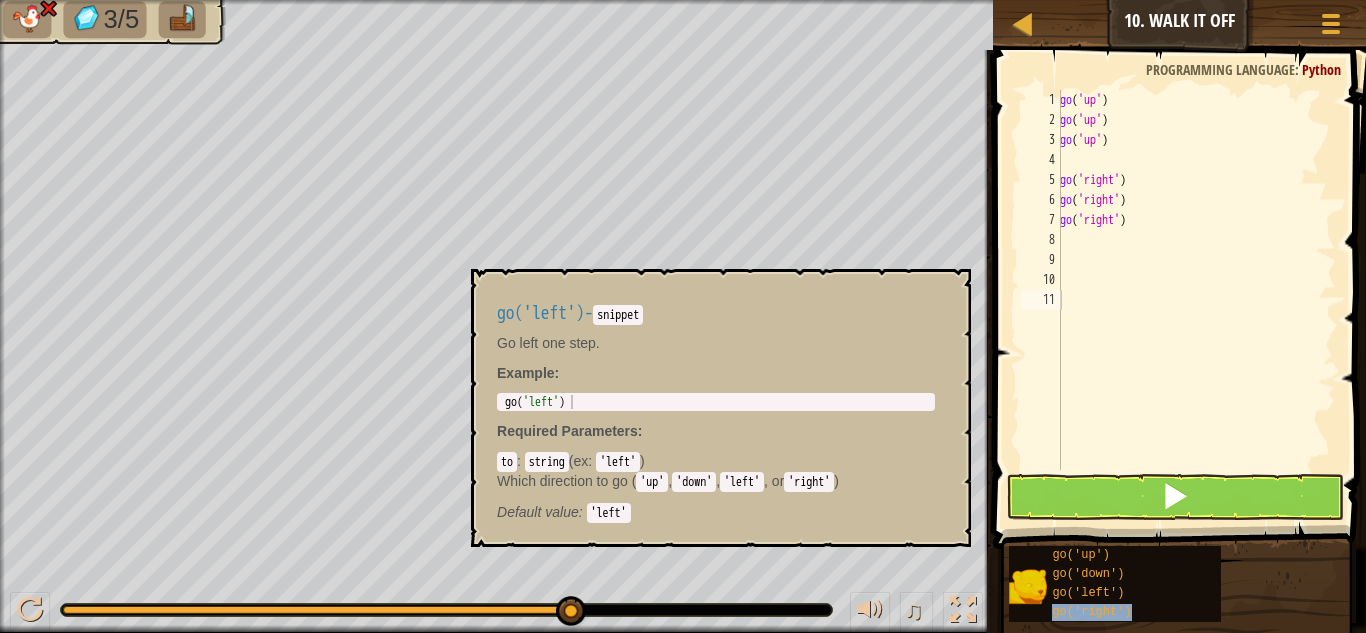 type on "go('right')" 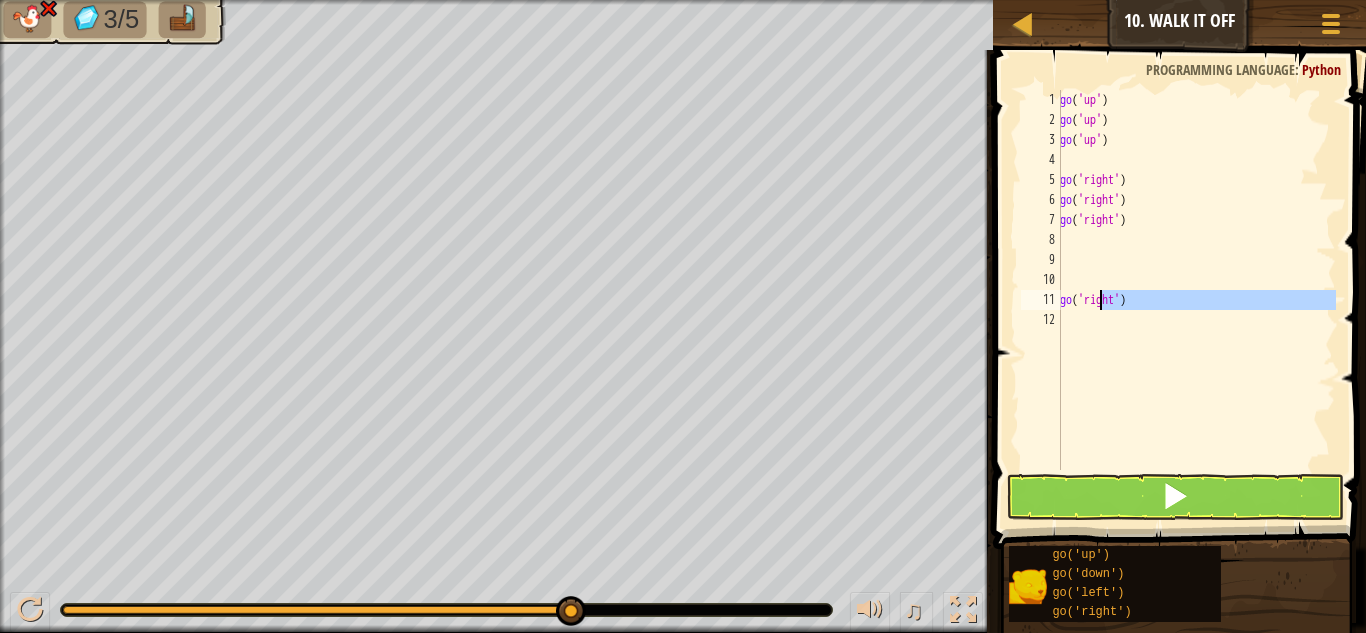 drag, startPoint x: 1108, startPoint y: 311, endPoint x: 1111, endPoint y: 321, distance: 10.440307 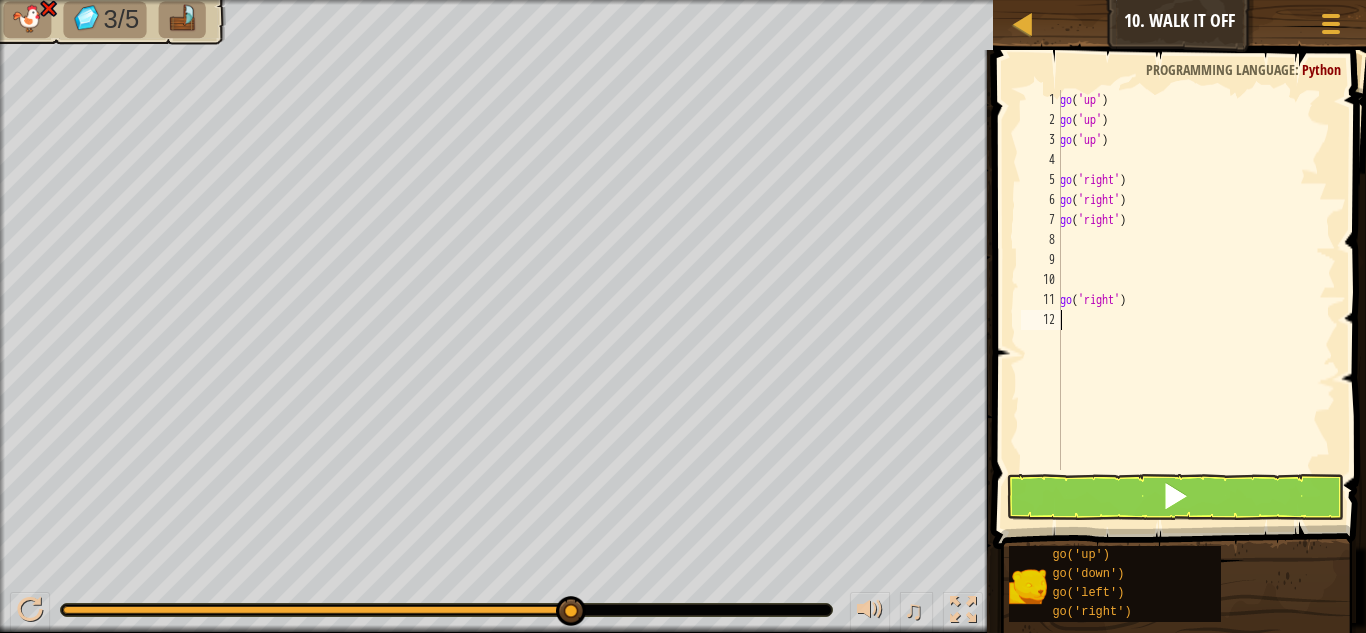 drag, startPoint x: 1096, startPoint y: 311, endPoint x: 1108, endPoint y: 382, distance: 72.00694 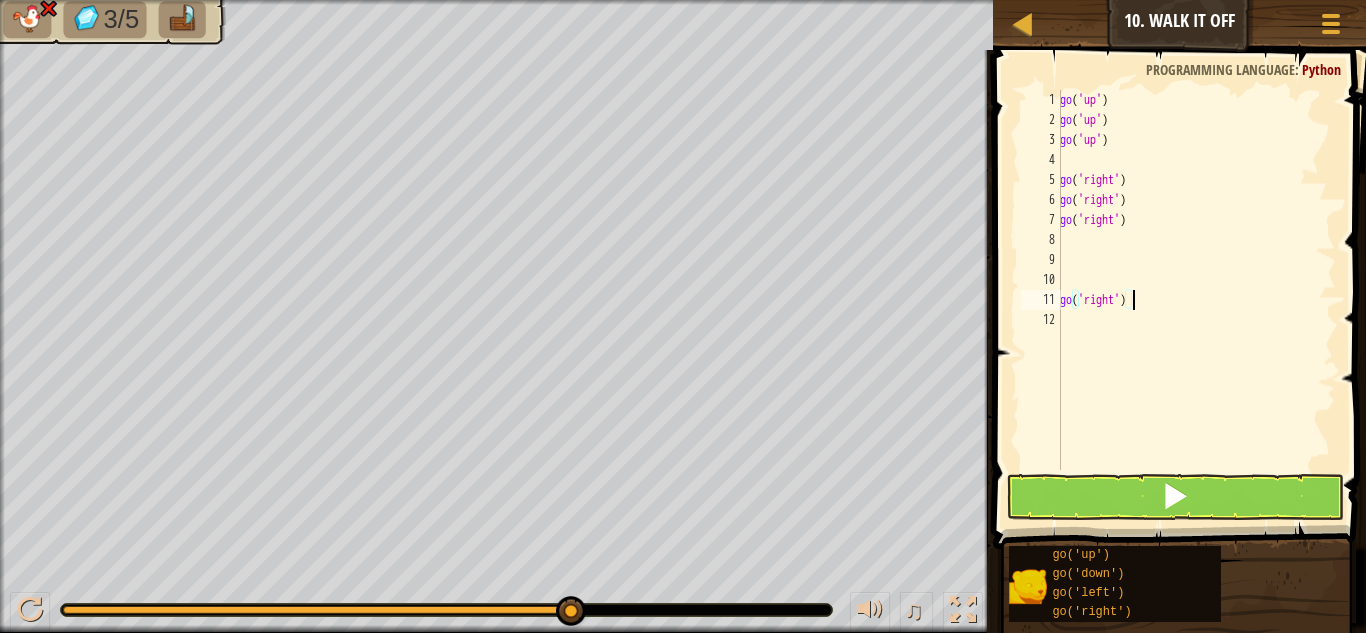 click on "go ( 'up' ) go ( 'up' ) go ( 'up' ) go ( 'right' ) go ( 'right' ) go ( 'right' ) go ( 'right' )" at bounding box center (1196, 300) 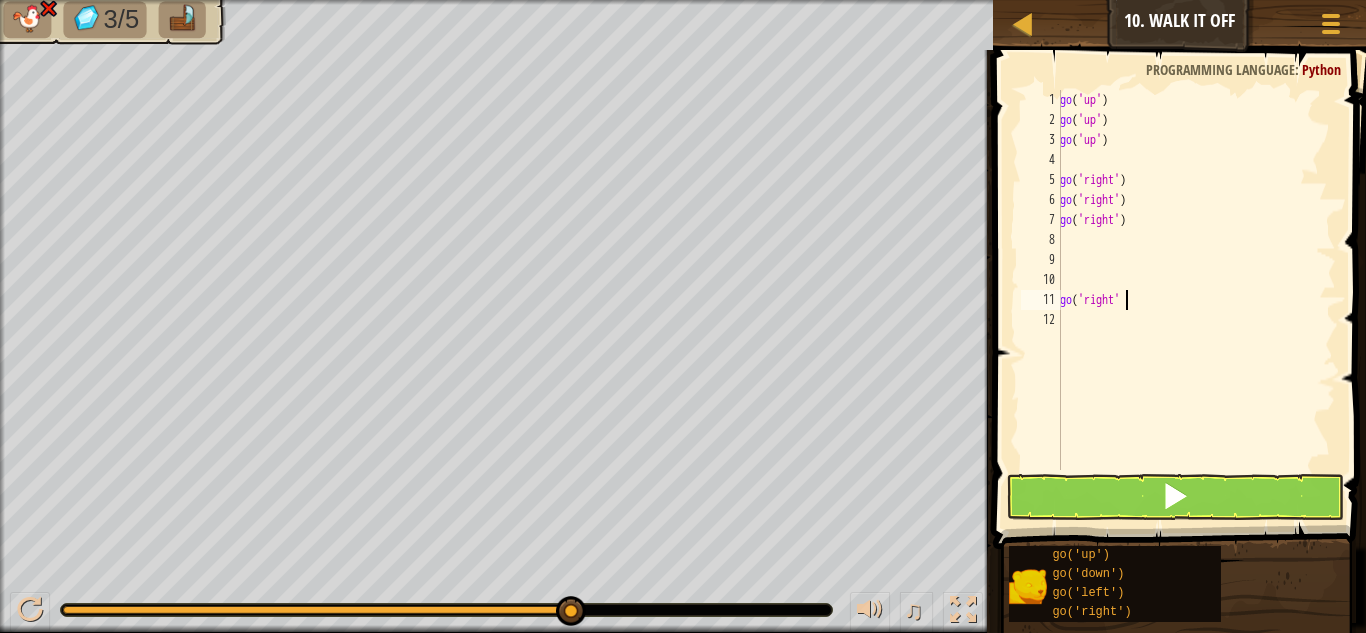 type on "g" 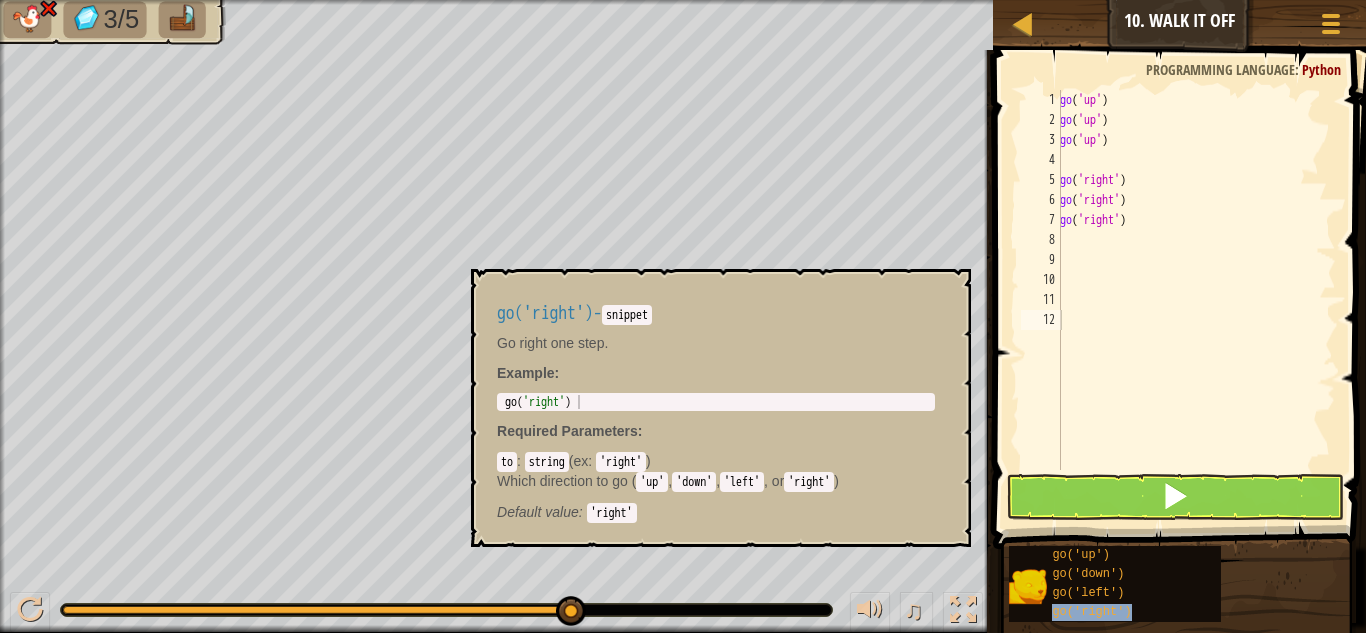type on "go('right')" 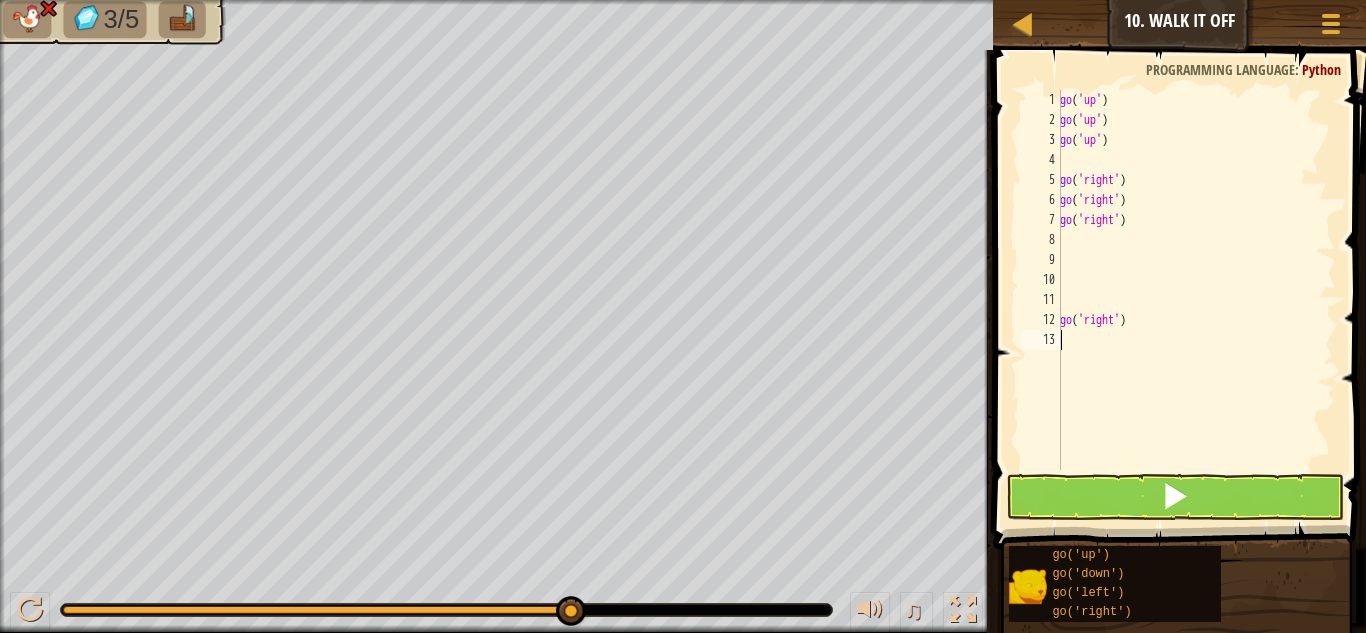 click on "go ( 'up' ) go ( 'up' ) go ( 'up' ) go ( 'right' ) go ( 'right' ) go ( 'right' ) go ( 'right' )" at bounding box center (1196, 300) 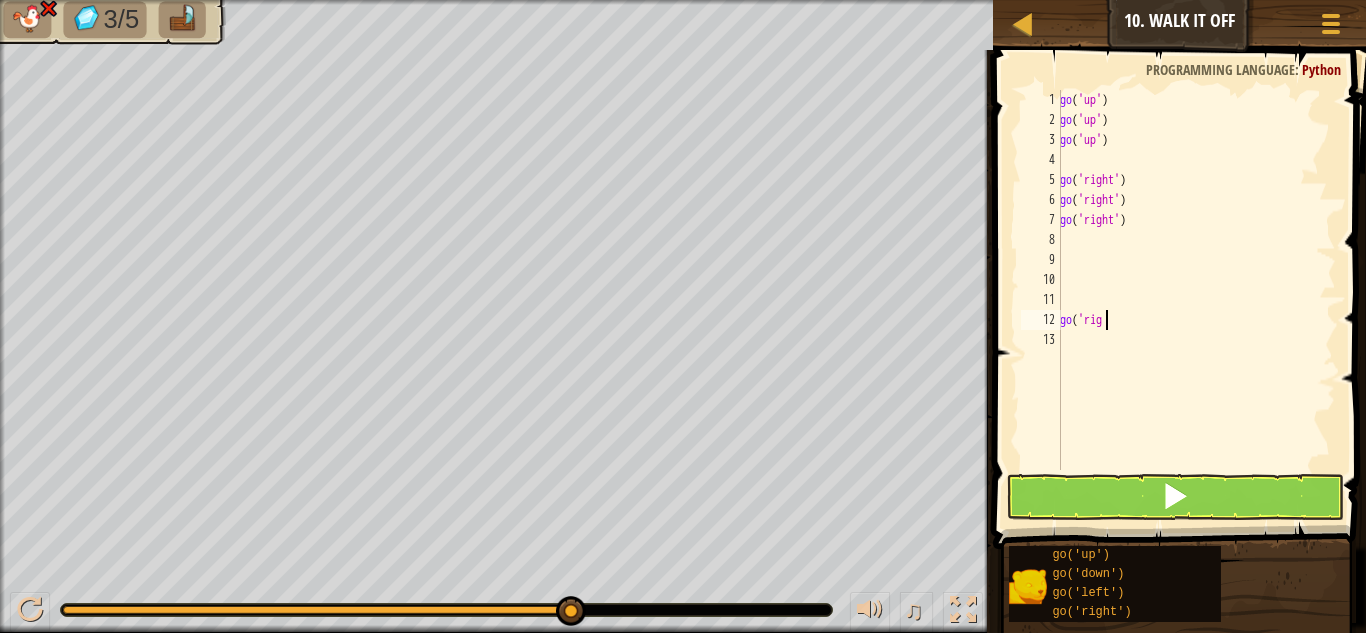 type on "g" 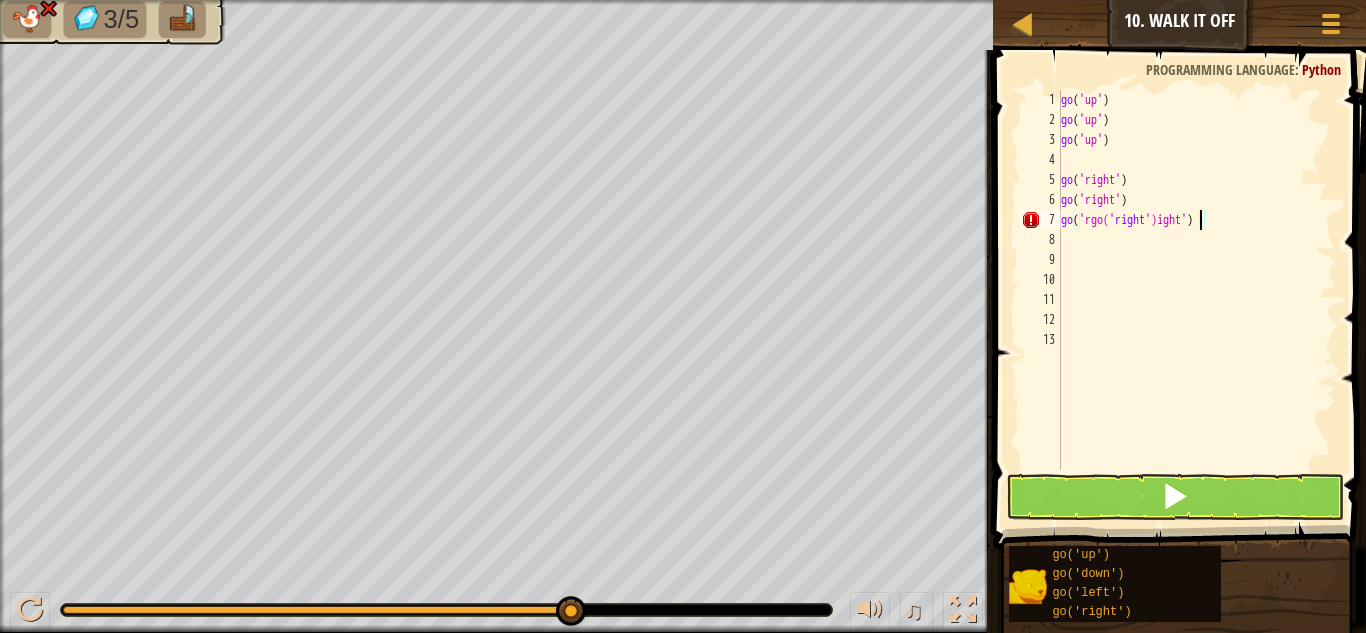 click on "go ( 'up' ) go ( 'up' ) go ( 'up' ) go ( 'right' ) go ( 'right' ) go ( 'rgo(' right ')ight' )" at bounding box center (1196, 300) 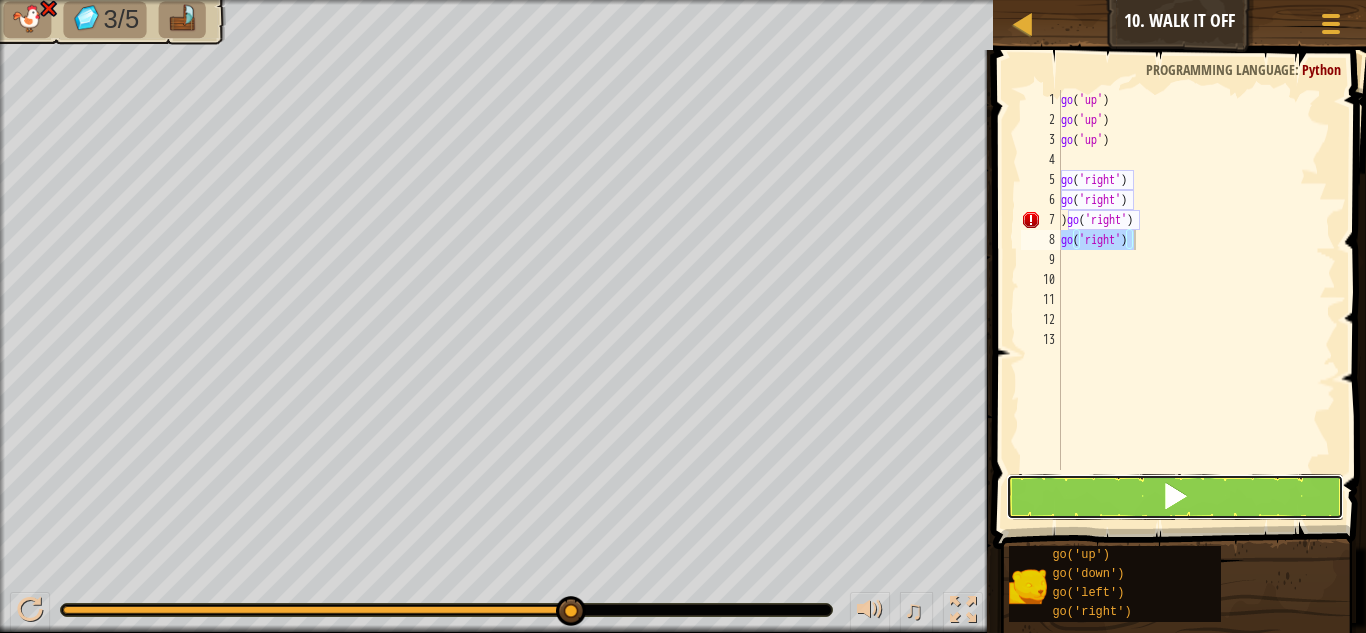 click at bounding box center [1175, 497] 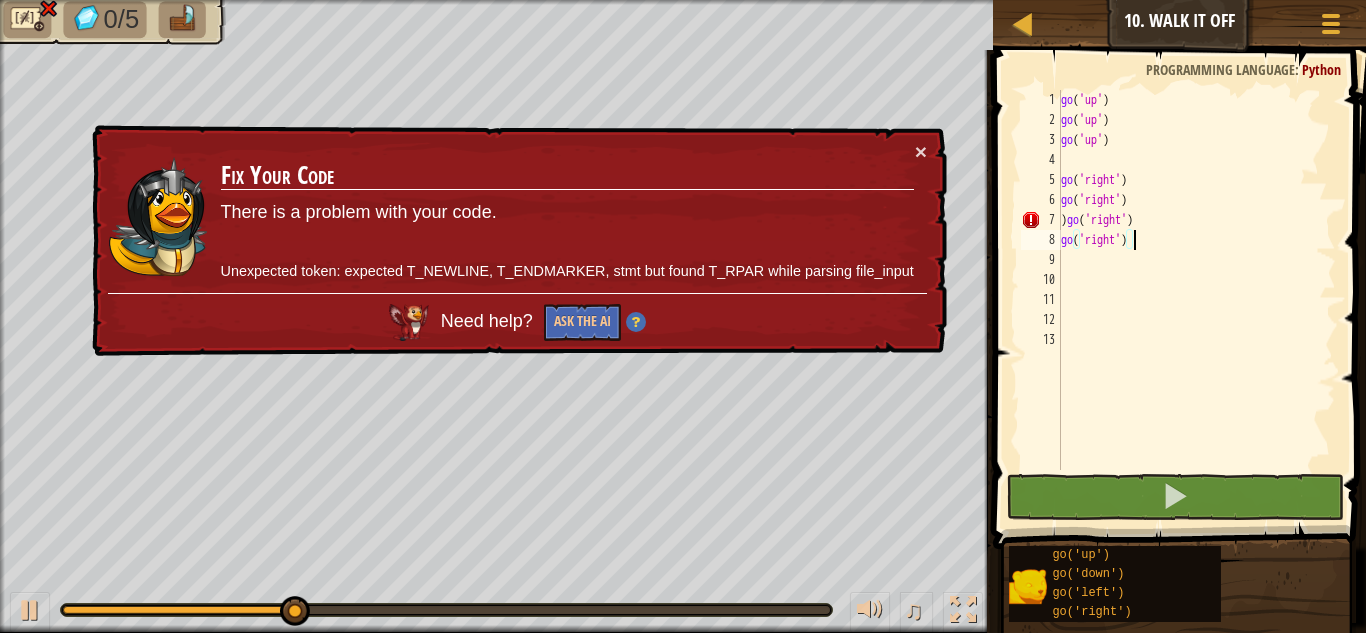 click on "× Fix Your Code There is a problem with your code.
Unexpected token: expected T_NEWLINE, T_ENDMARKER, stmt but found T_RPAR while parsing file_input
Need help? Ask the AI" at bounding box center (517, 241) 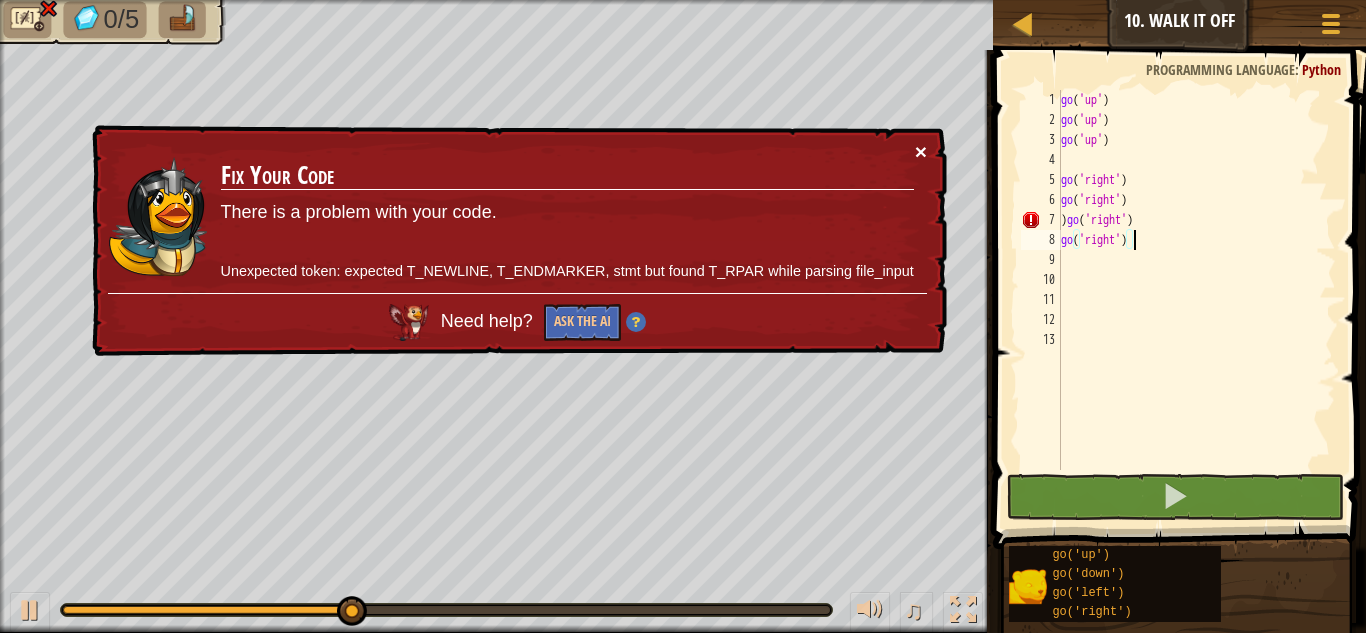 click on "×" at bounding box center (921, 151) 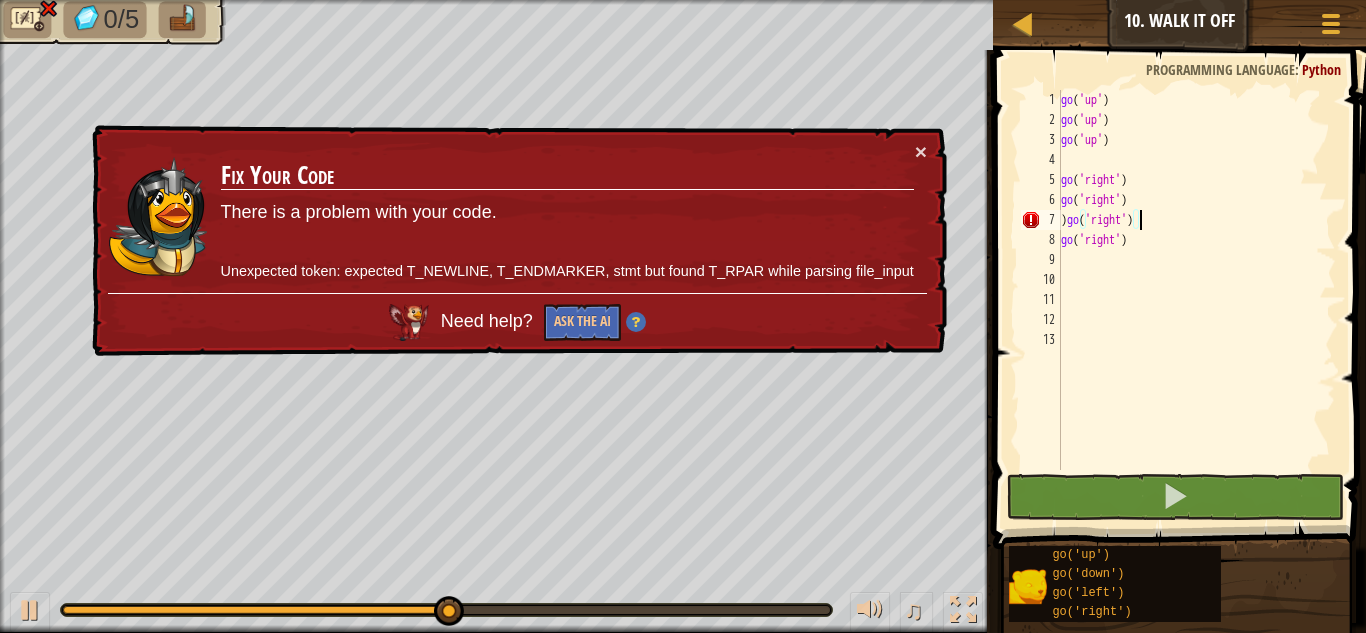 click on "go ( 'up' ) go ( 'up' ) go ( 'up' ) go ( 'right' ) go ( 'right' ) ) go ( 'right' ) go ( 'right' )" at bounding box center (1196, 300) 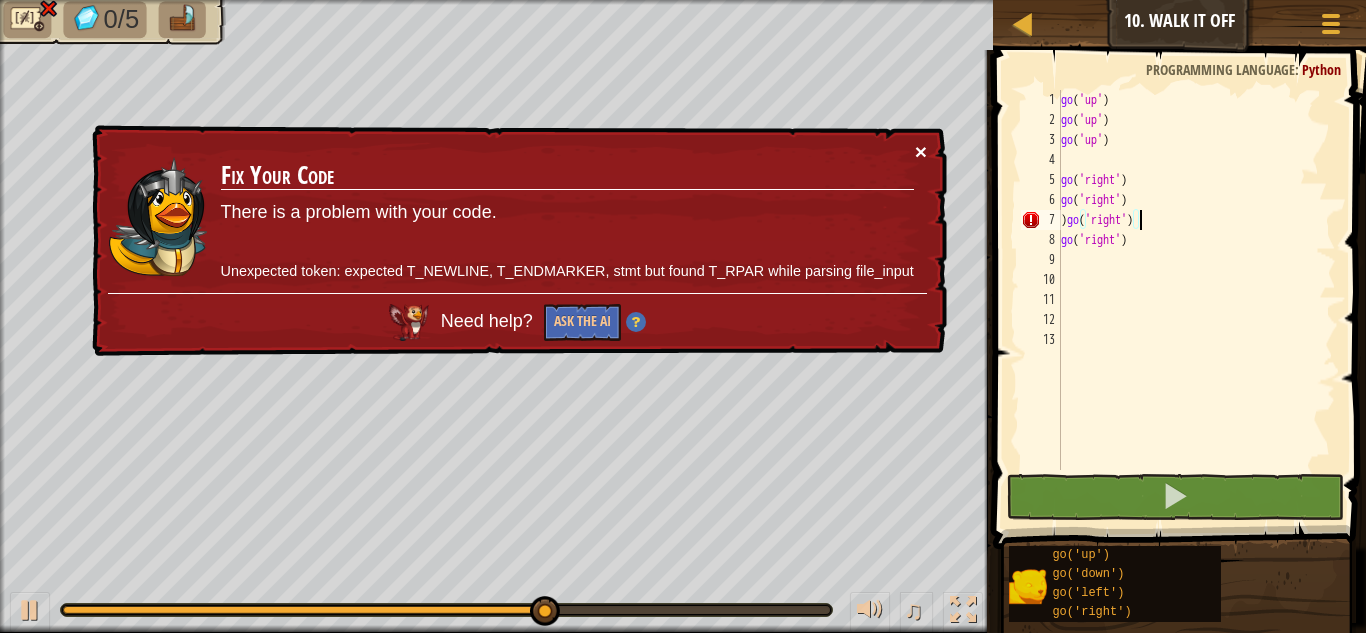 click on "×" at bounding box center (922, 158) 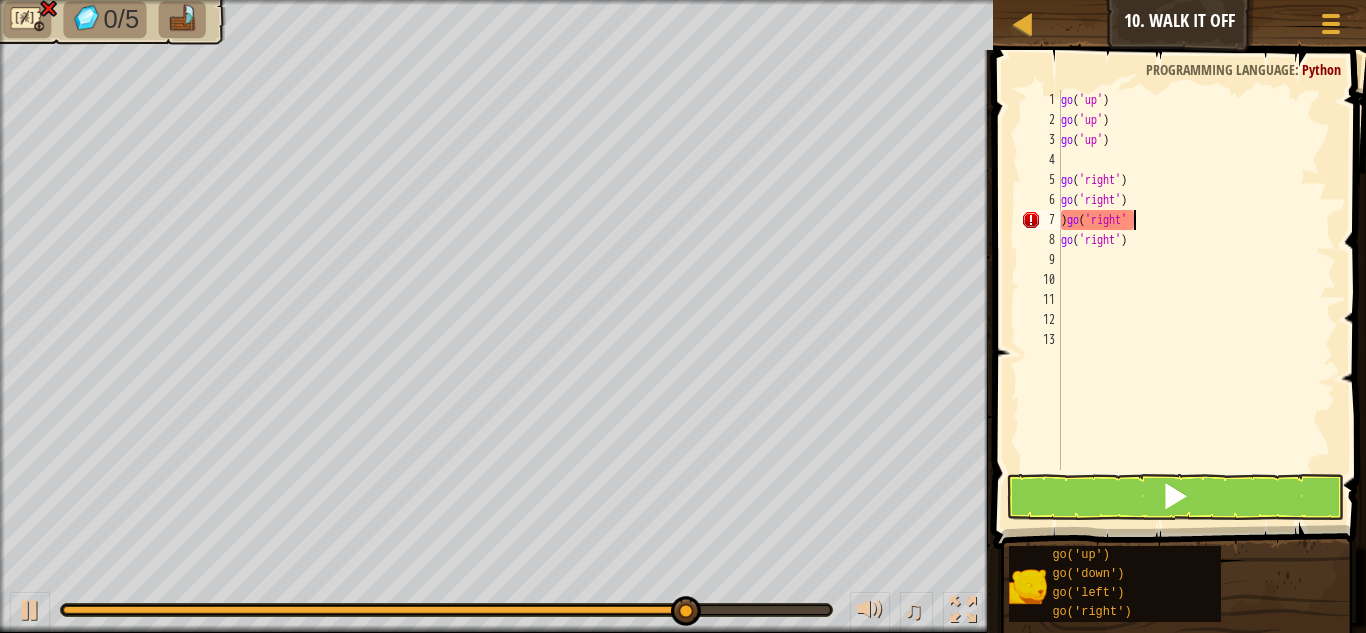type on ")" 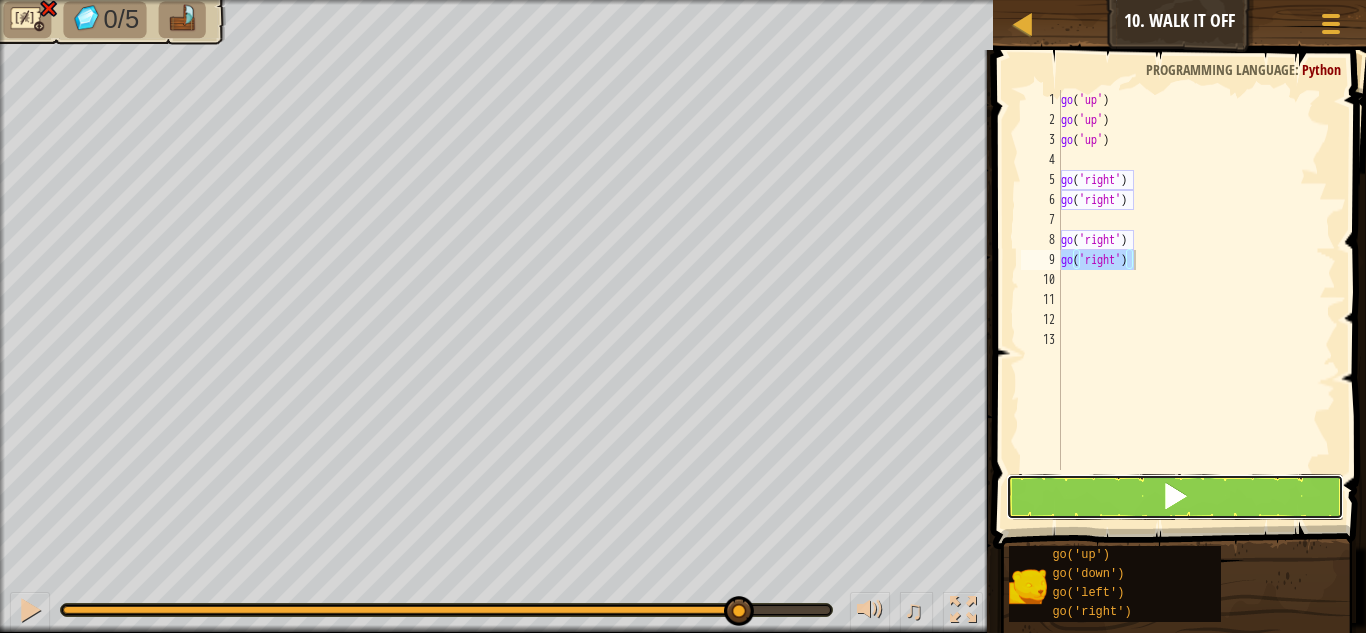 click at bounding box center [1175, 496] 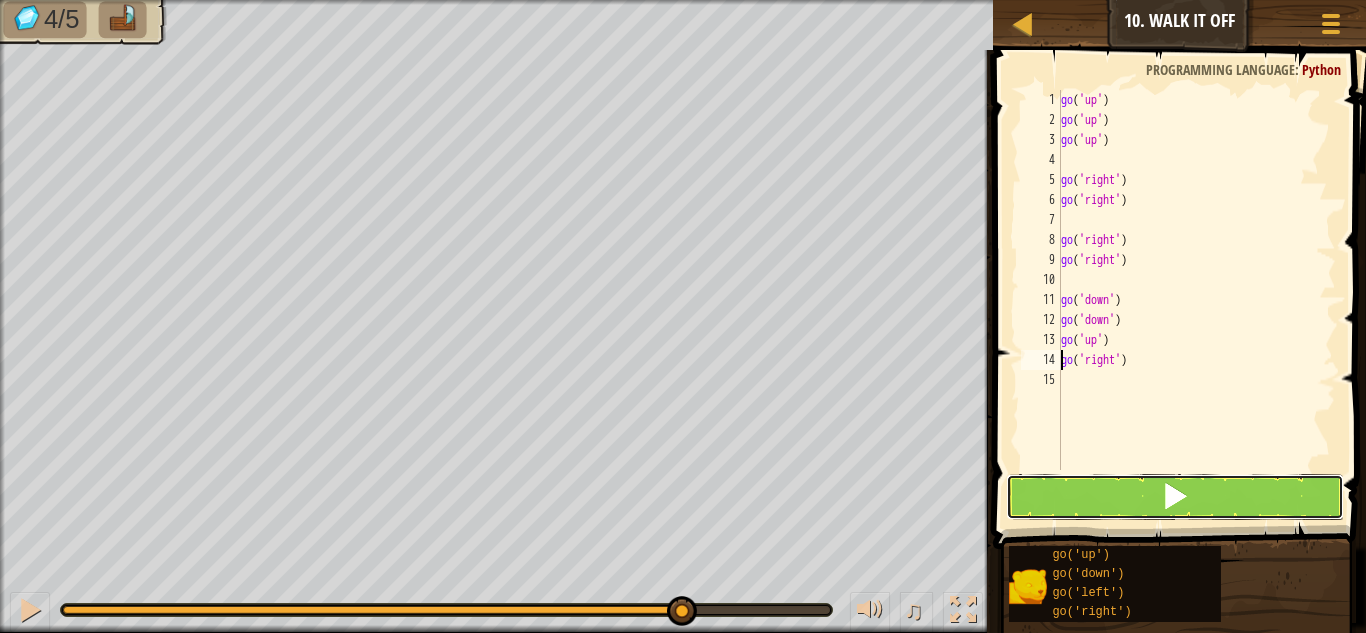click at bounding box center [1175, 497] 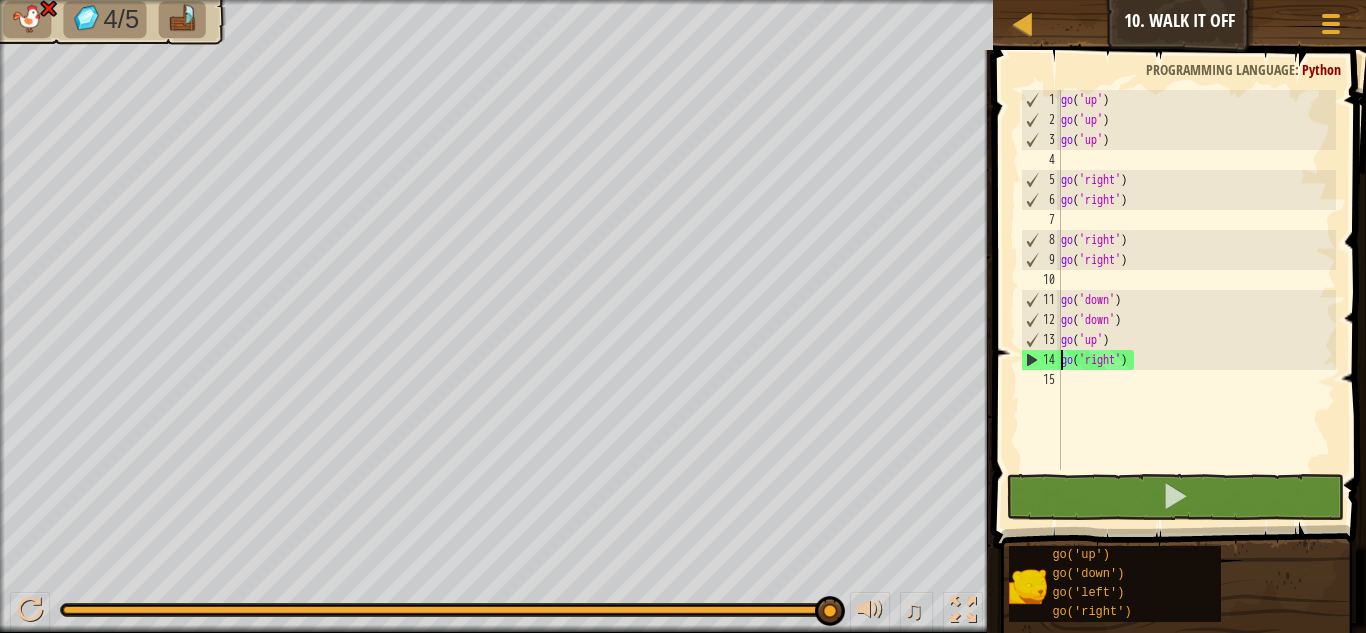 click on "go ( 'up' ) go ( 'up' ) go ( 'up' ) go ( 'right' ) go ( 'right' ) go ( 'right' ) go ( 'right' ) go ( 'down' ) go ( 'down' ) go ( 'up' ) go ( 'right' )" at bounding box center (1196, 300) 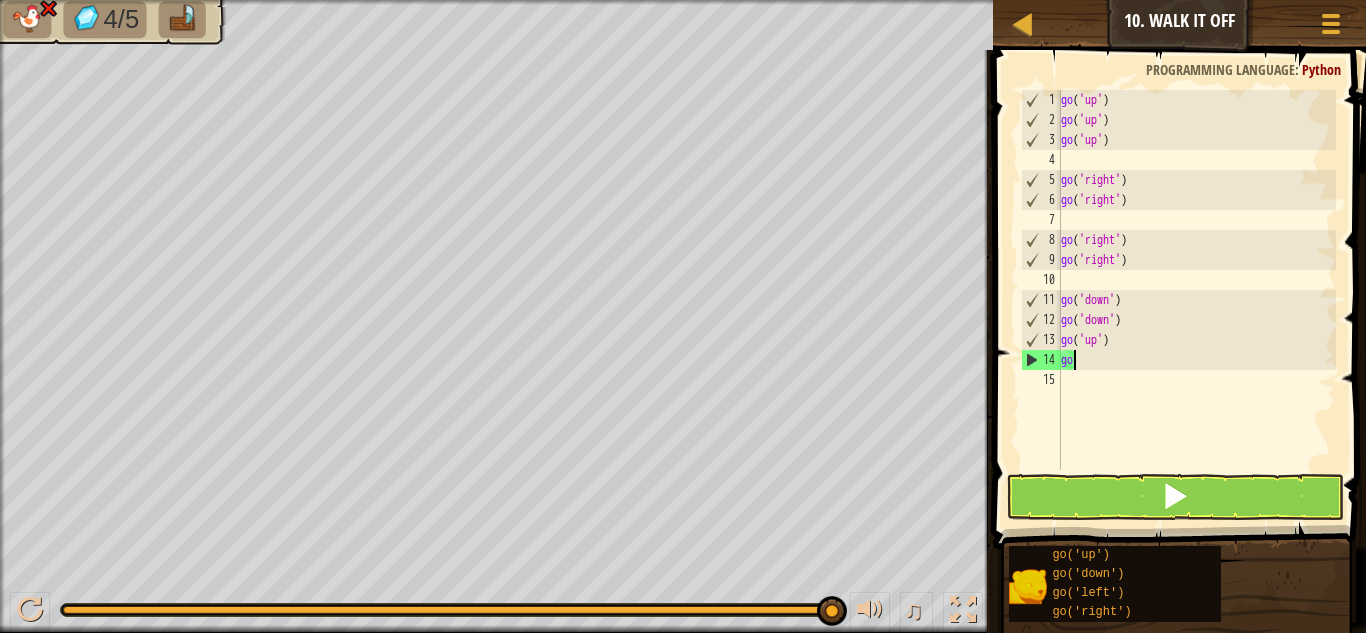 type on "g" 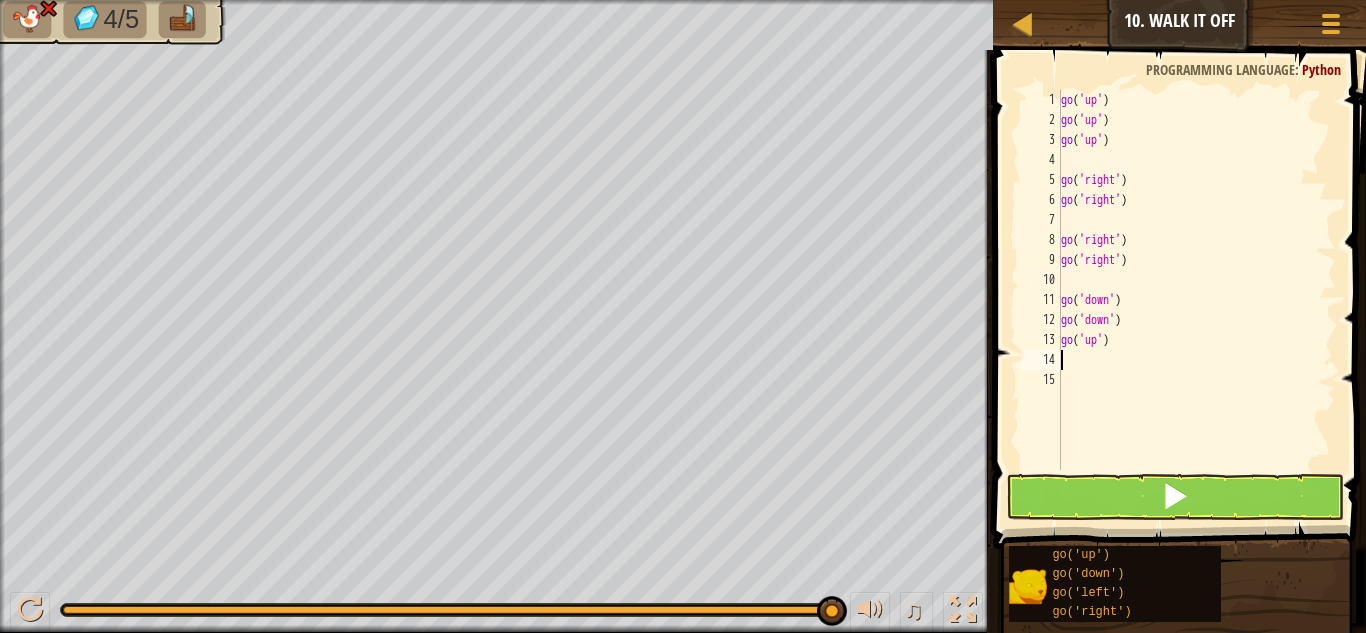 click on "go ( 'up' ) go ( 'up' ) go ( 'up' ) go ( 'right' ) go ( 'right' ) go ( 'right' ) go ( 'right' ) go ( 'down' ) go ( 'down' ) go ( 'up' )" at bounding box center (1196, 300) 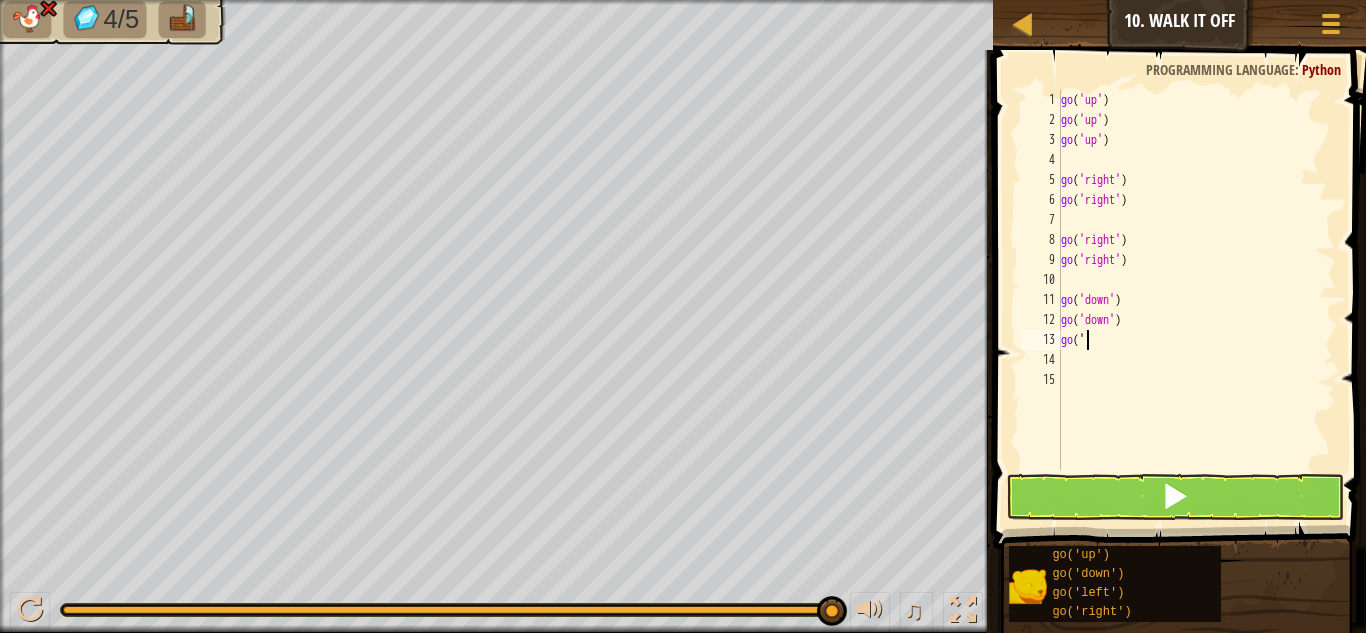 type on "g" 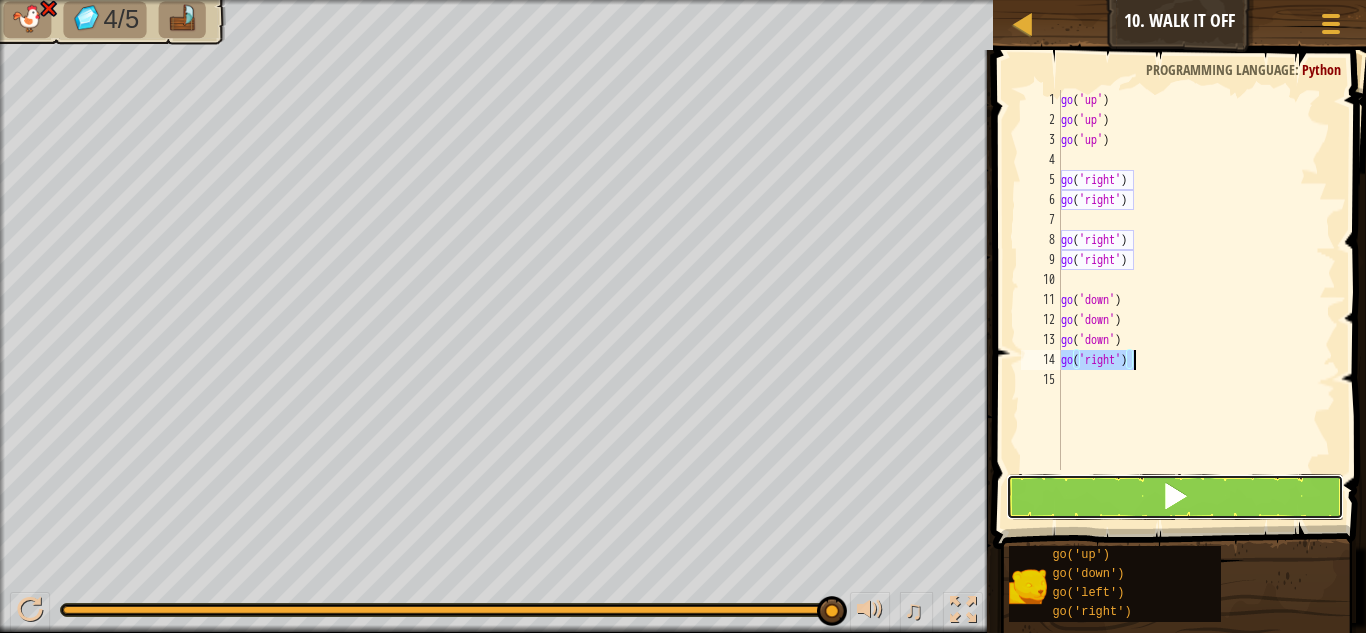 click at bounding box center (1175, 497) 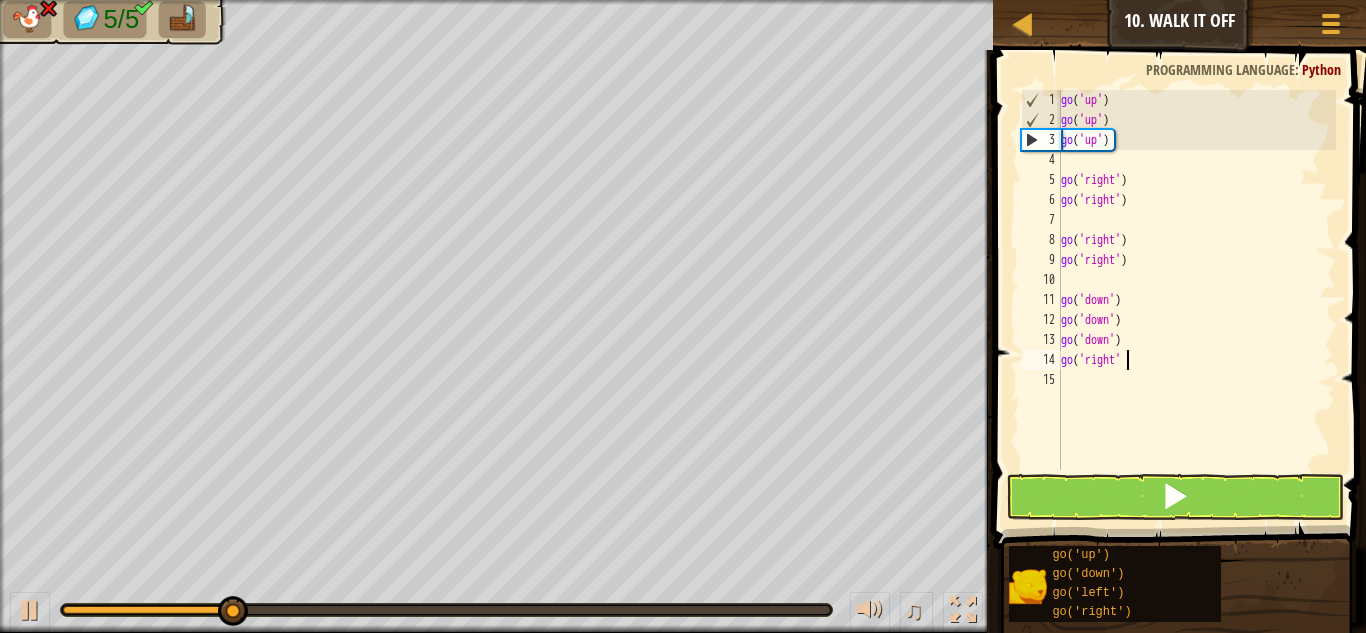 type on "g" 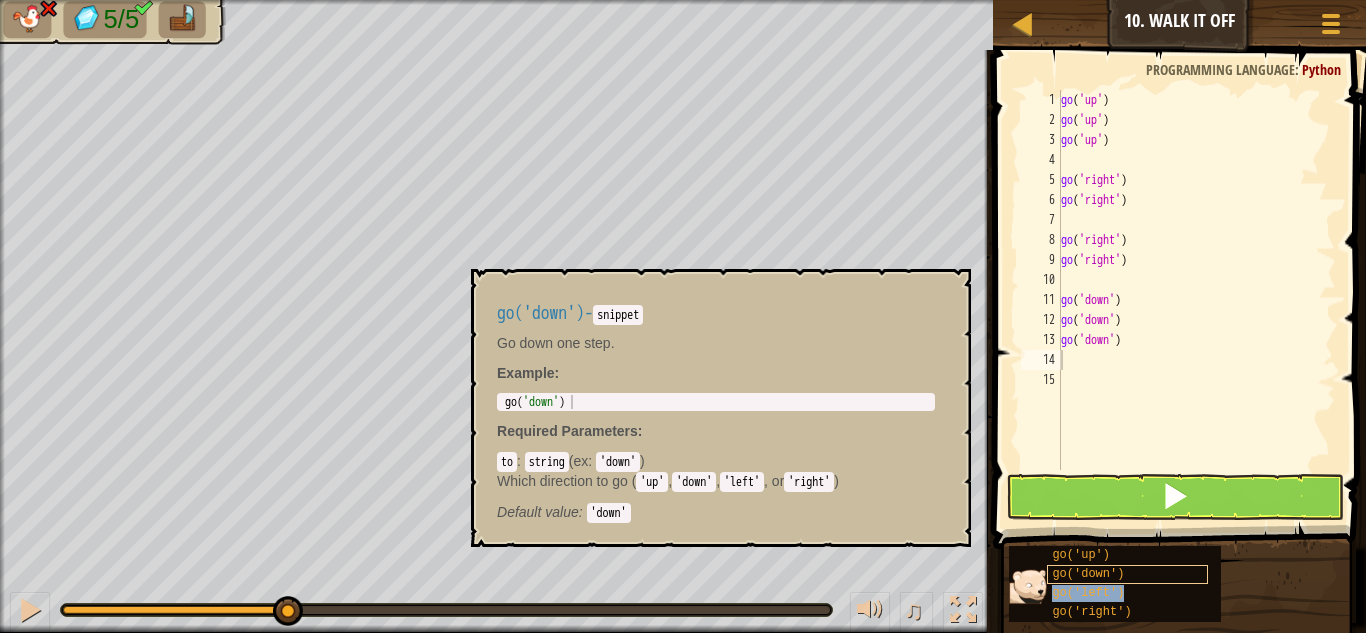type on "go('left')" 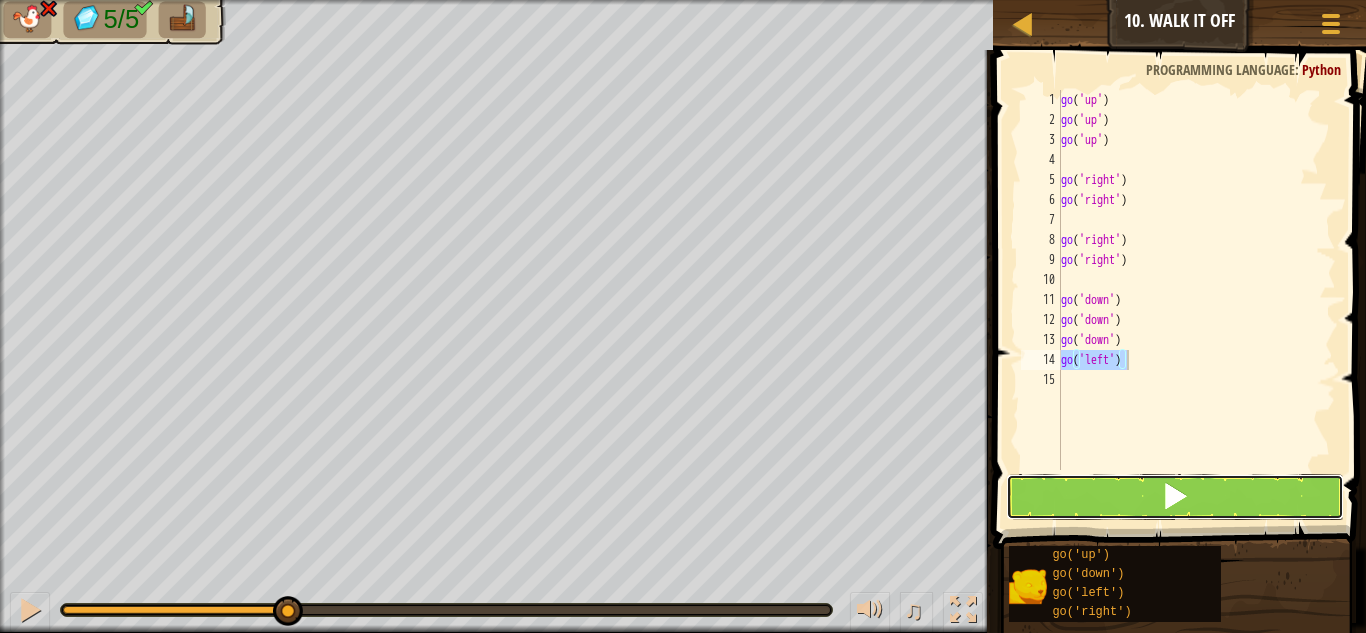 click at bounding box center [1175, 497] 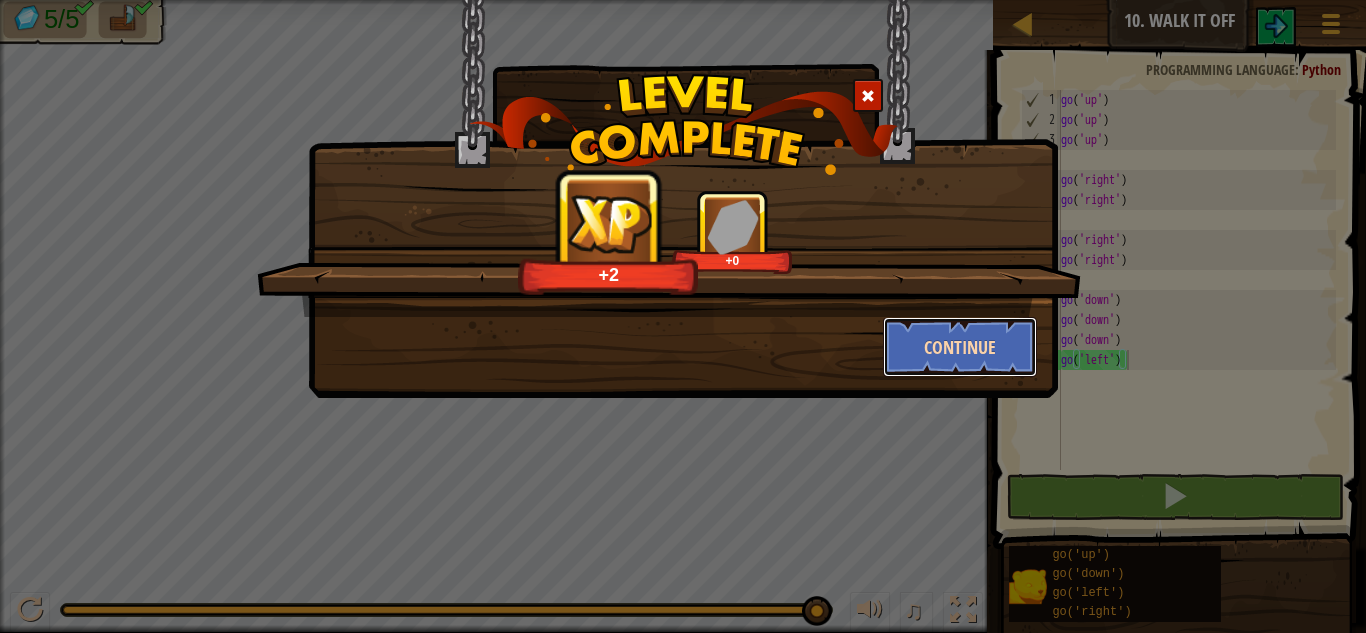 click on "Continue" at bounding box center (960, 347) 